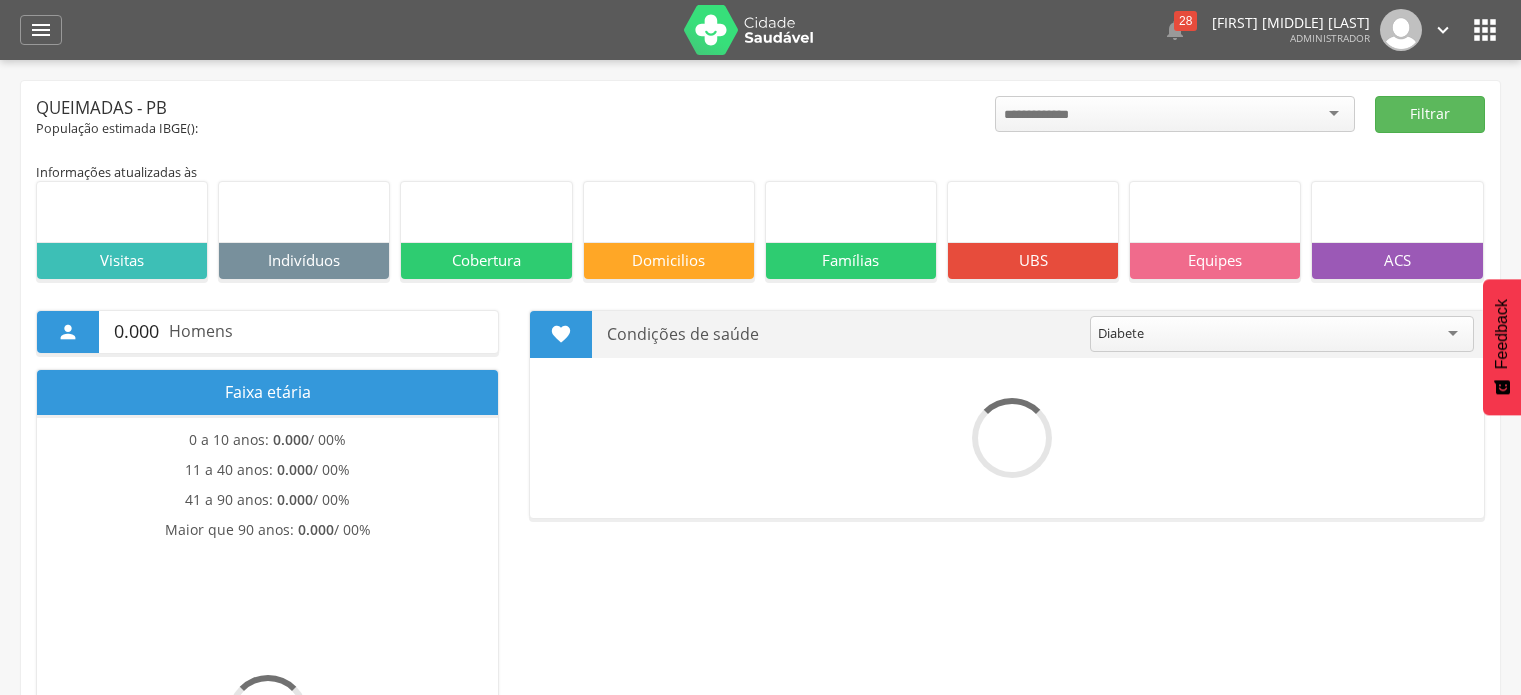 scroll, scrollTop: 0, scrollLeft: 0, axis: both 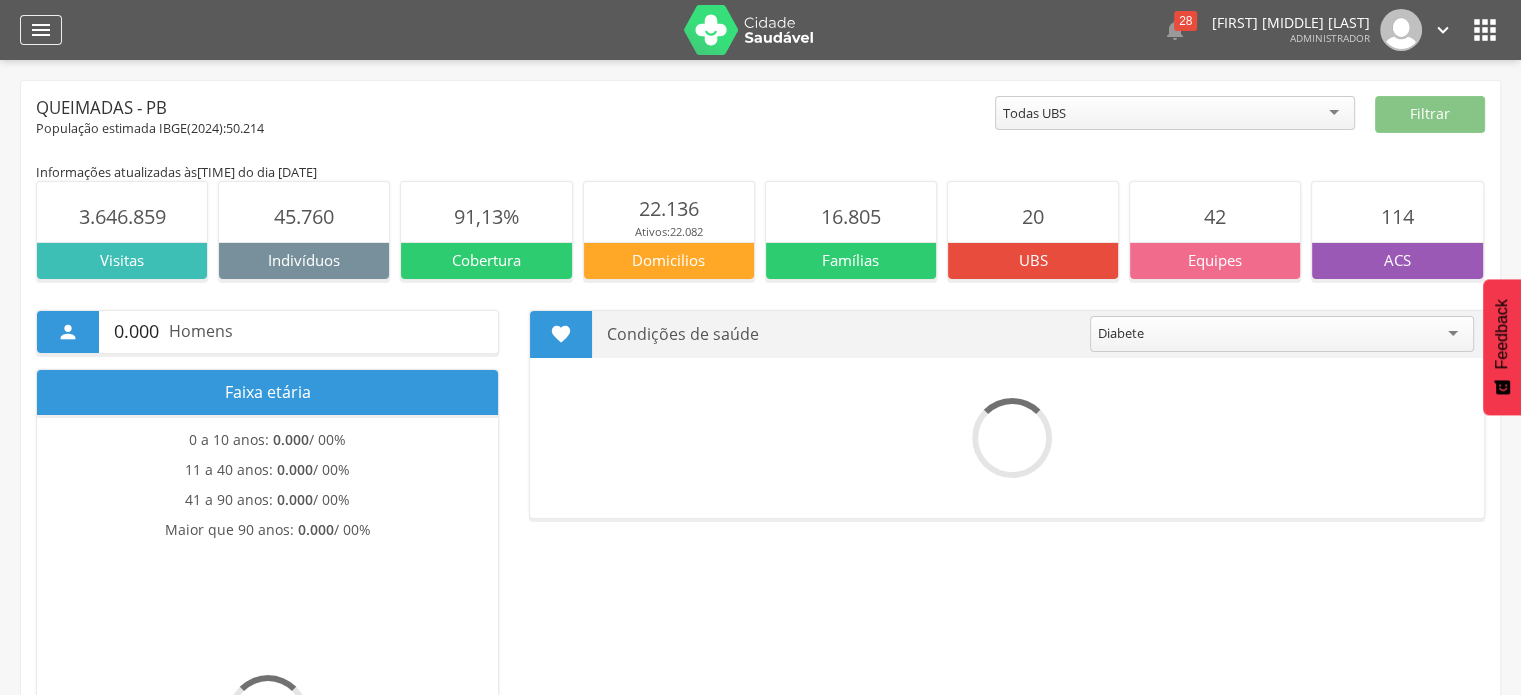 click on "" at bounding box center (41, 30) 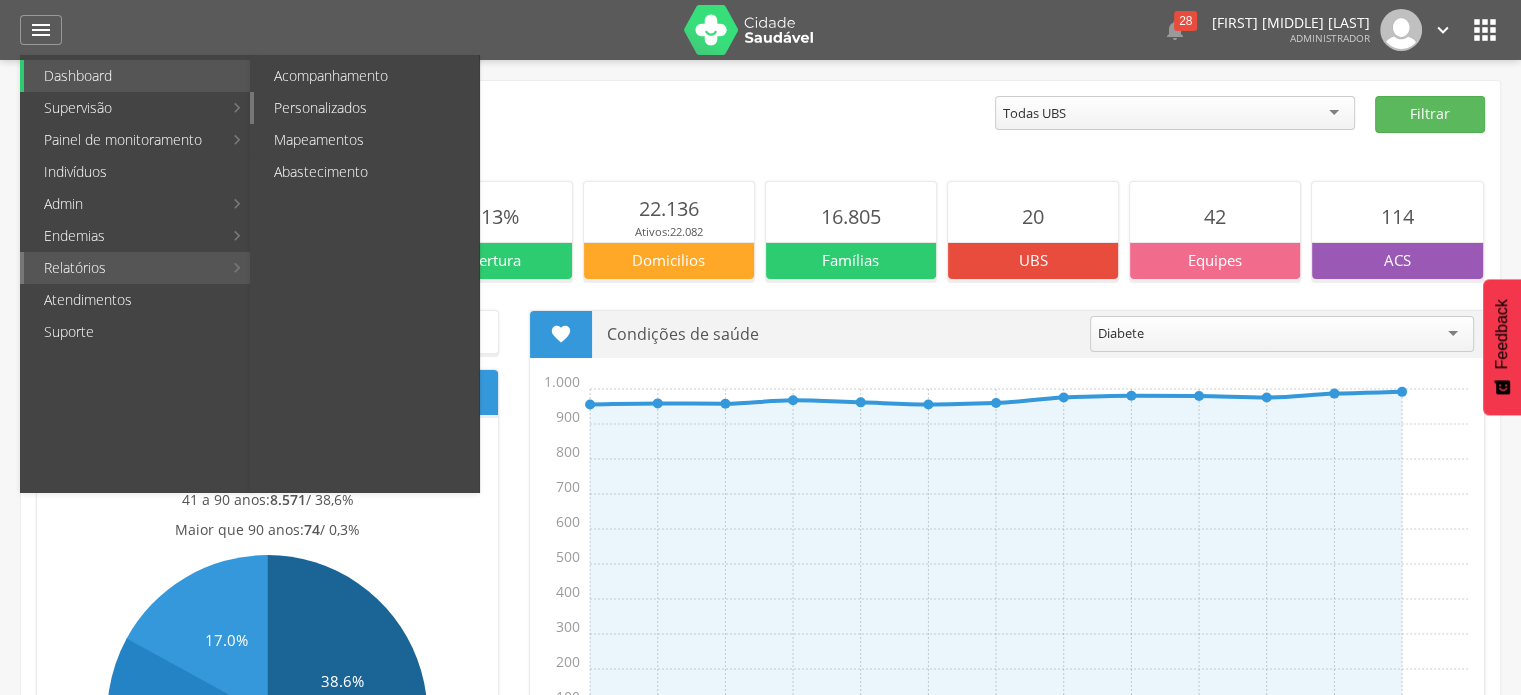 click on "Personalizados" at bounding box center [366, 108] 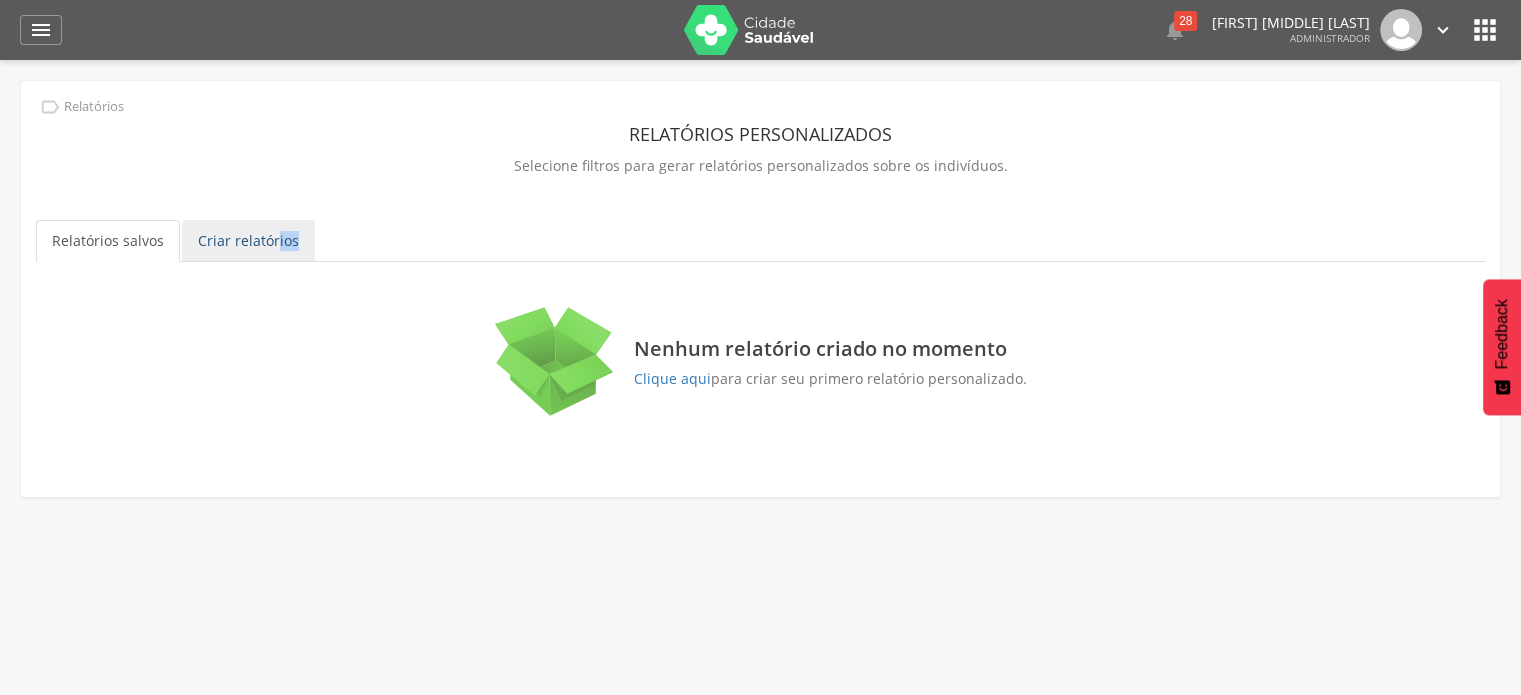 drag, startPoint x: 271, startPoint y: 263, endPoint x: 274, endPoint y: 236, distance: 27.166155 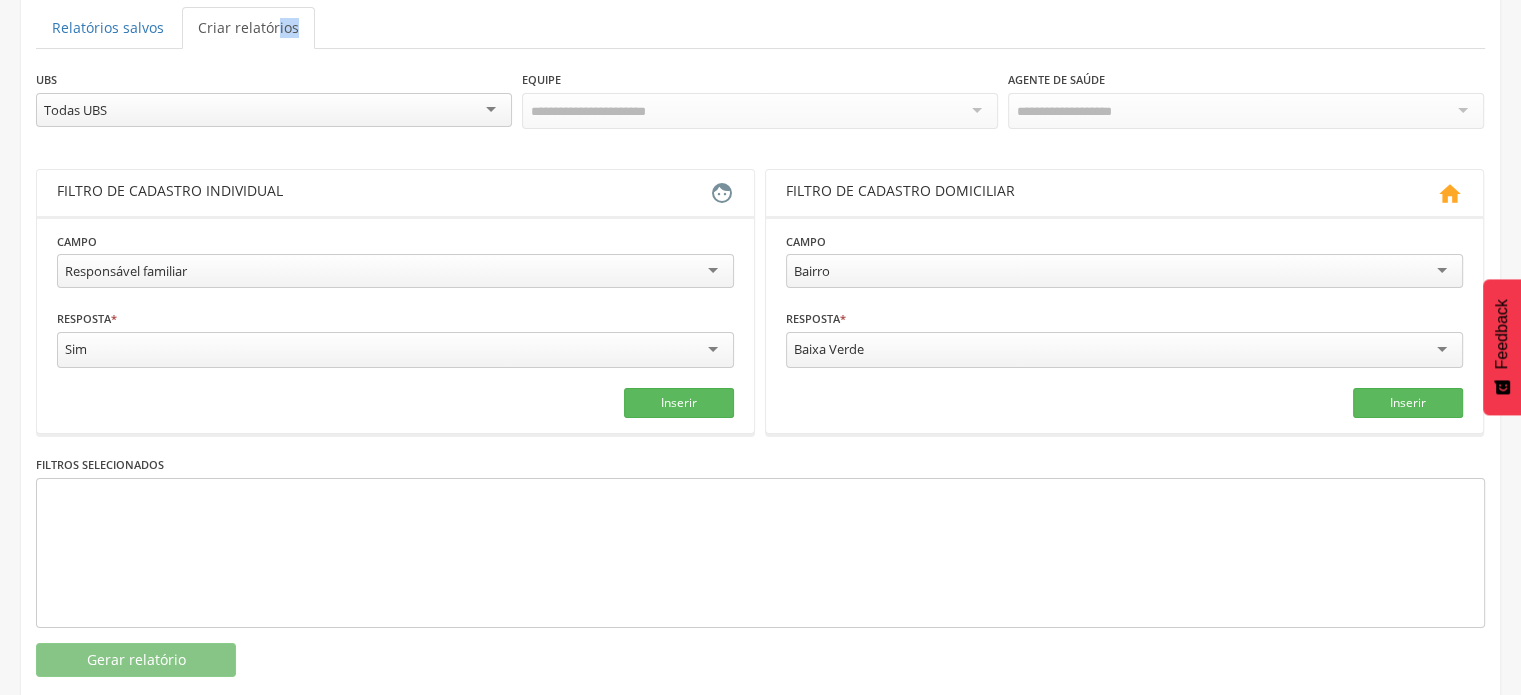 scroll, scrollTop: 243, scrollLeft: 0, axis: vertical 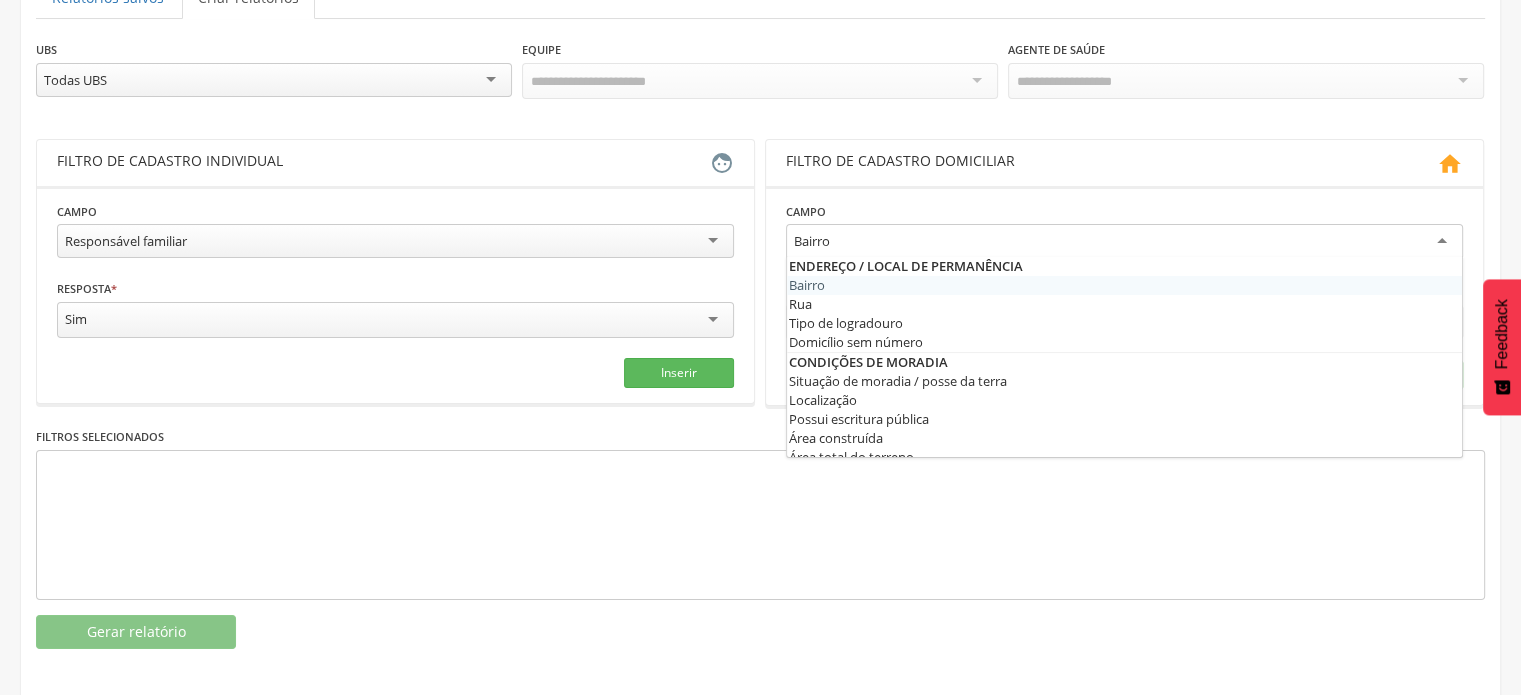 click on "Bairro" at bounding box center (1124, 242) 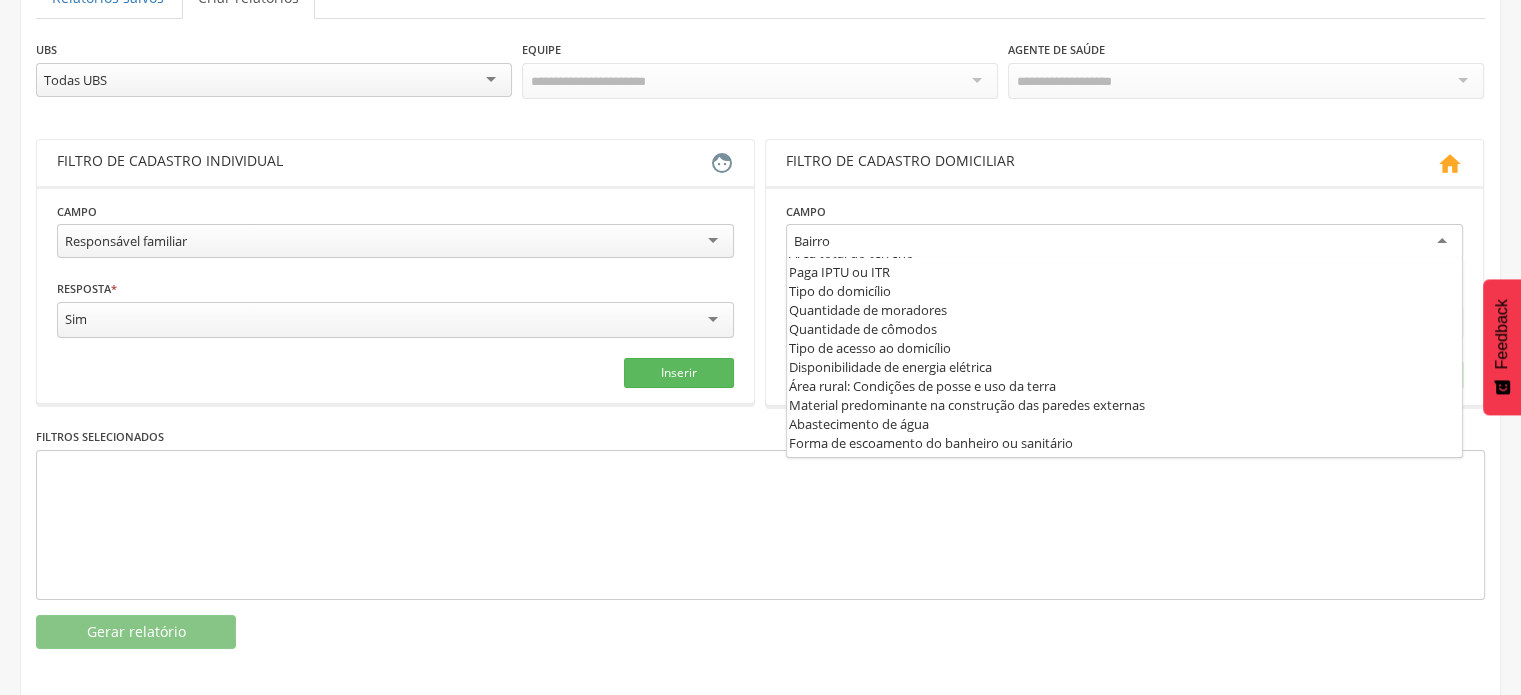 scroll, scrollTop: 206, scrollLeft: 0, axis: vertical 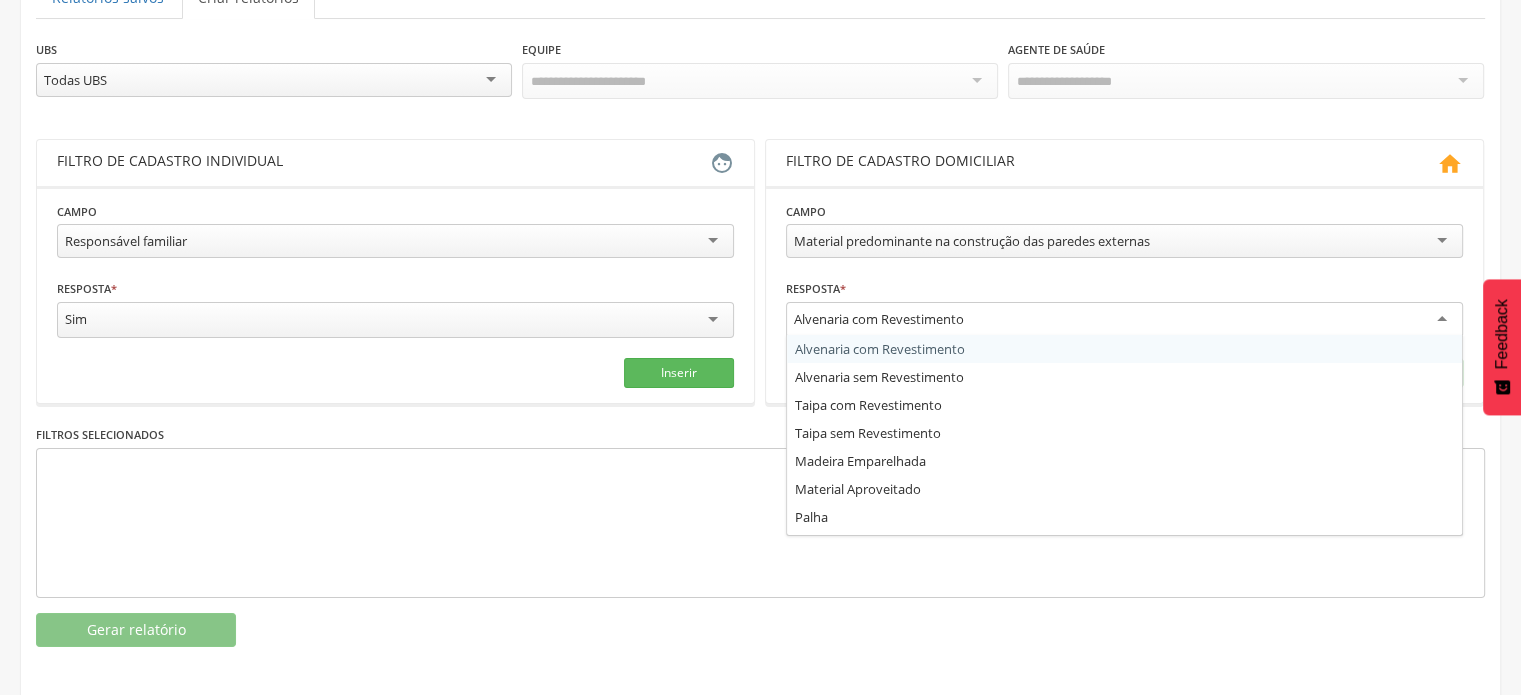 click on "Alvenaria com Revestimento" at bounding box center (1124, 320) 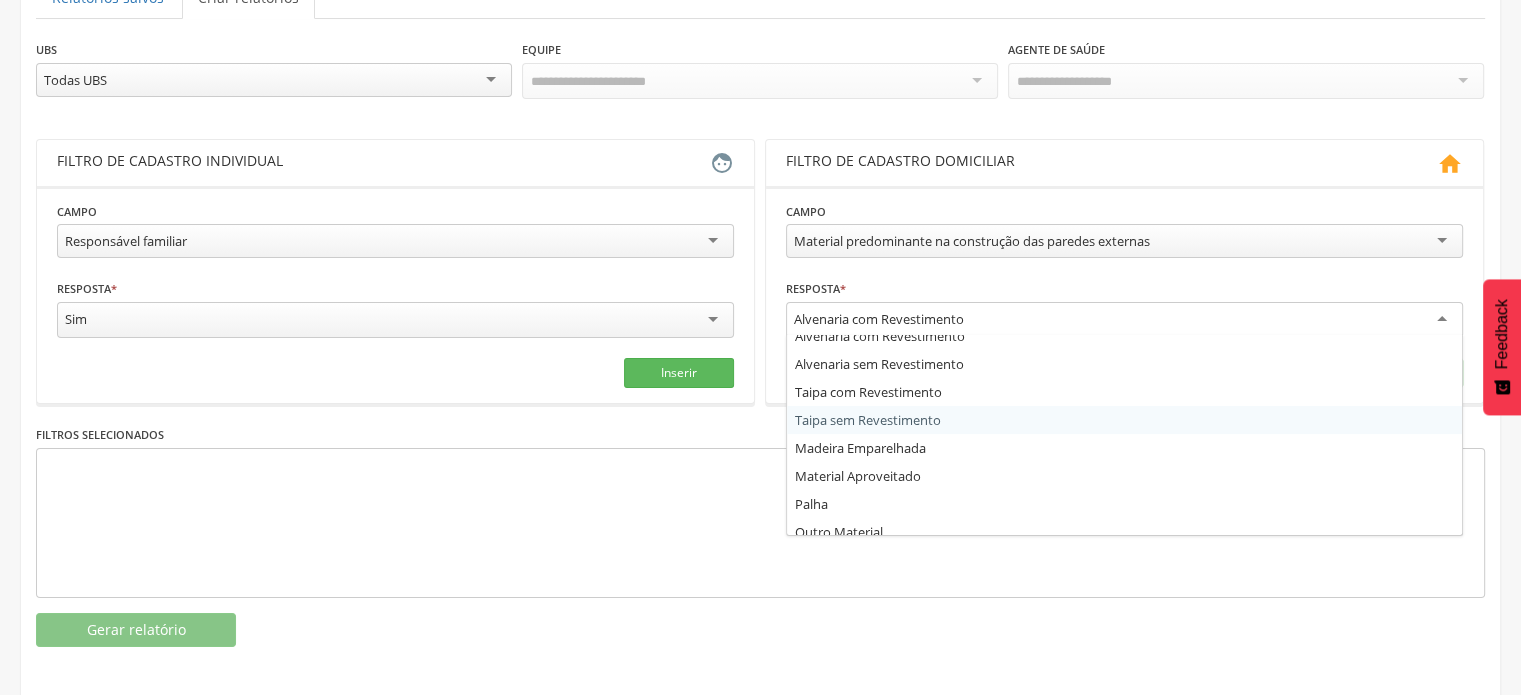 scroll, scrollTop: 0, scrollLeft: 0, axis: both 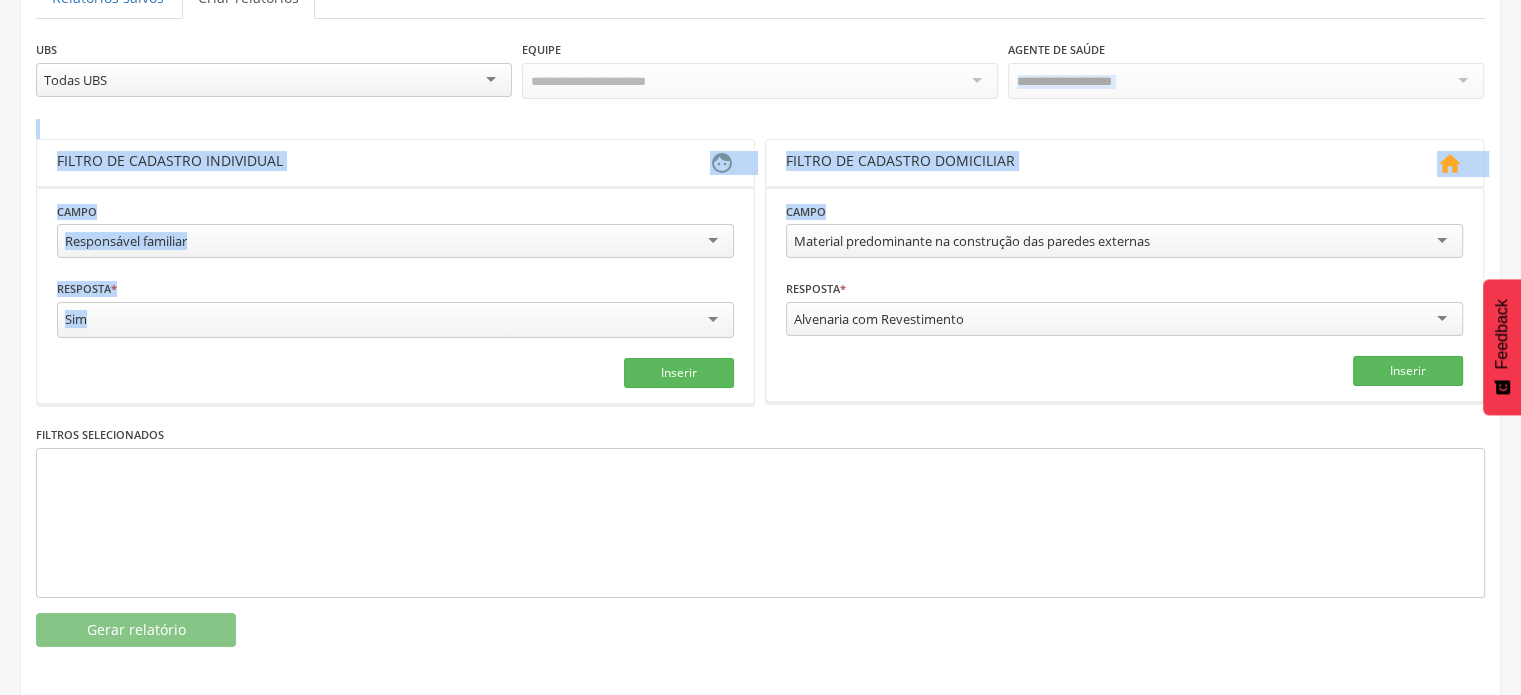 drag, startPoint x: 1520, startPoint y: 211, endPoint x: 1535, endPoint y: 77, distance: 134.83694 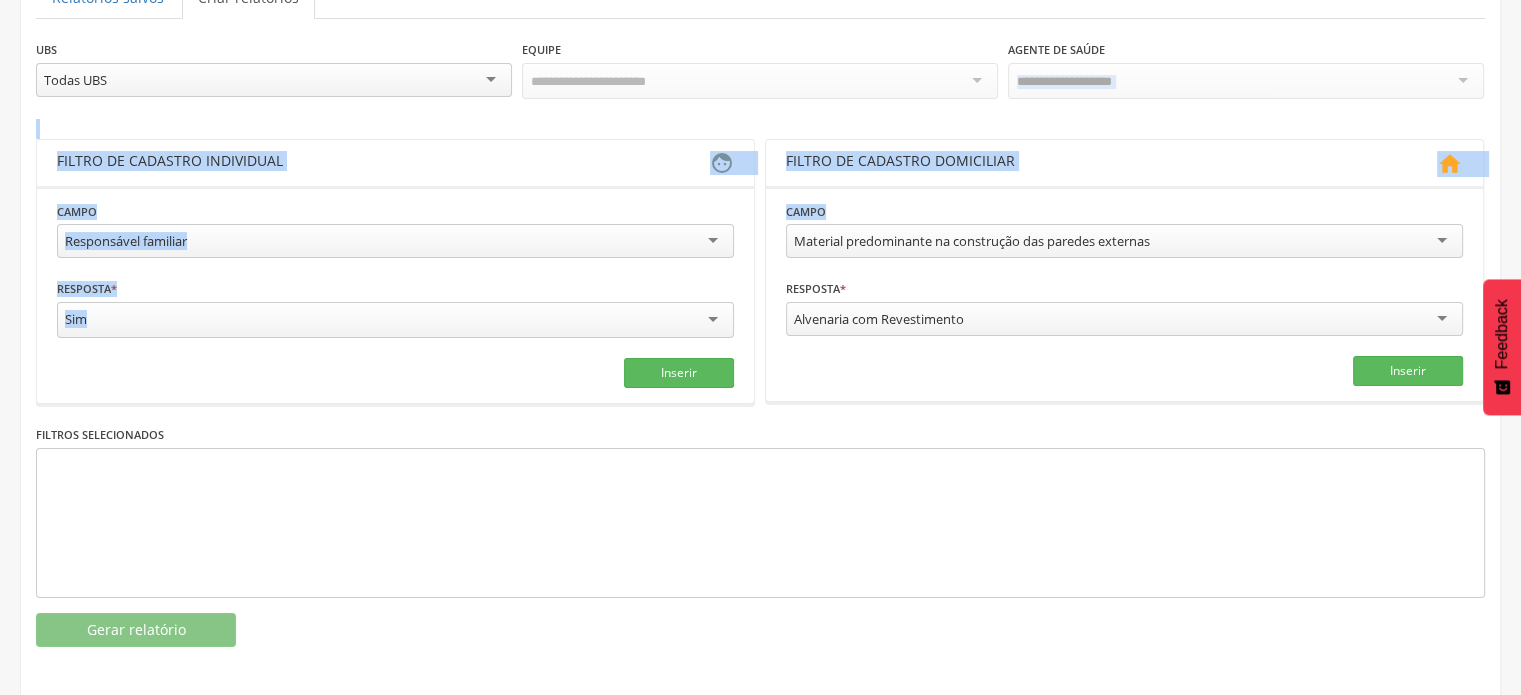 click on "
Dashboard
Supervisão
Produtividade
Mapa da cidade
Mapa de cobertura
Ranking
App desatualizado
Última sincronização
Painel de monitoramento
Indicadores
Bolsa Família
Colo de Útero e Mama
Controle Aedes
Controle DCNT
Mortalidade Infantil
Mortalidade Materna
Saúde Mental
Pessoas com Deficiência
Pré-Natal
Puericultura
Sala de situação
Mapa dinâmico
Buscas ativas
Indivíduos
Admin
Mapeamento
Ruas
Localidades
Tipos de mapeamento
Endemias
Indicadores Entomólogicos
Supervisão
Mapa de endemias
Ranking do ACE
Acompanhamento PNCD
Gerenciar
Ciclos
Estratos
Atividades" at bounding box center (760, 104) 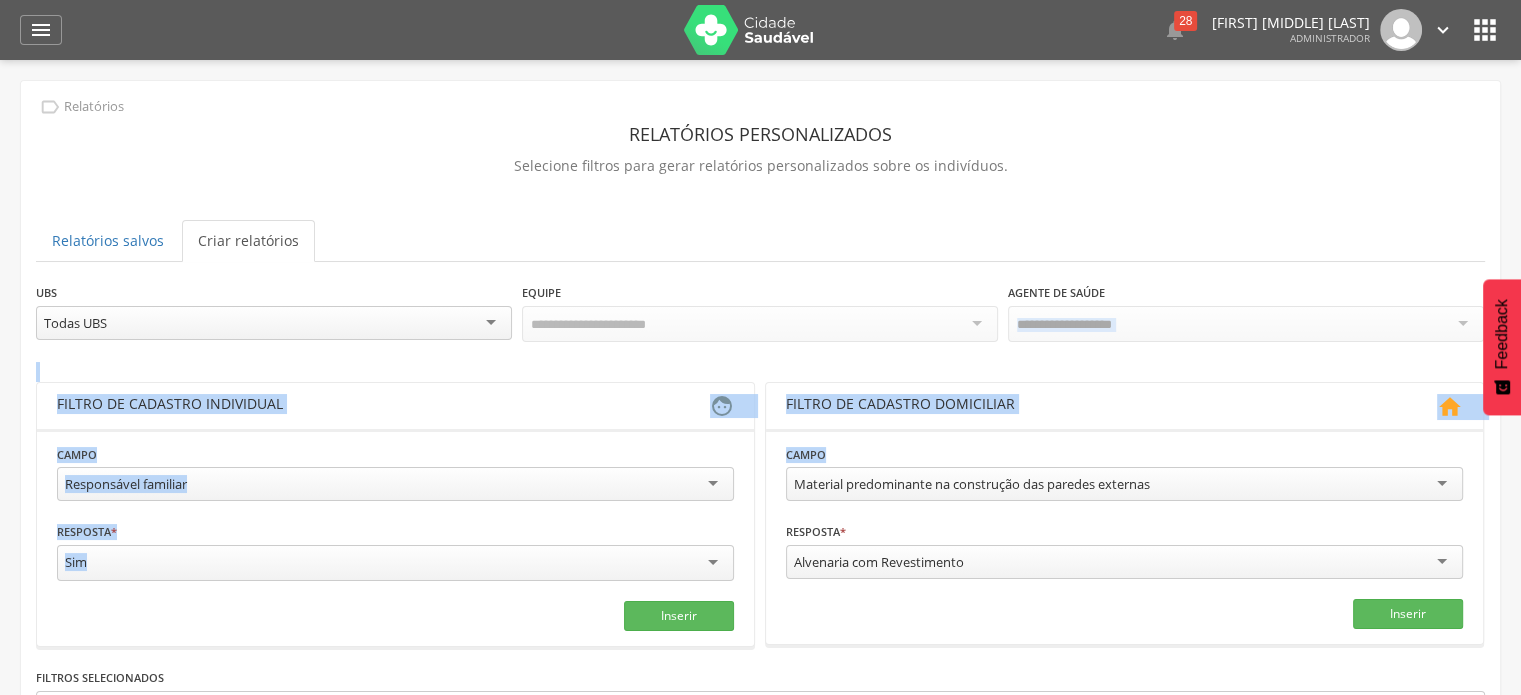 click at bounding box center [749, 30] 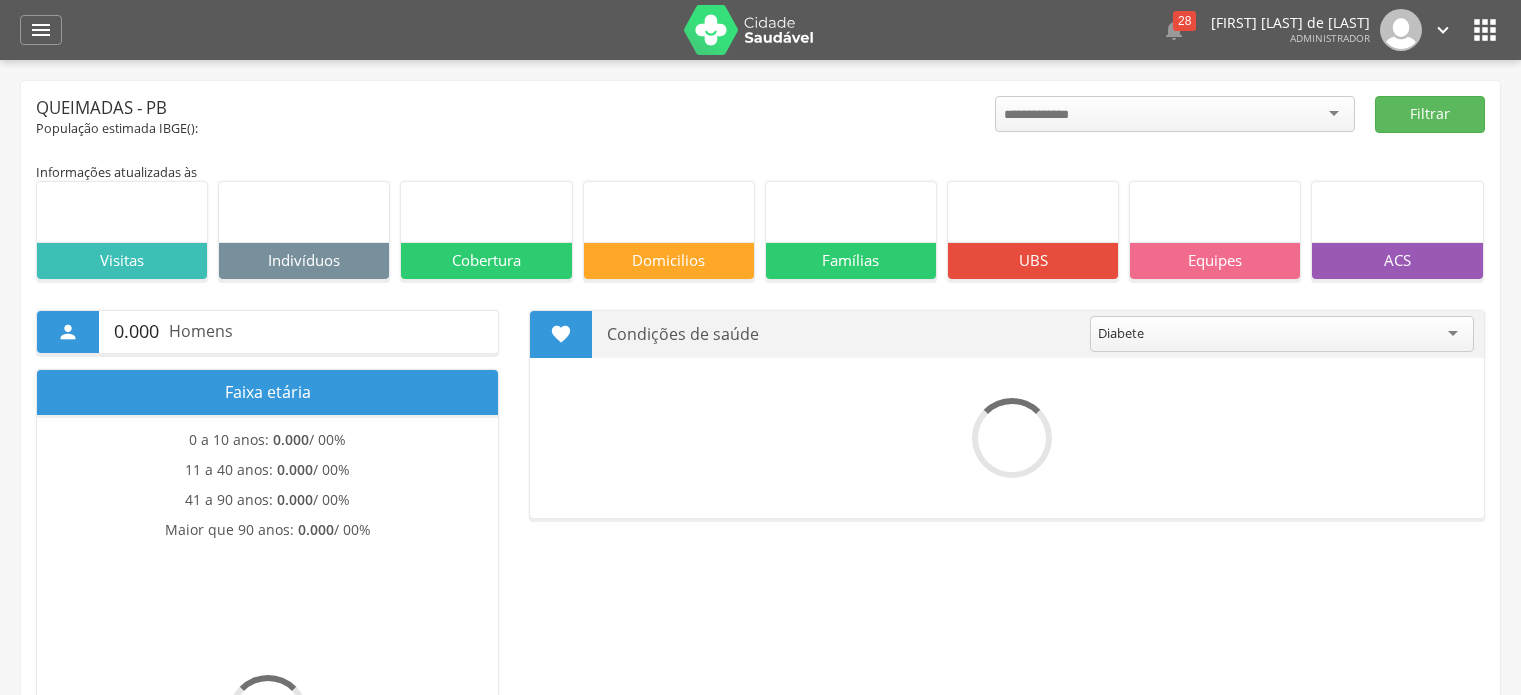 scroll, scrollTop: 0, scrollLeft: 0, axis: both 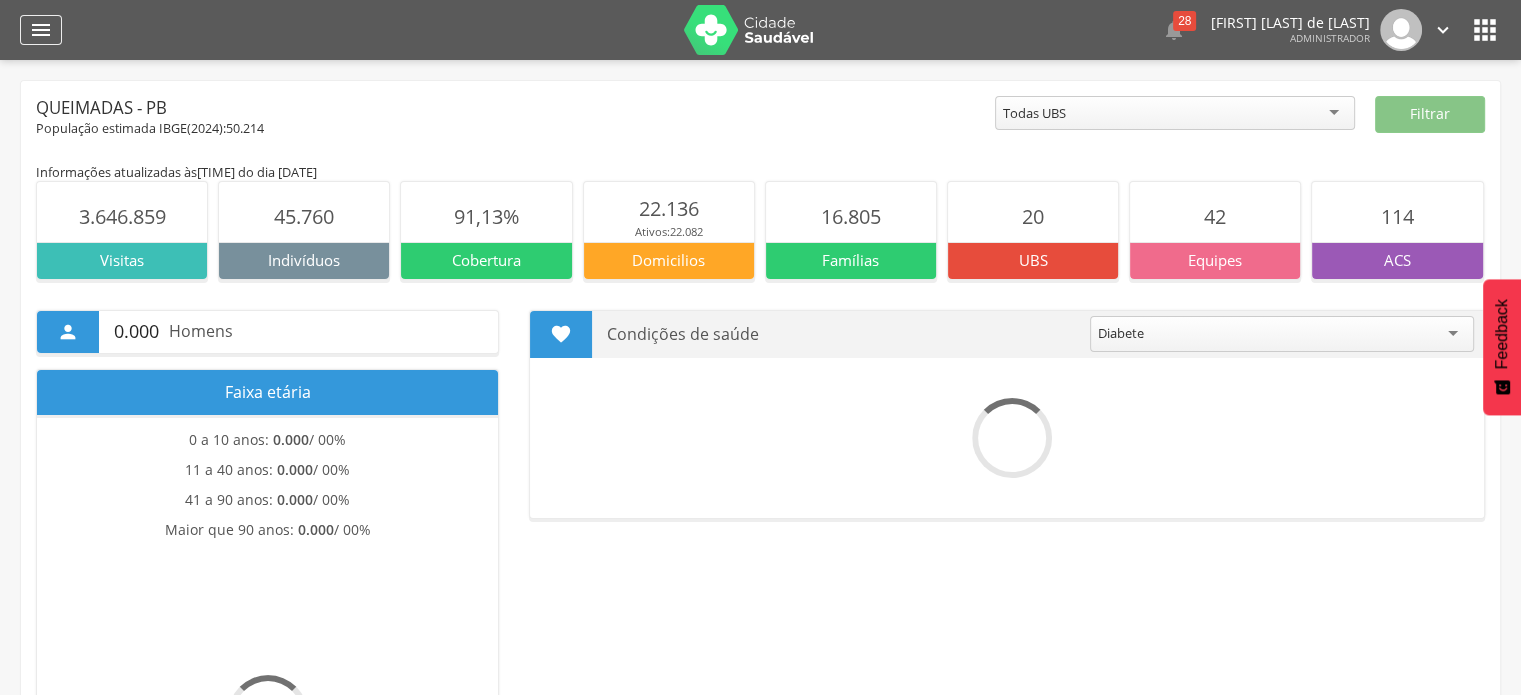 click on "" at bounding box center [41, 30] 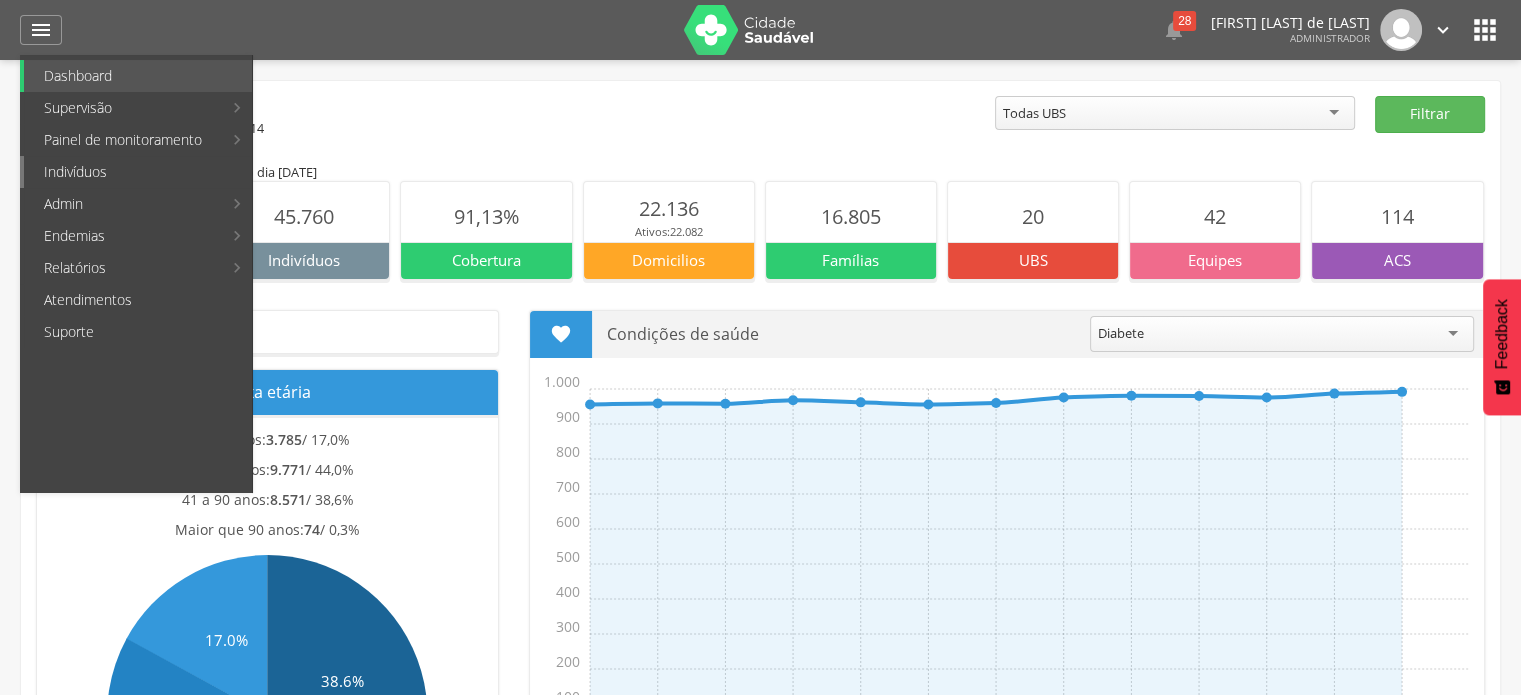 click on "Indivíduos" at bounding box center (138, 172) 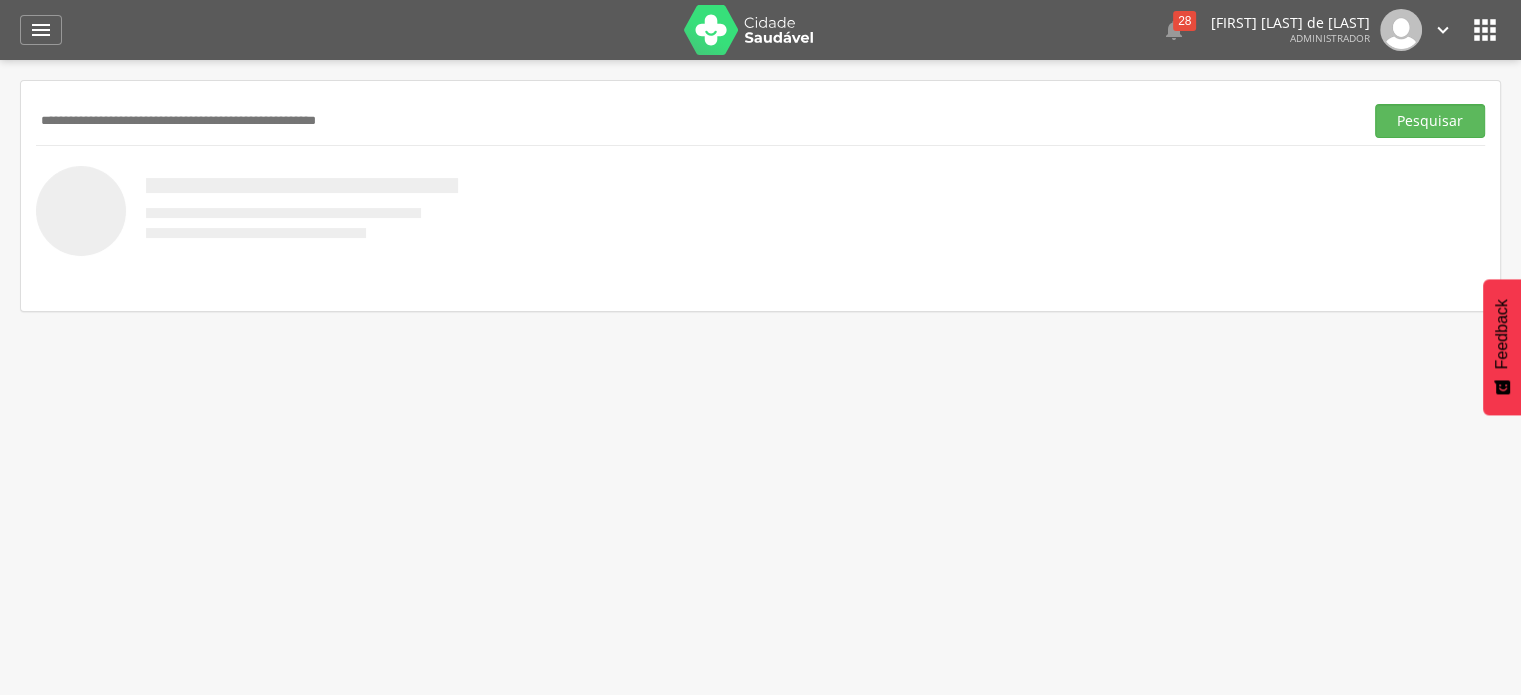click at bounding box center (695, 121) 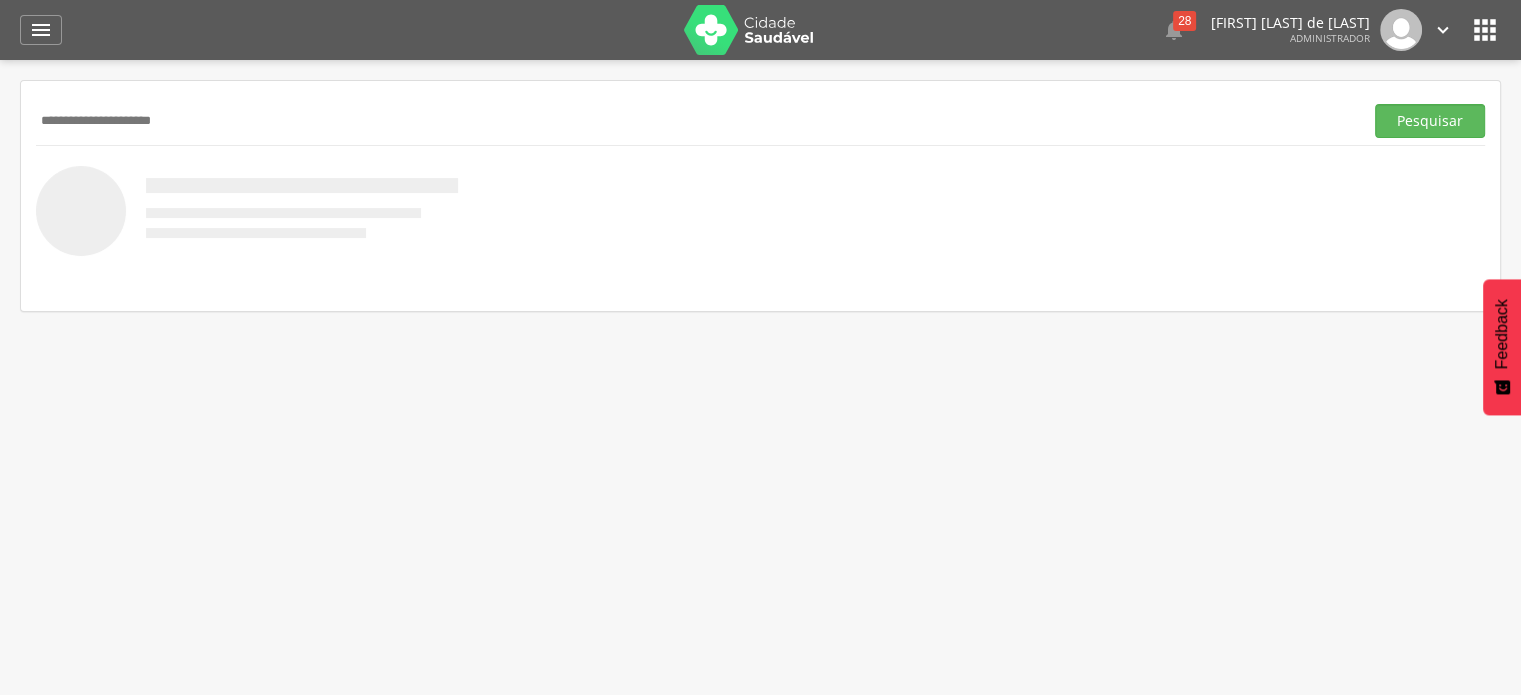 click on "Pesquisar" at bounding box center (1430, 121) 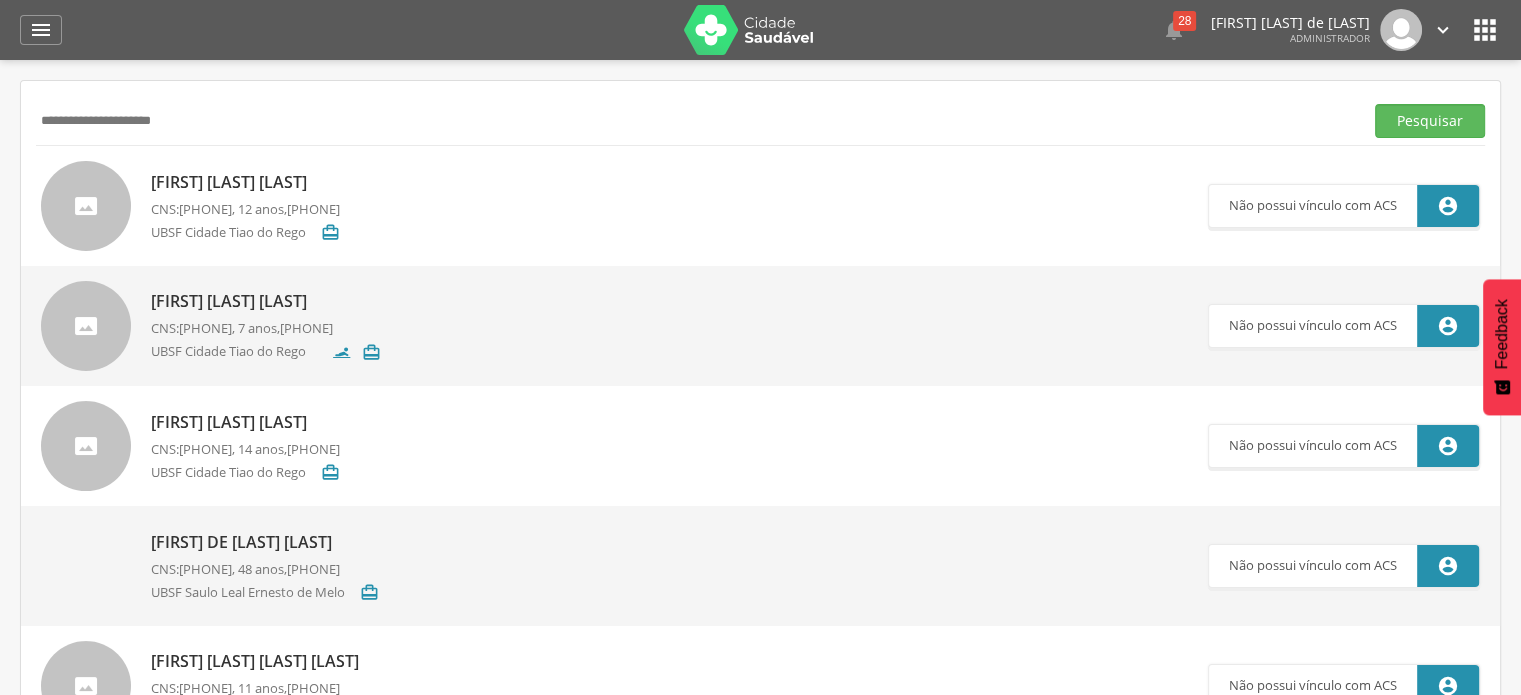 click on "**********" at bounding box center (695, 121) 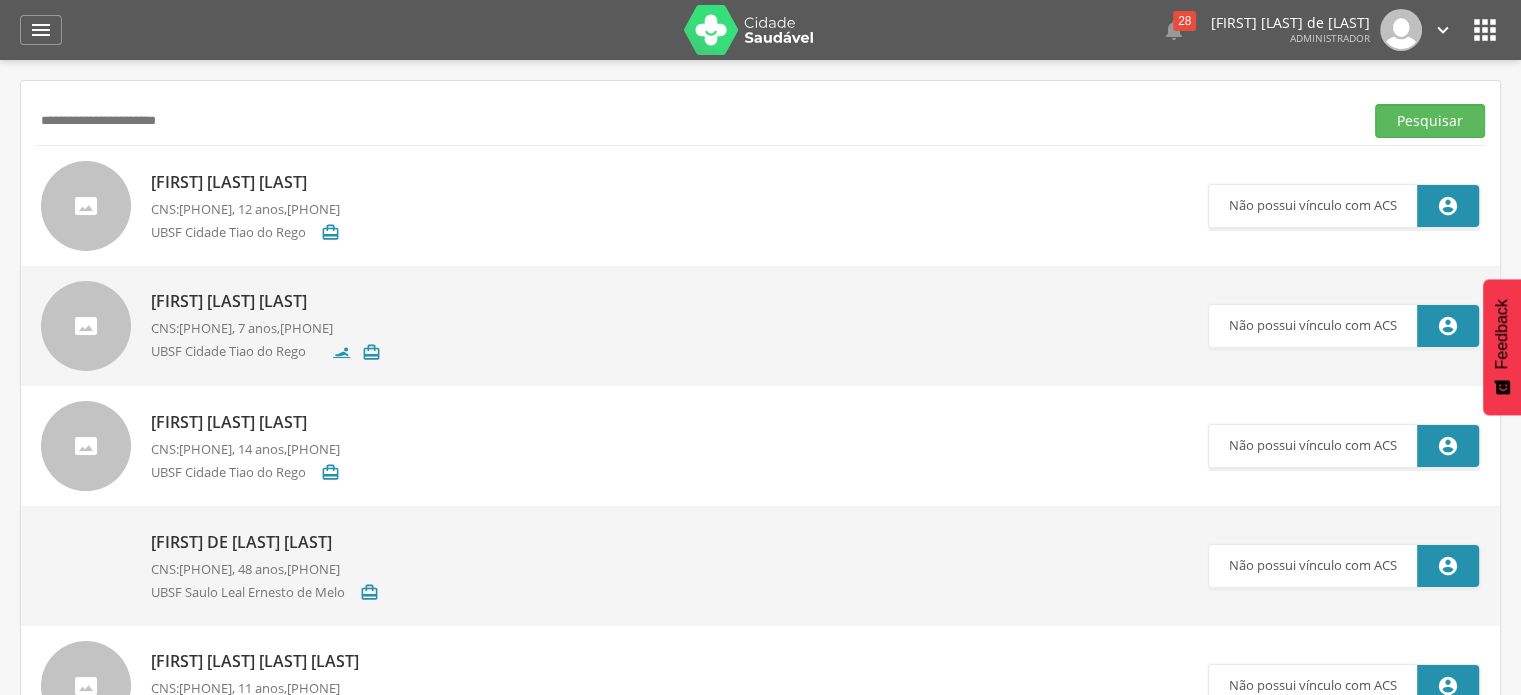 type on "**********" 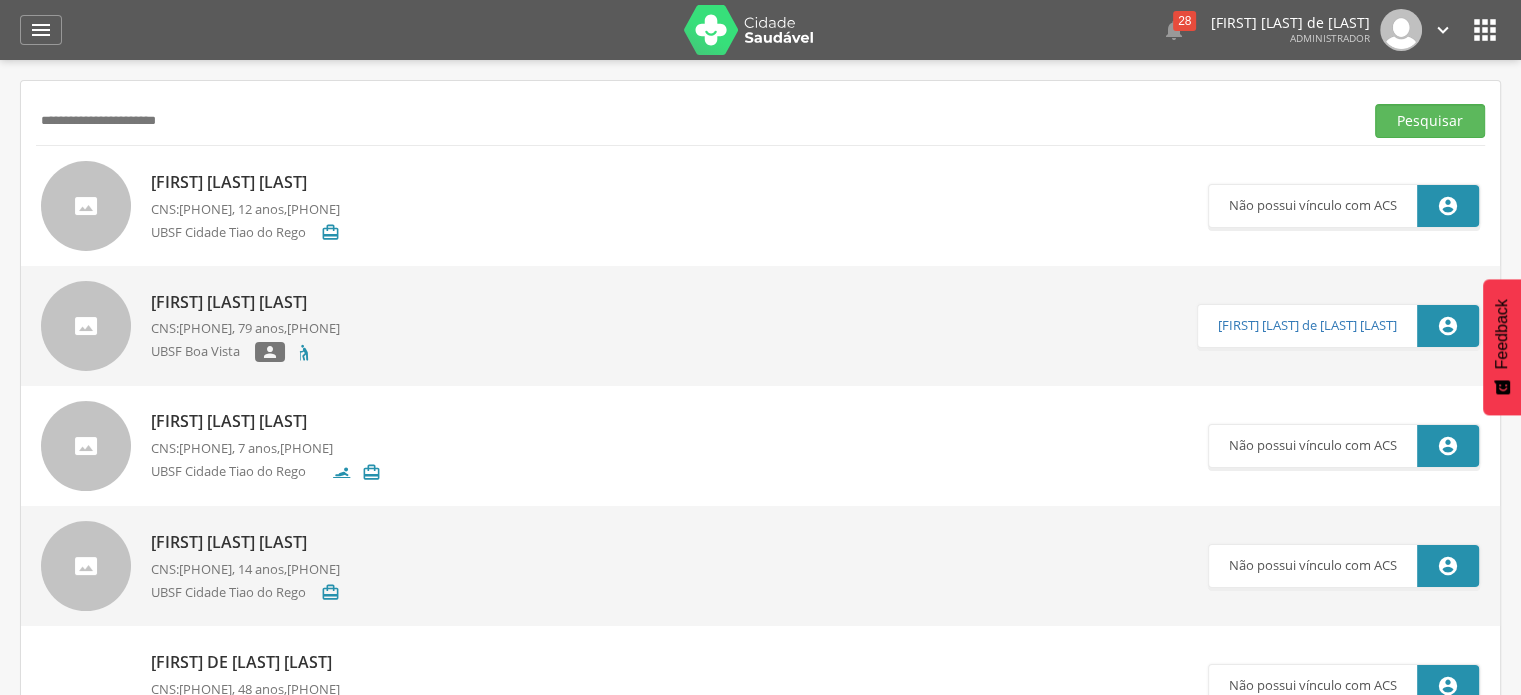 click on "Argemiro Costa Jeronimo" at bounding box center [245, 302] 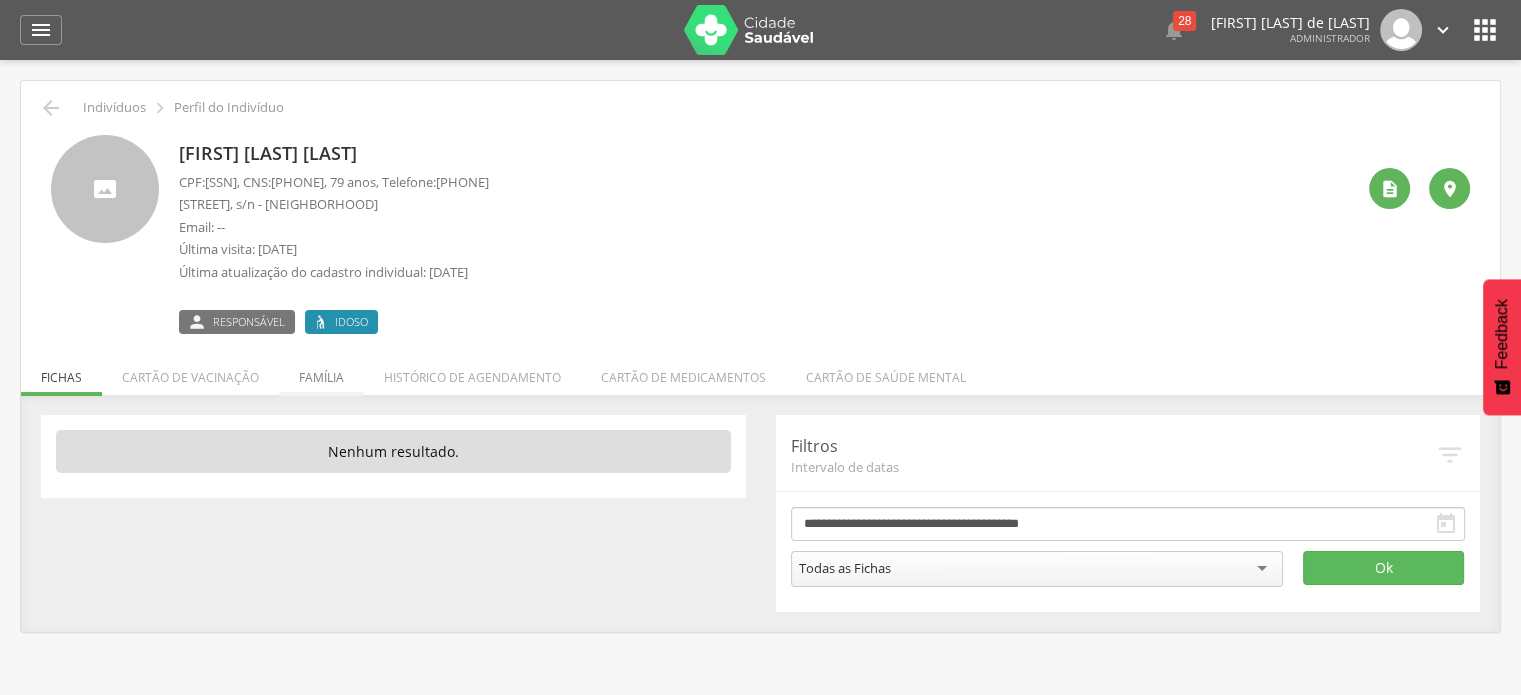 click on "Família" at bounding box center (321, 372) 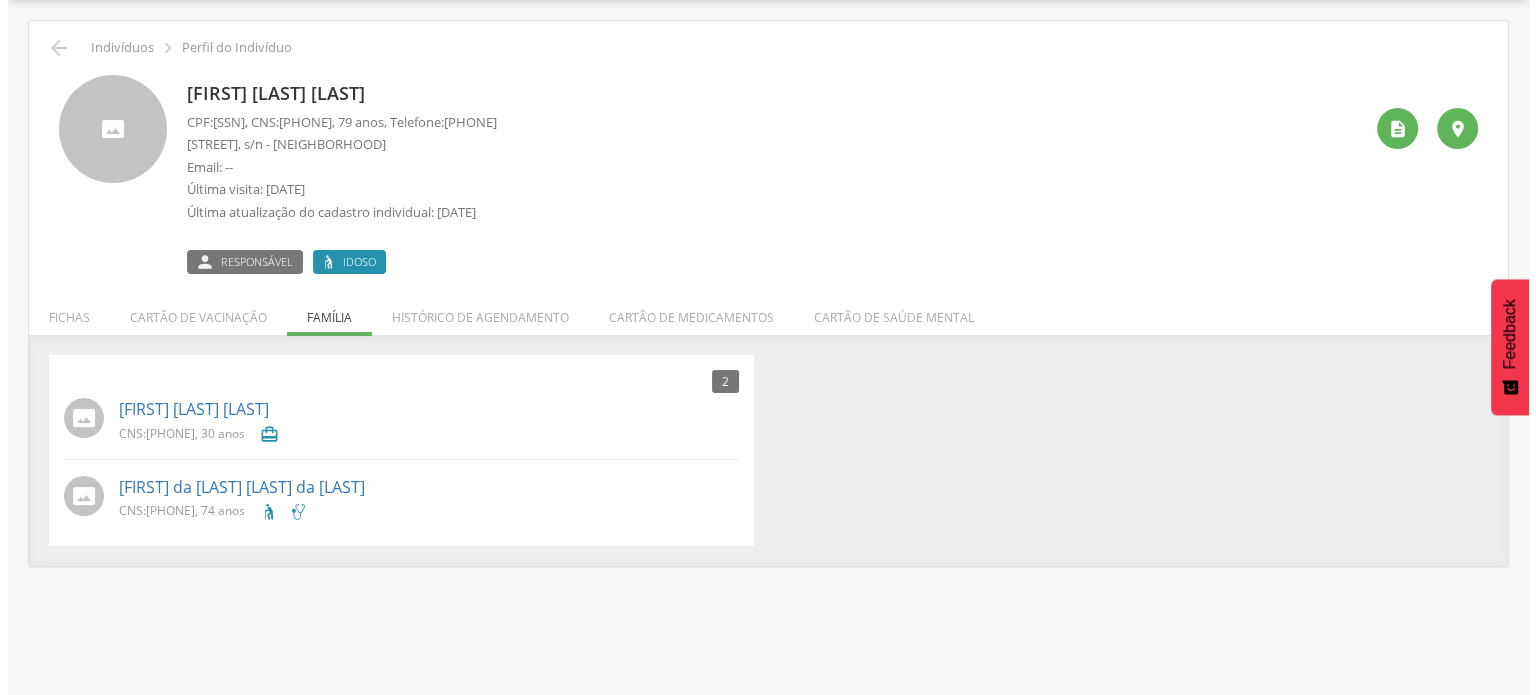 scroll, scrollTop: 0, scrollLeft: 0, axis: both 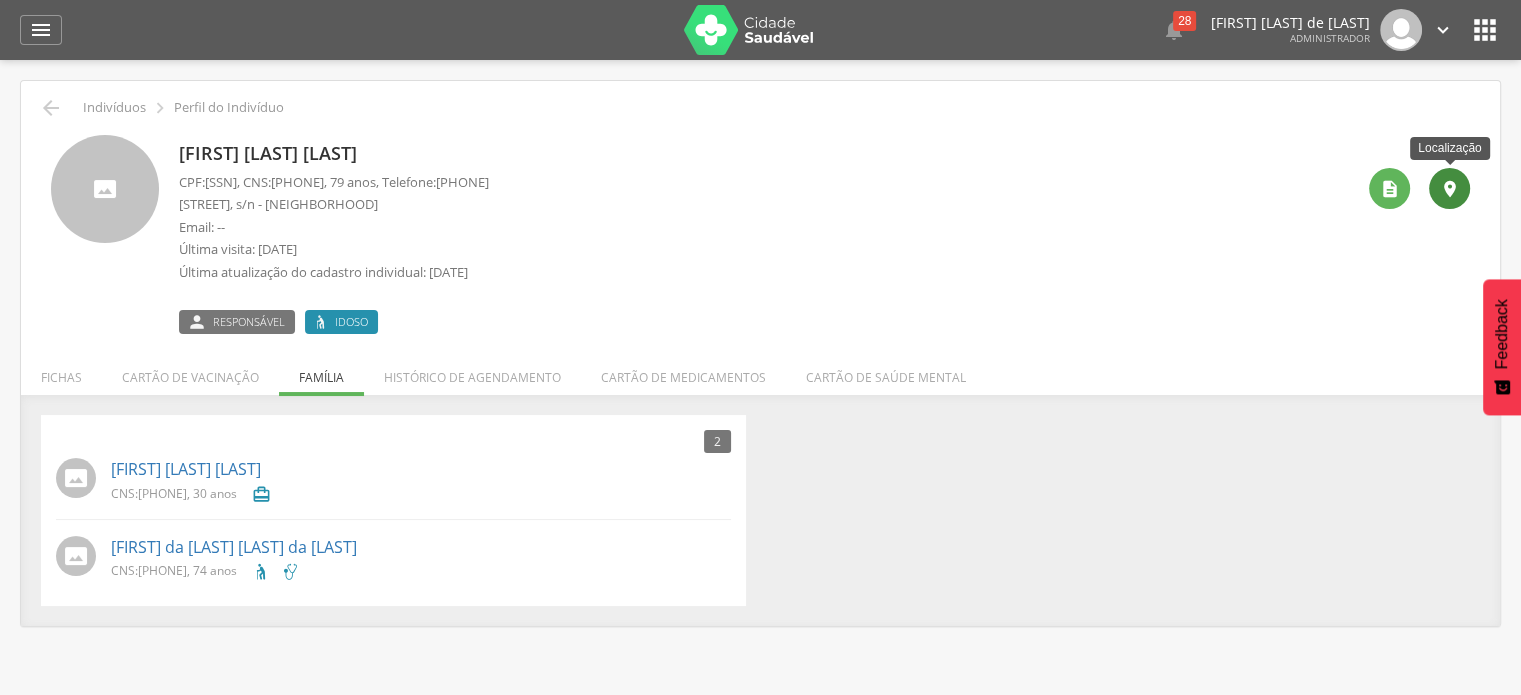 click on "" at bounding box center [1450, 189] 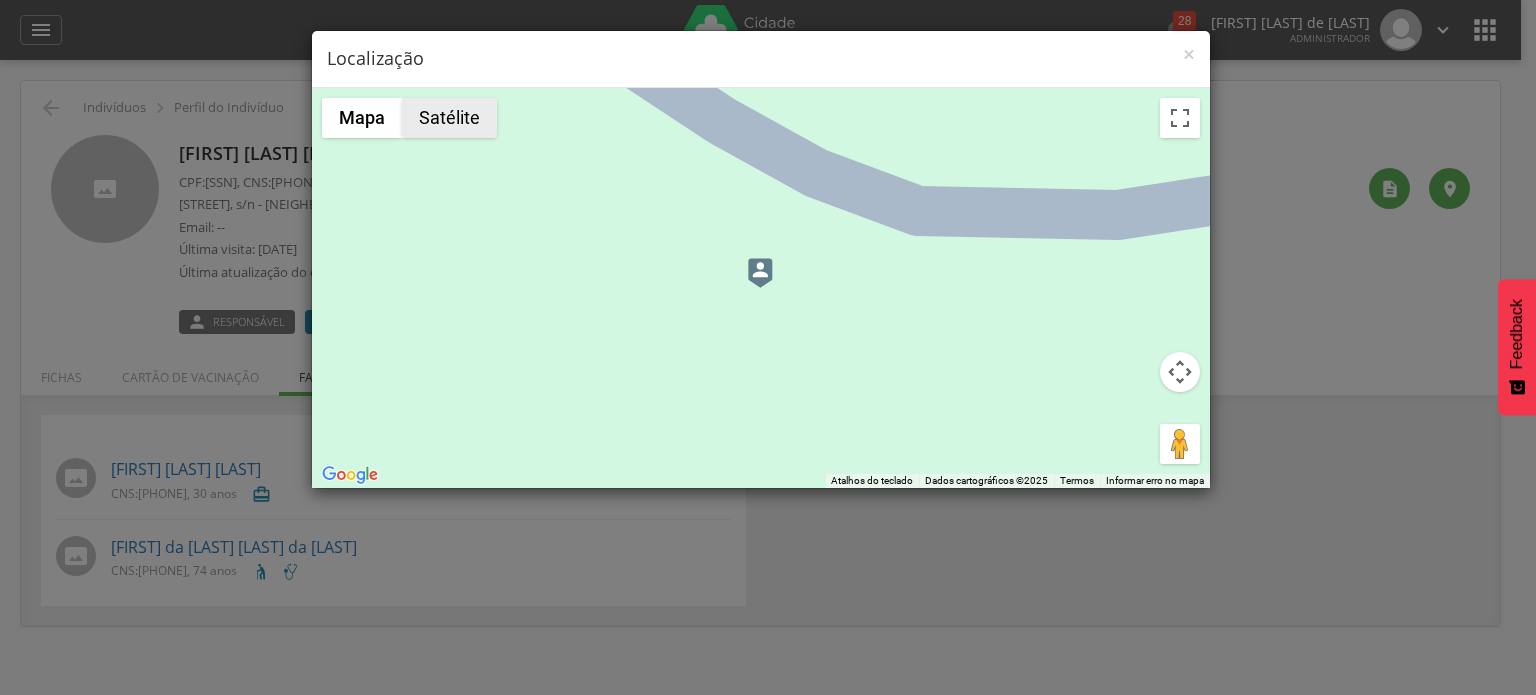 click on "Satélite" at bounding box center (449, 118) 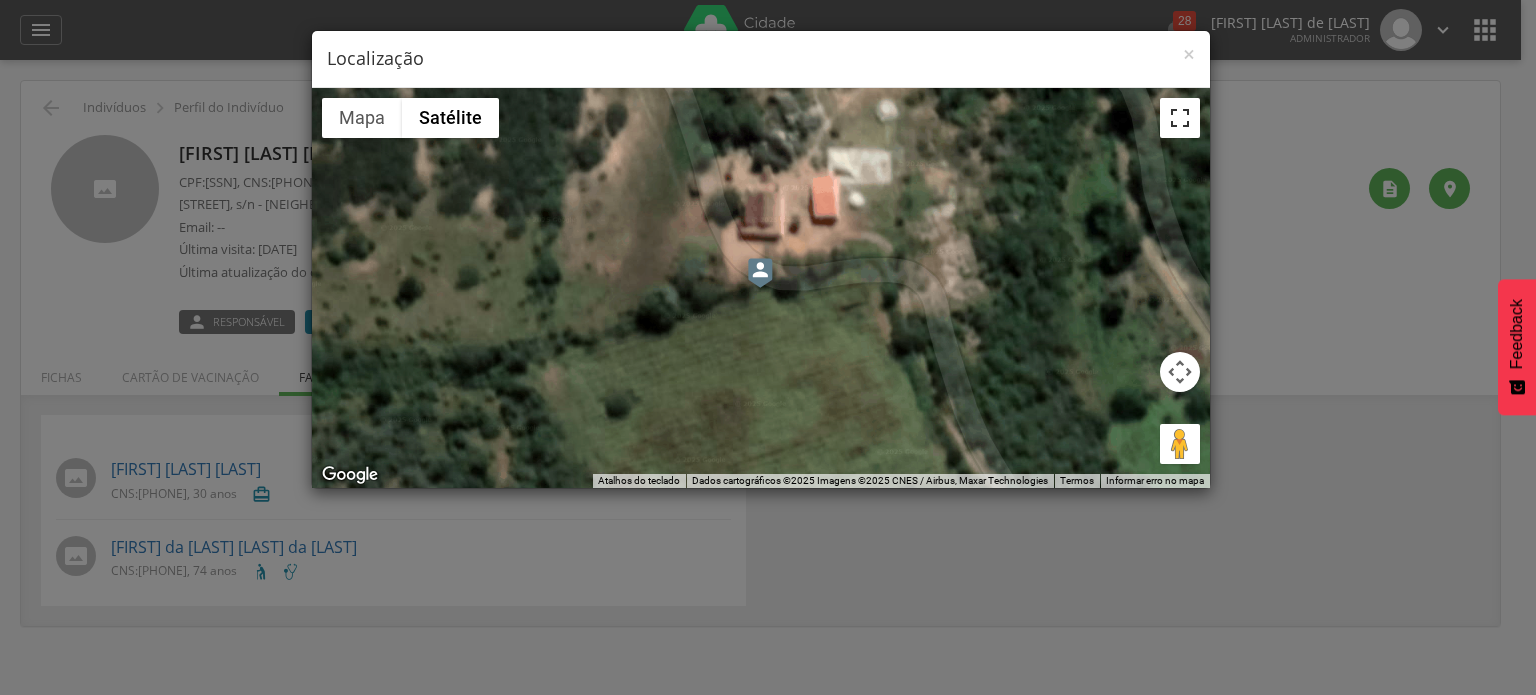 click at bounding box center [1180, 118] 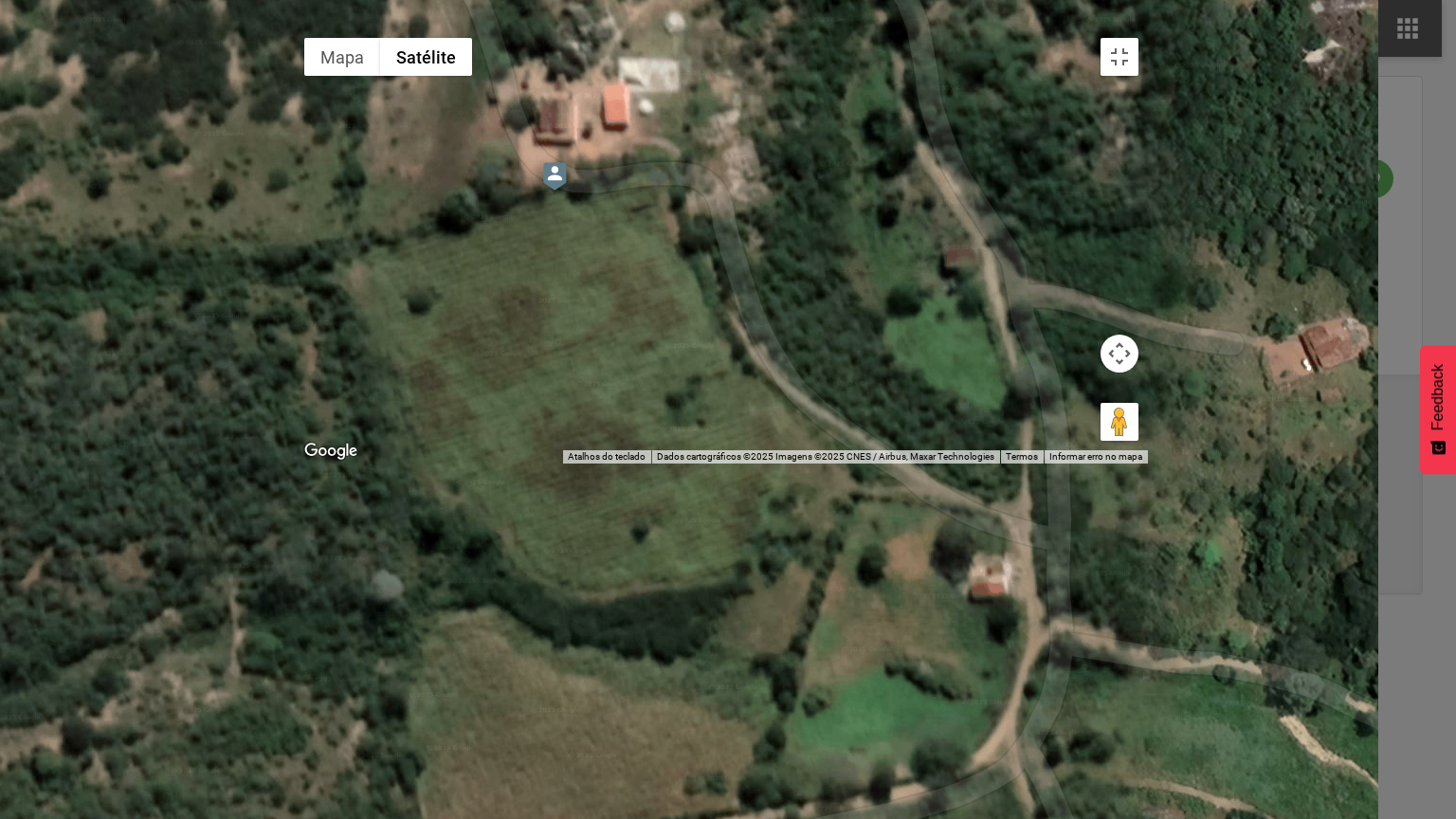 drag, startPoint x: 993, startPoint y: 452, endPoint x: 828, endPoint y: 400, distance: 173 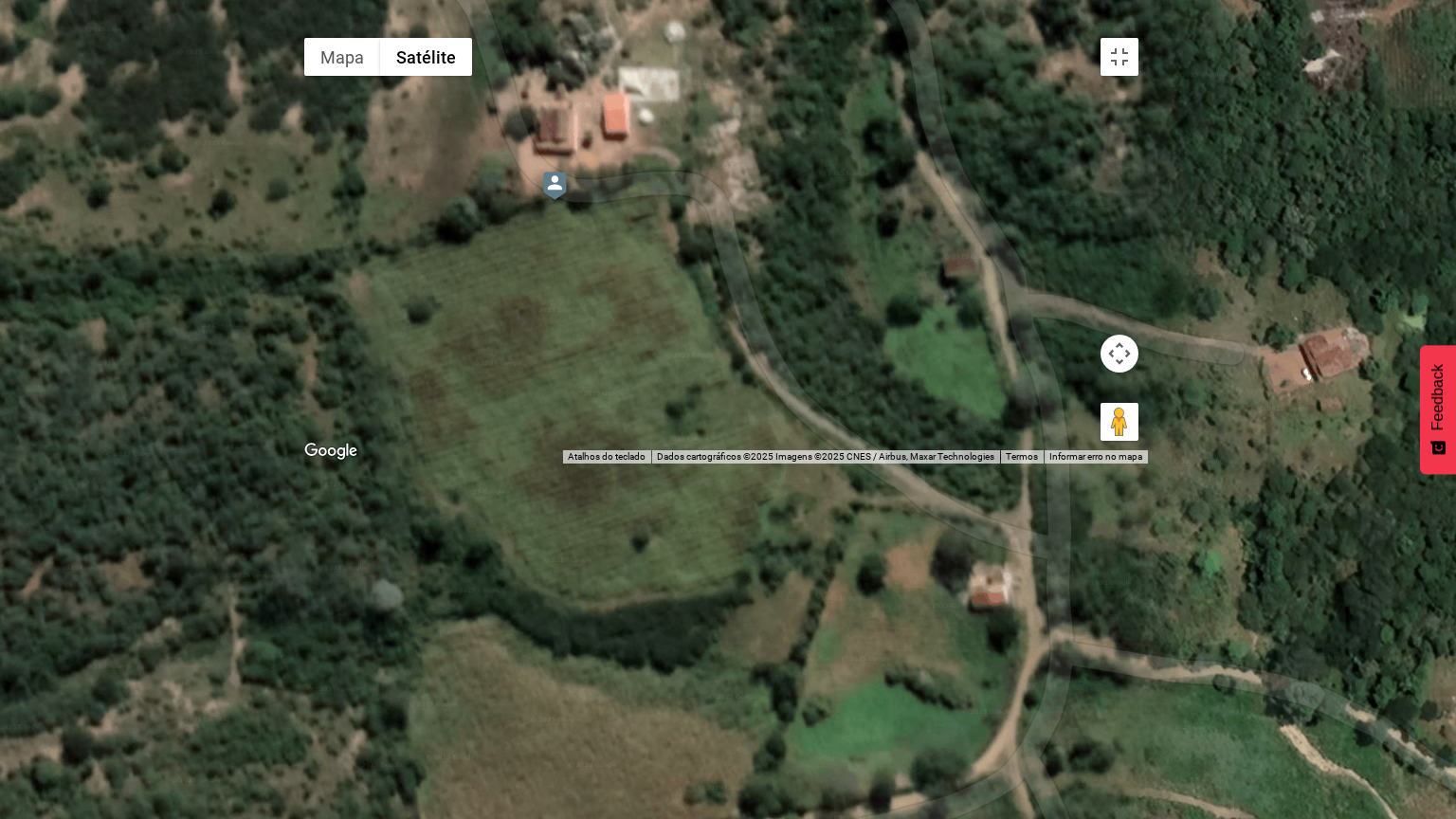 click at bounding box center (555, 186) 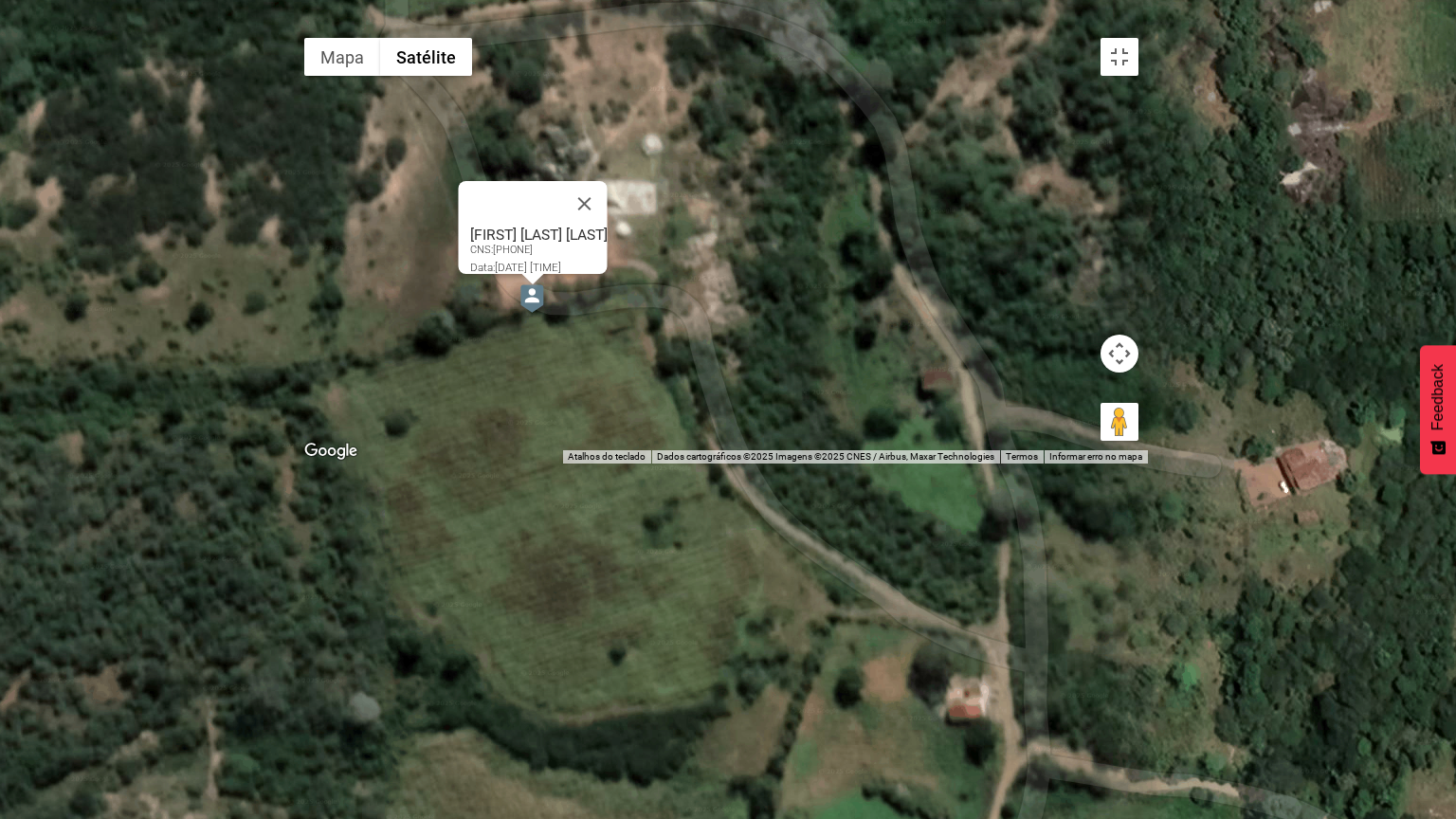 drag, startPoint x: 784, startPoint y: 377, endPoint x: 792, endPoint y: 313, distance: 64.498 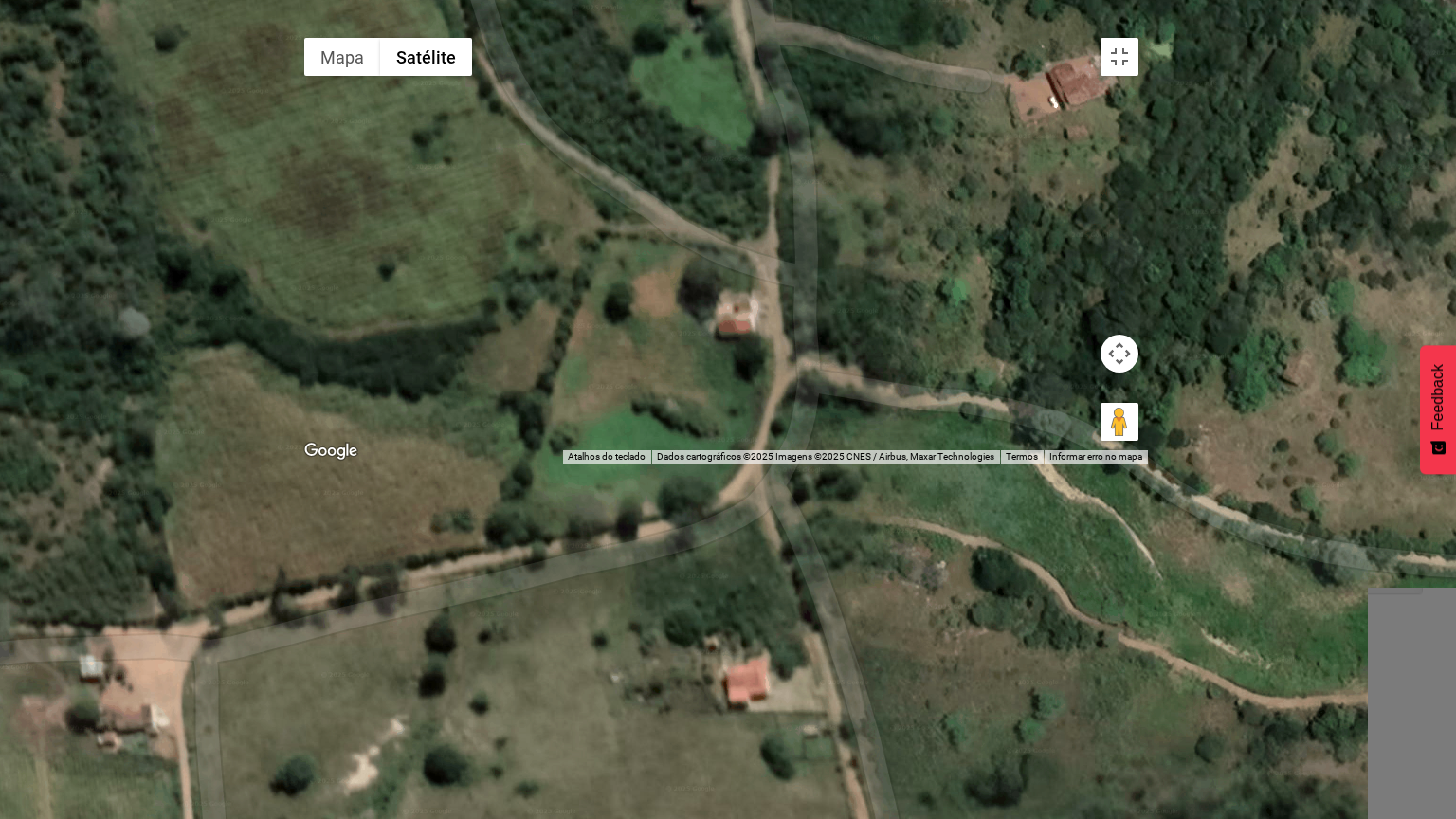 drag, startPoint x: 921, startPoint y: 392, endPoint x: 622, endPoint y: 386, distance: 299.0602 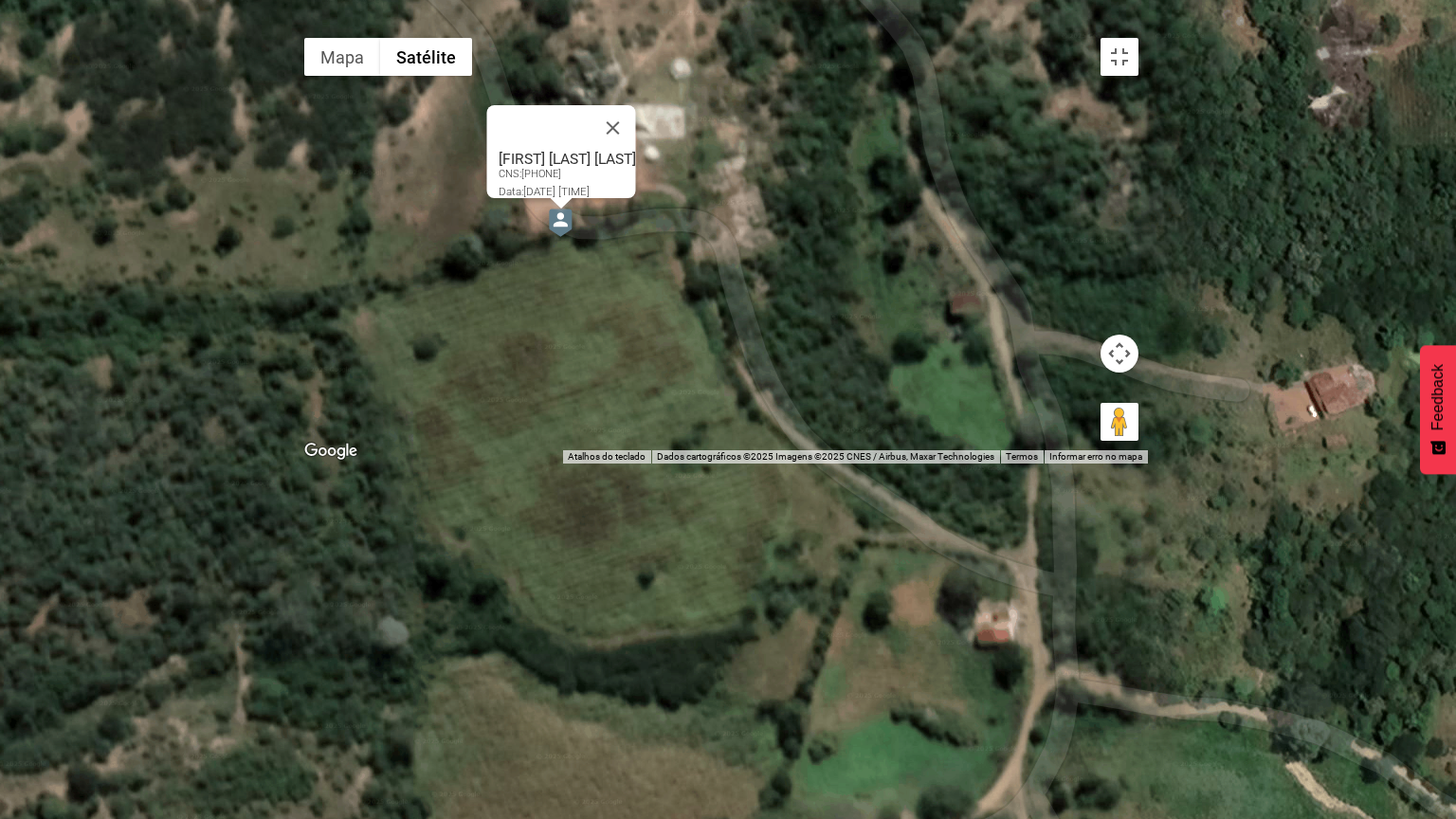 drag, startPoint x: 592, startPoint y: 303, endPoint x: 853, endPoint y: 614, distance: 406.0074 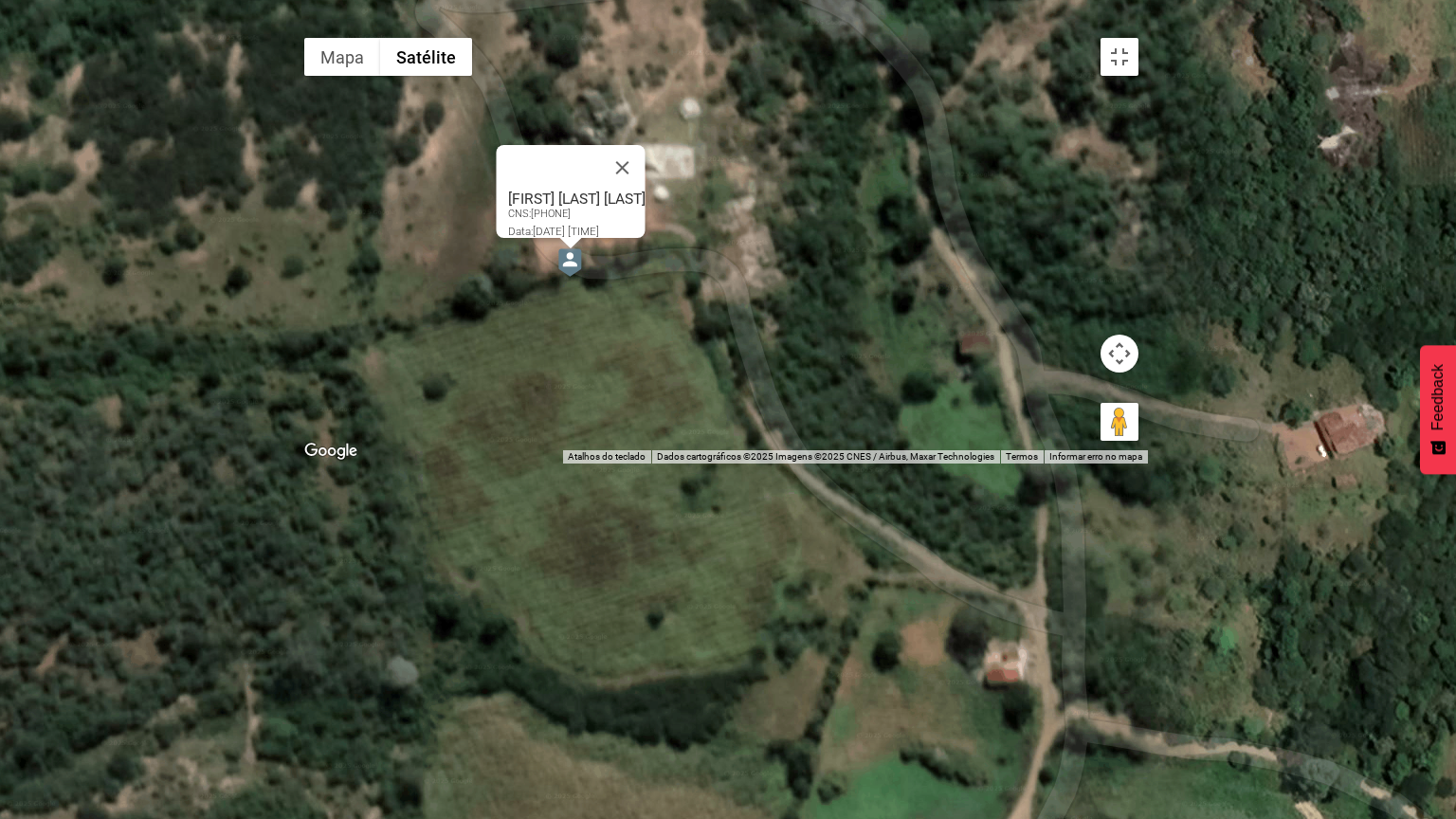 drag, startPoint x: 726, startPoint y: 478, endPoint x: 736, endPoint y: 519, distance: 42.201896 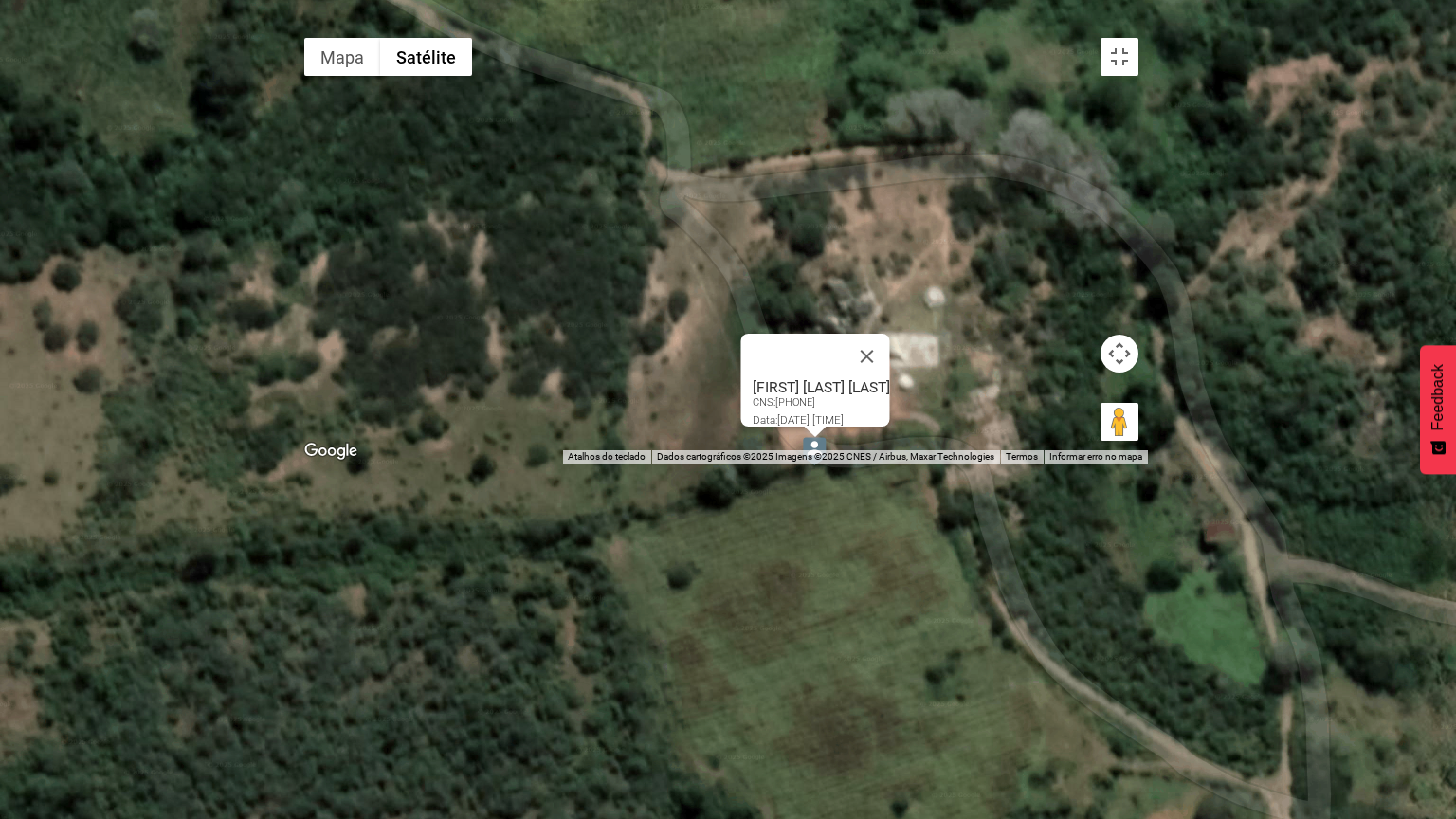 drag, startPoint x: 633, startPoint y: 500, endPoint x: 912, endPoint y: 714, distance: 351.6205 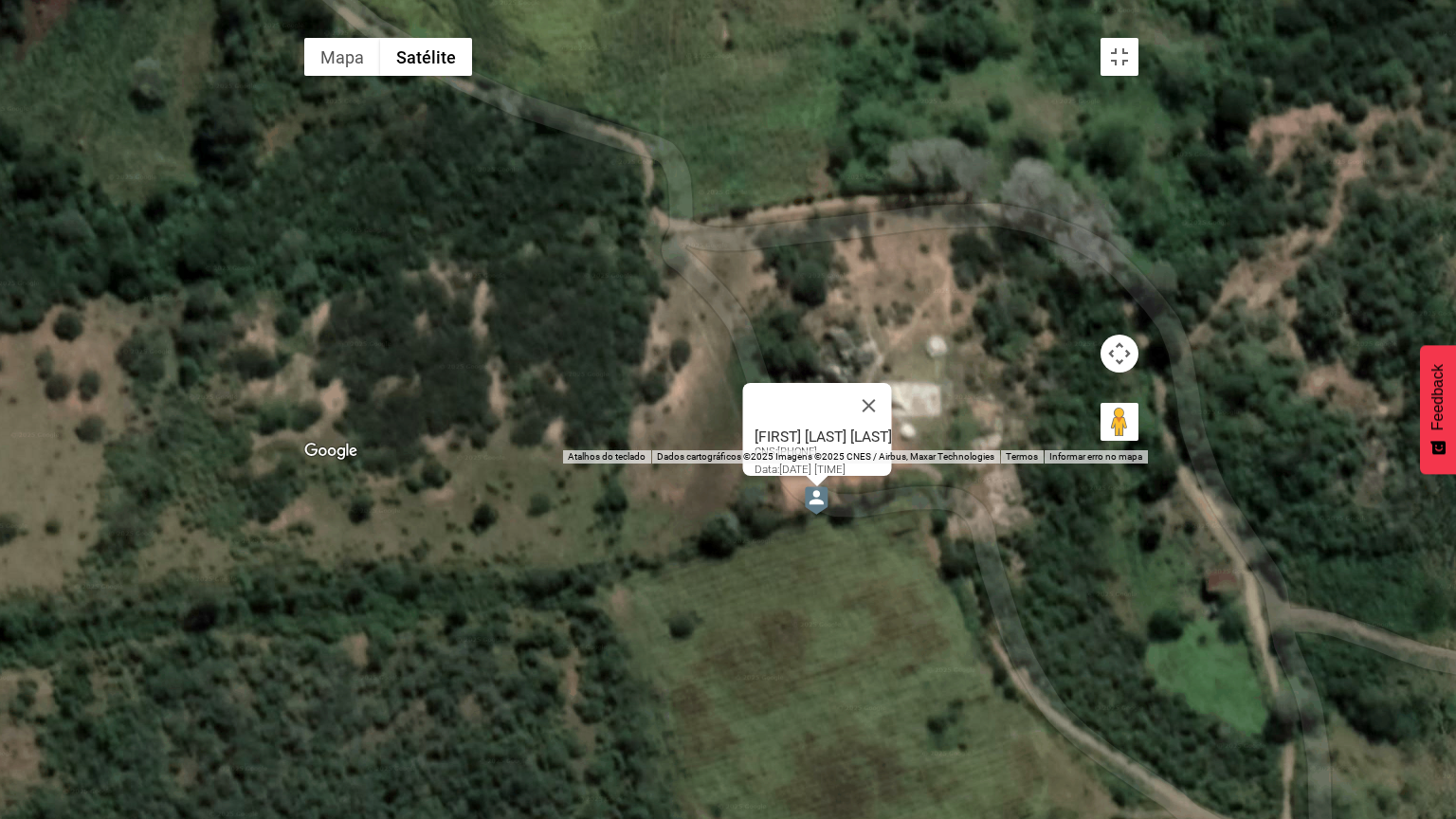 drag, startPoint x: 857, startPoint y: 455, endPoint x: 820, endPoint y: 480, distance: 44.654227 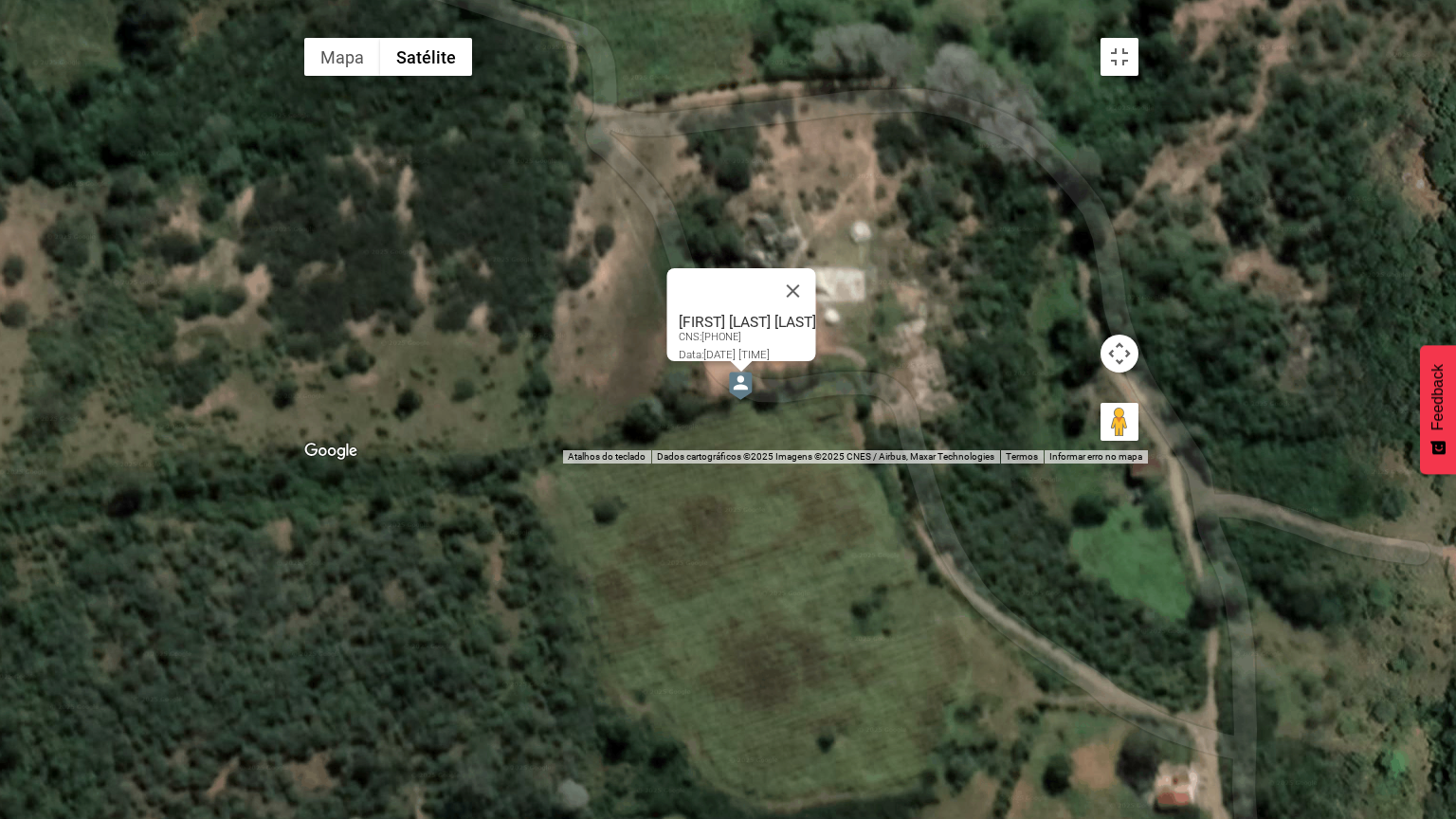drag, startPoint x: 1210, startPoint y: 646, endPoint x: 1103, endPoint y: 504, distance: 177.80045 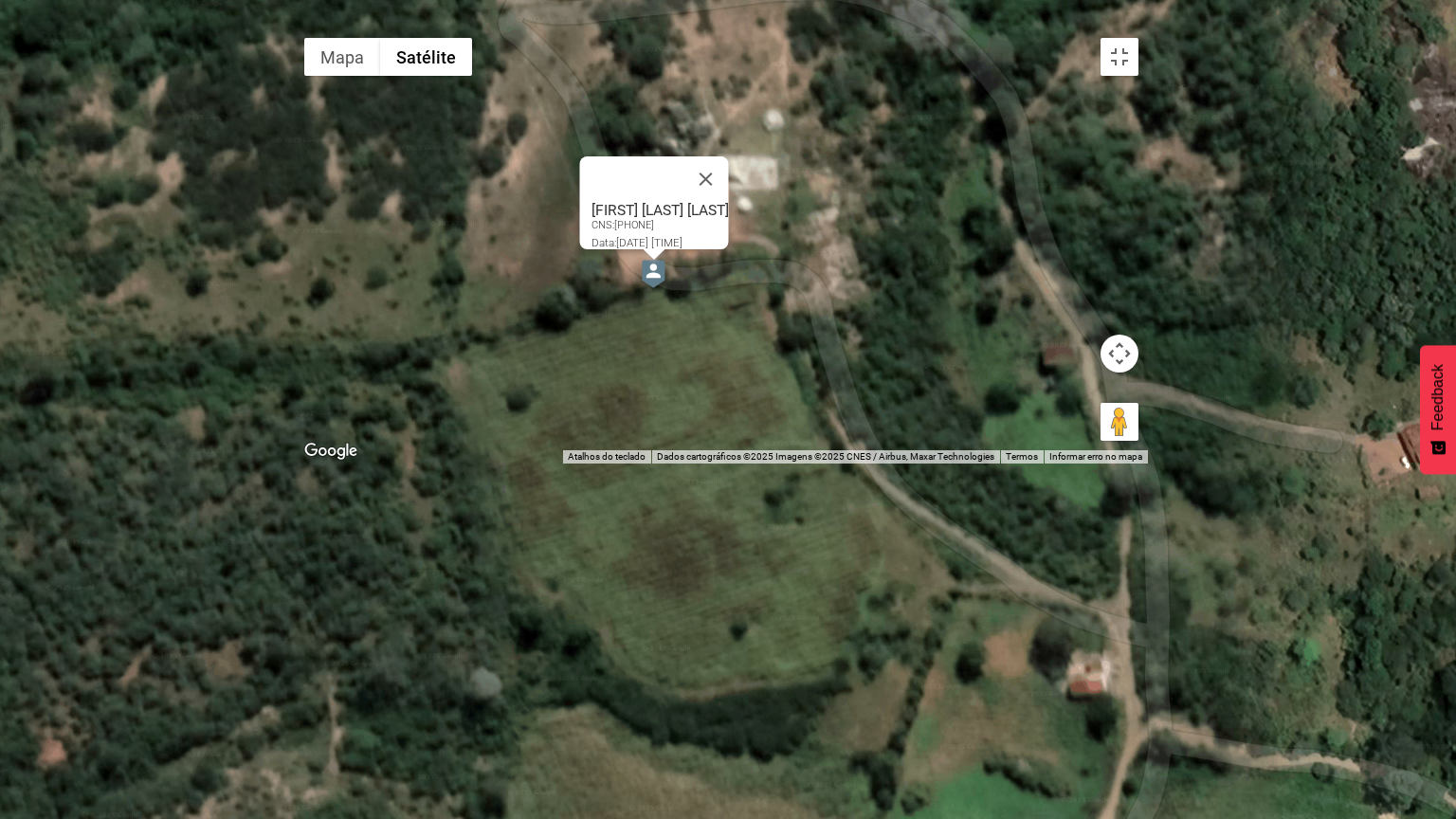 drag, startPoint x: 1208, startPoint y: 560, endPoint x: 1104, endPoint y: 413, distance: 180.06943 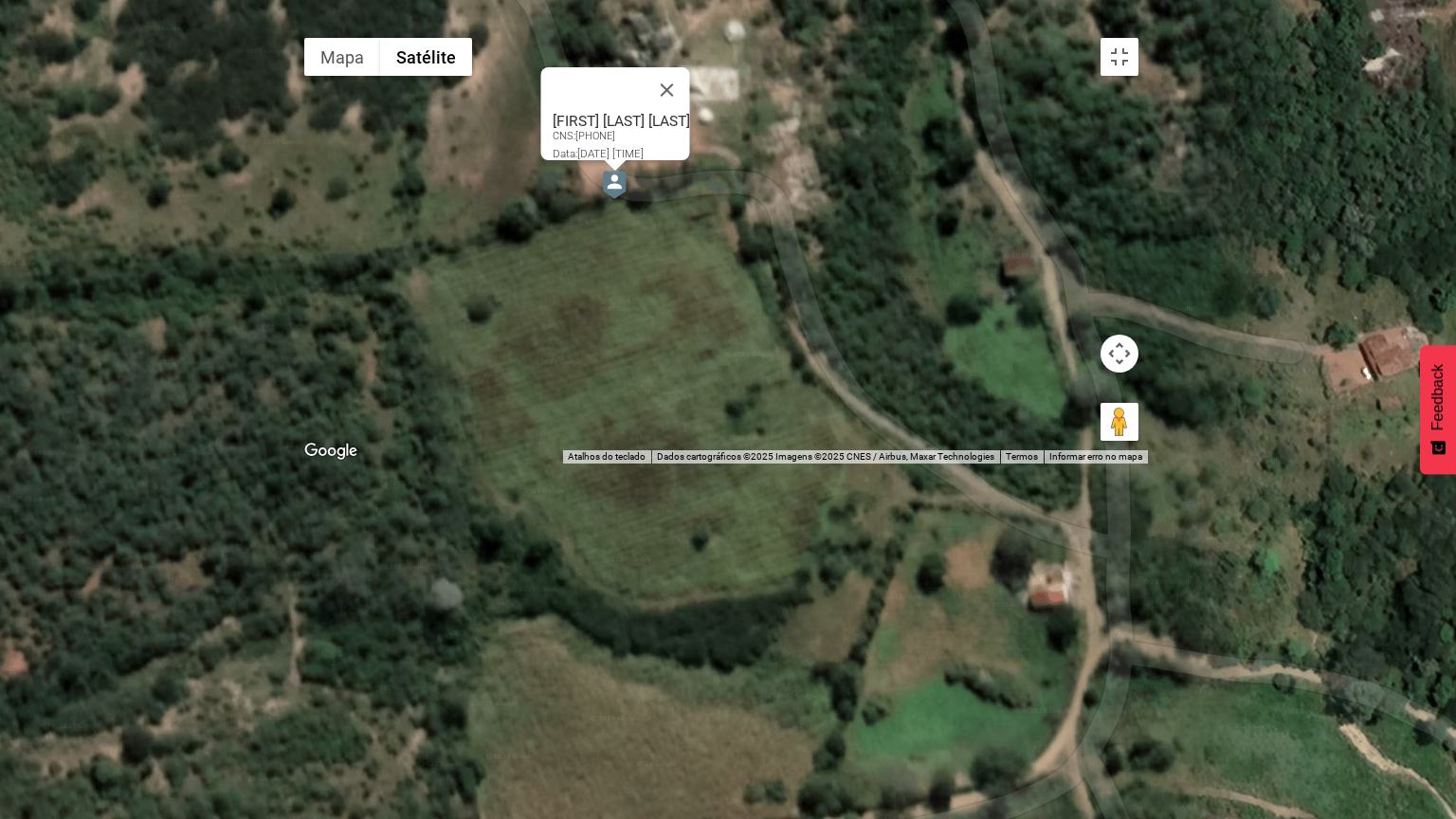 drag, startPoint x: 1119, startPoint y: 600, endPoint x: 1187, endPoint y: 586, distance: 69.42622 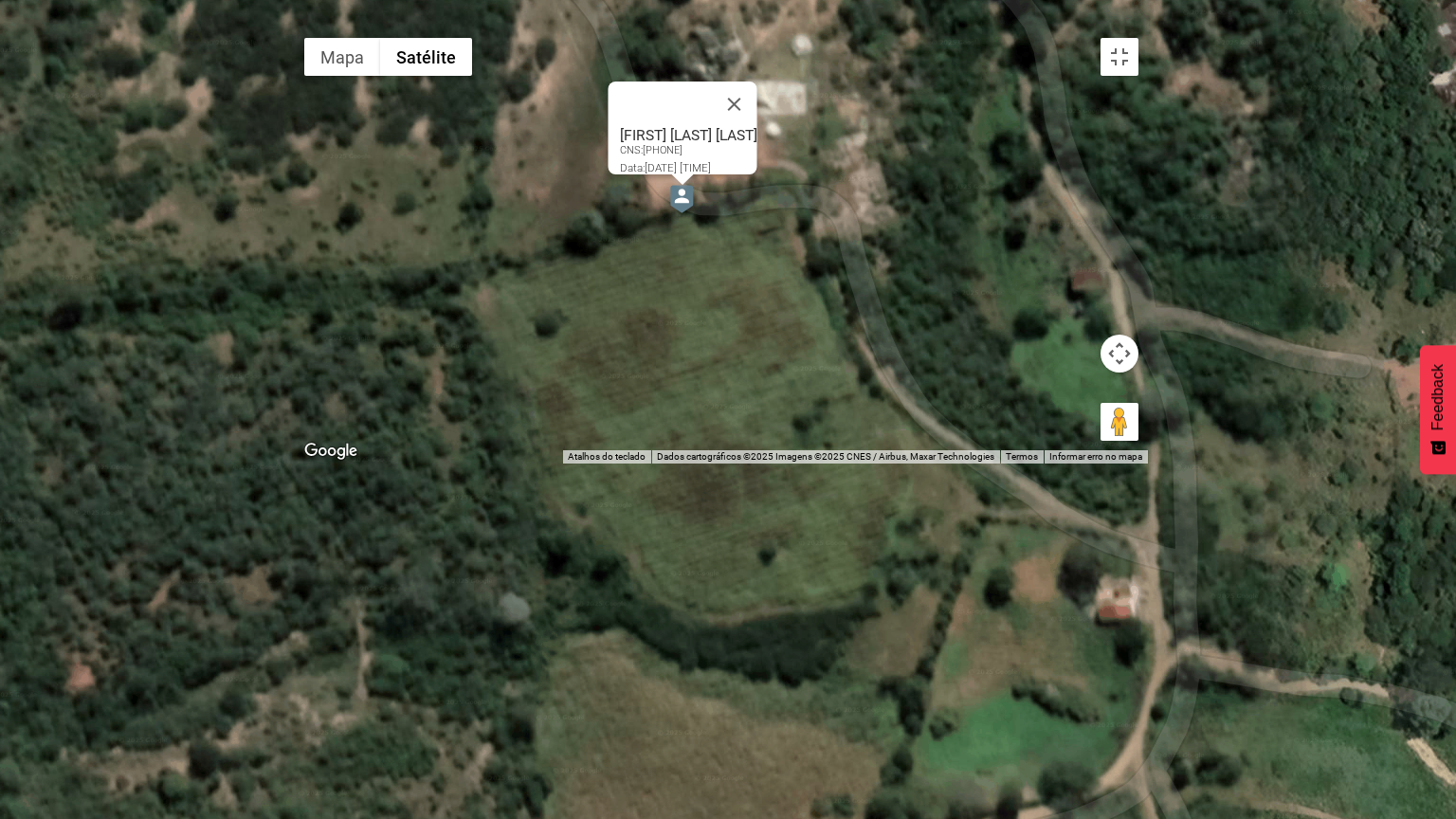 click on "Argemiro Costa Jeronimo CNS:  700507988294857 Data:  25/10/2024   08:09:47" at bounding box center (721, 246) 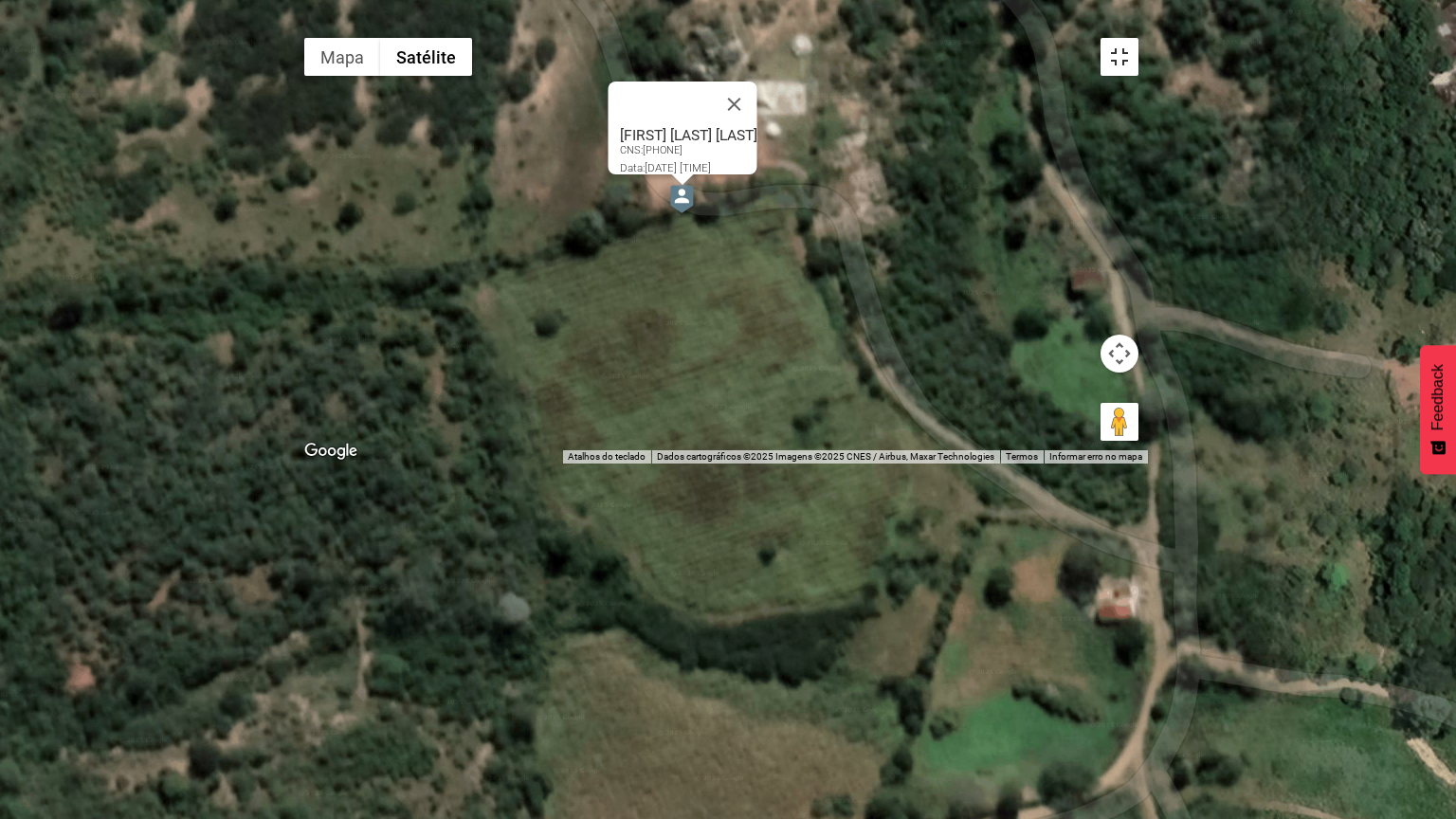 click at bounding box center [1119, 57] 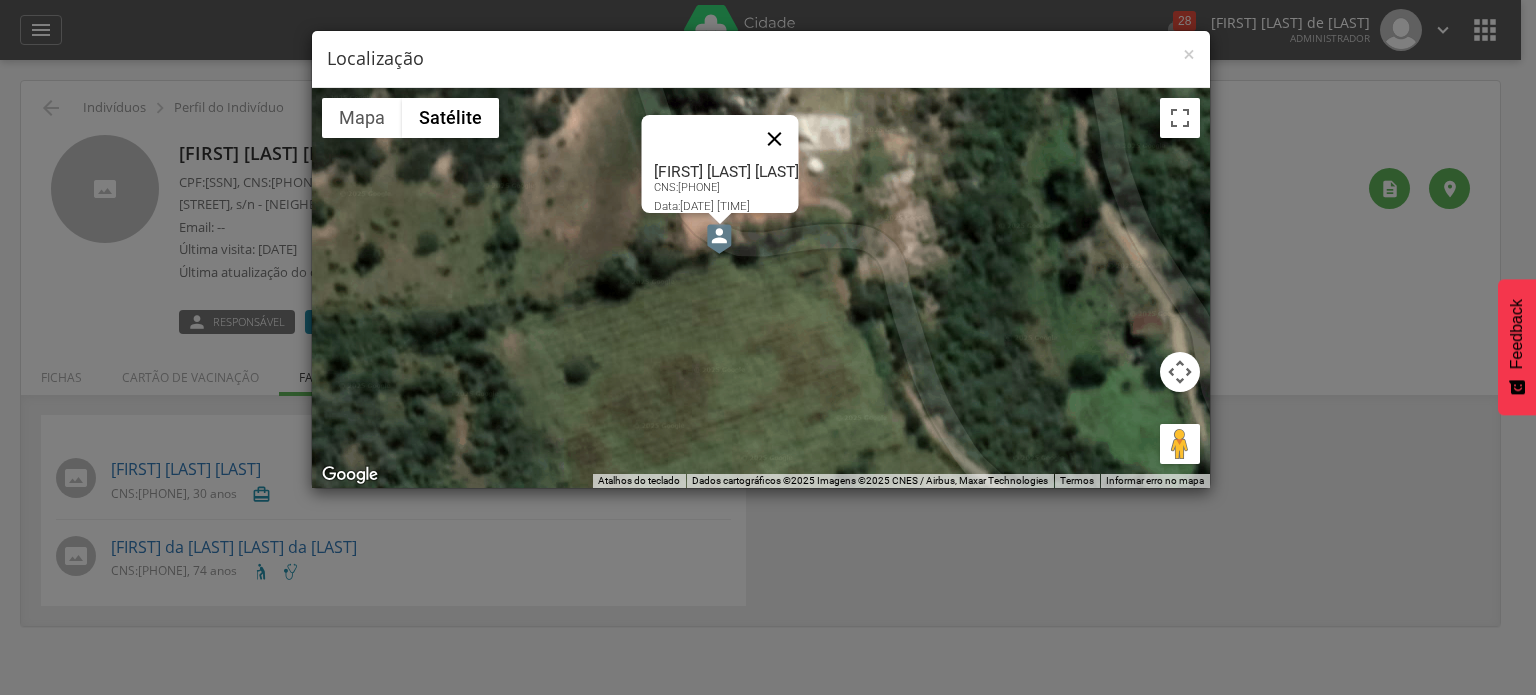 click at bounding box center (774, 139) 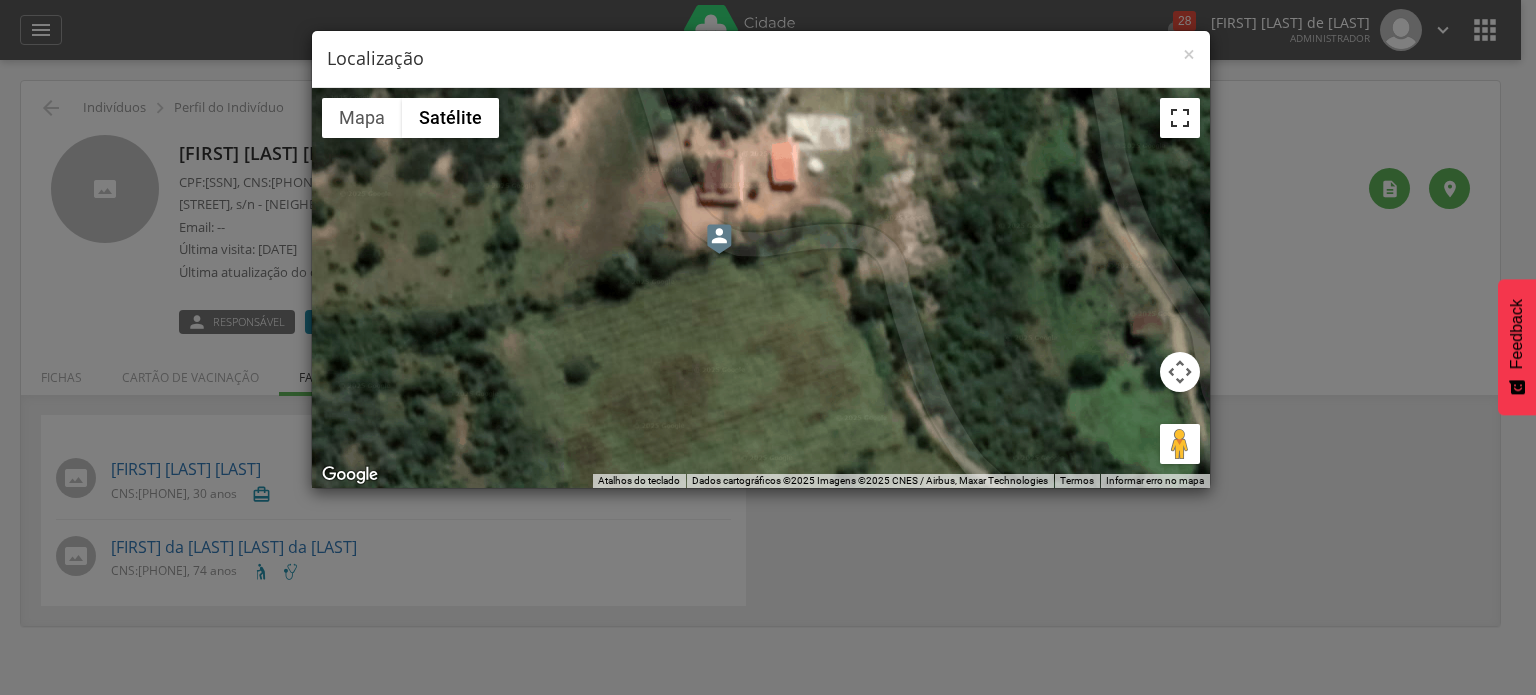 click at bounding box center (1180, 118) 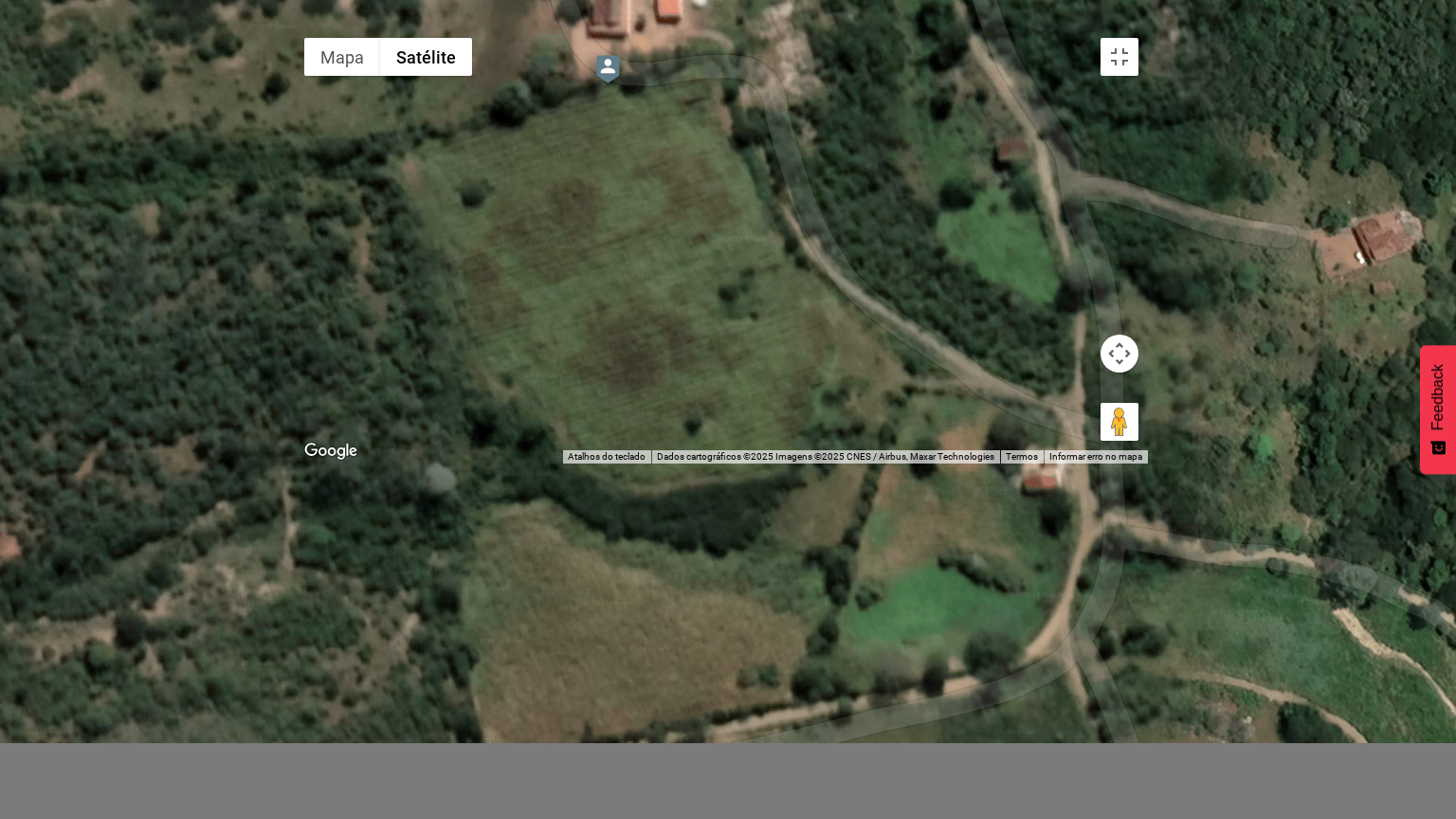 drag, startPoint x: 1062, startPoint y: 373, endPoint x: 1010, endPoint y: 207, distance: 173.954 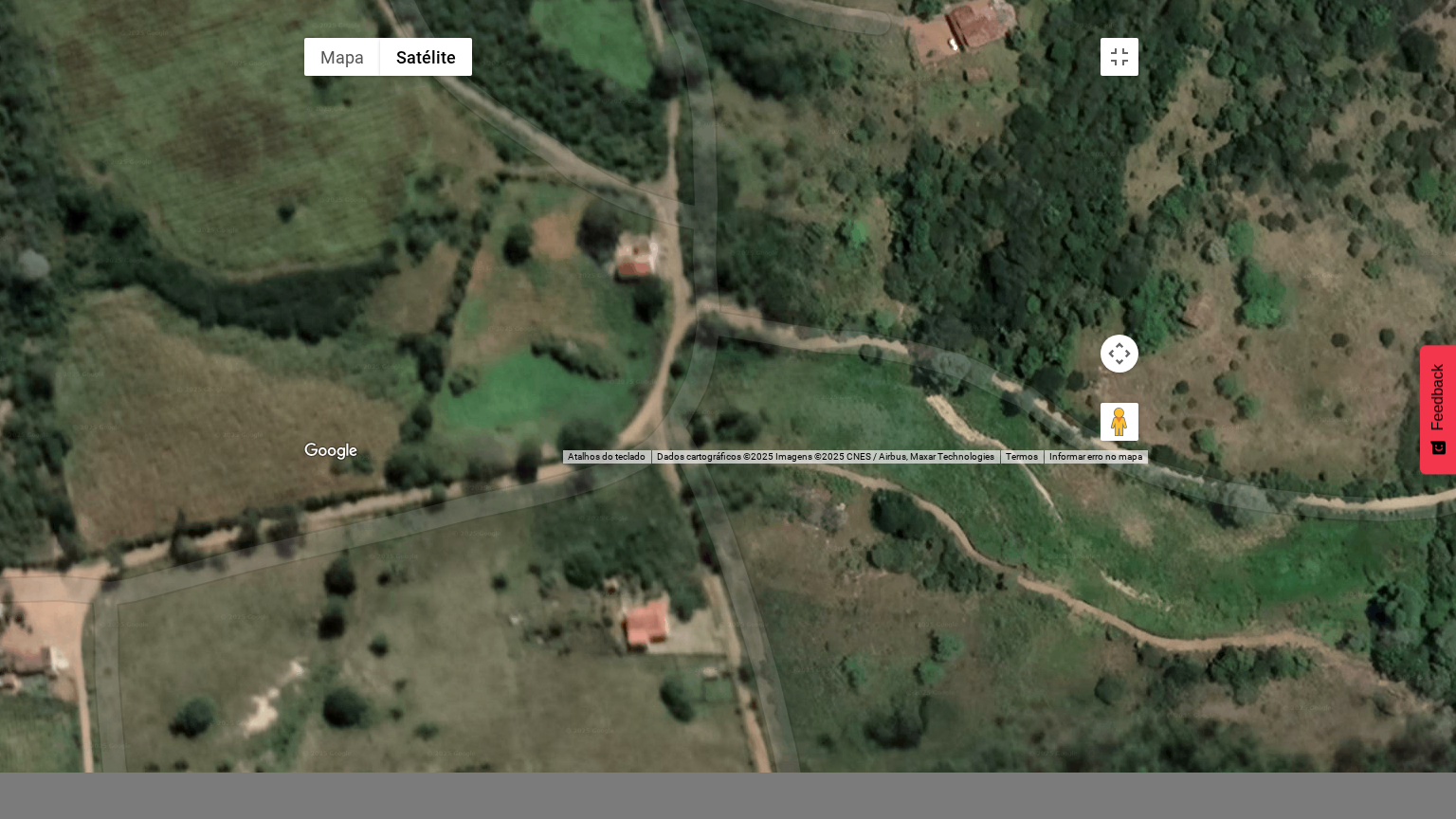 drag, startPoint x: 1085, startPoint y: 557, endPoint x: 646, endPoint y: 391, distance: 469.337 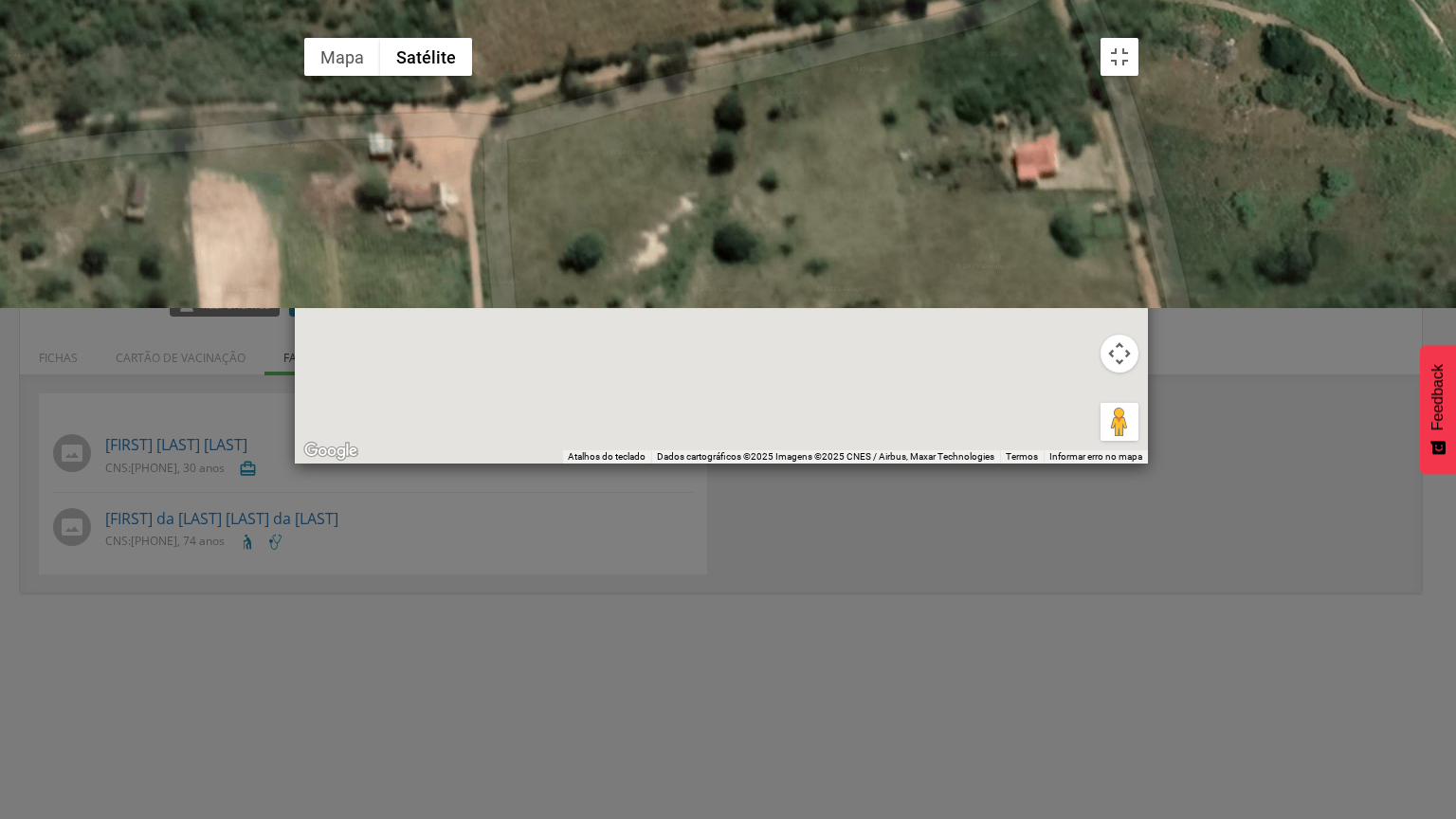 drag, startPoint x: 554, startPoint y: 593, endPoint x: 948, endPoint y: 119, distance: 616.37002 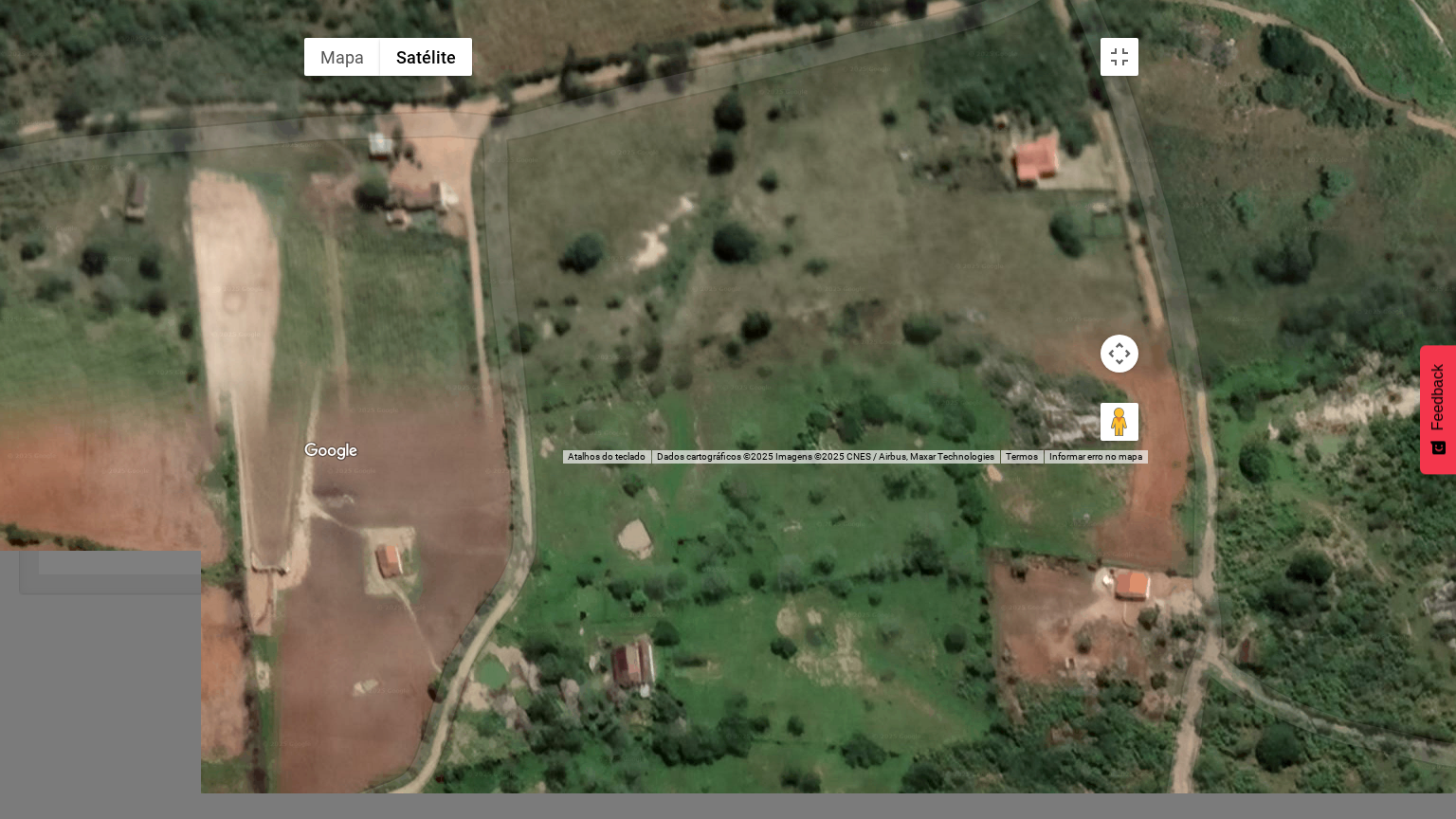 click at bounding box center (721, 246) 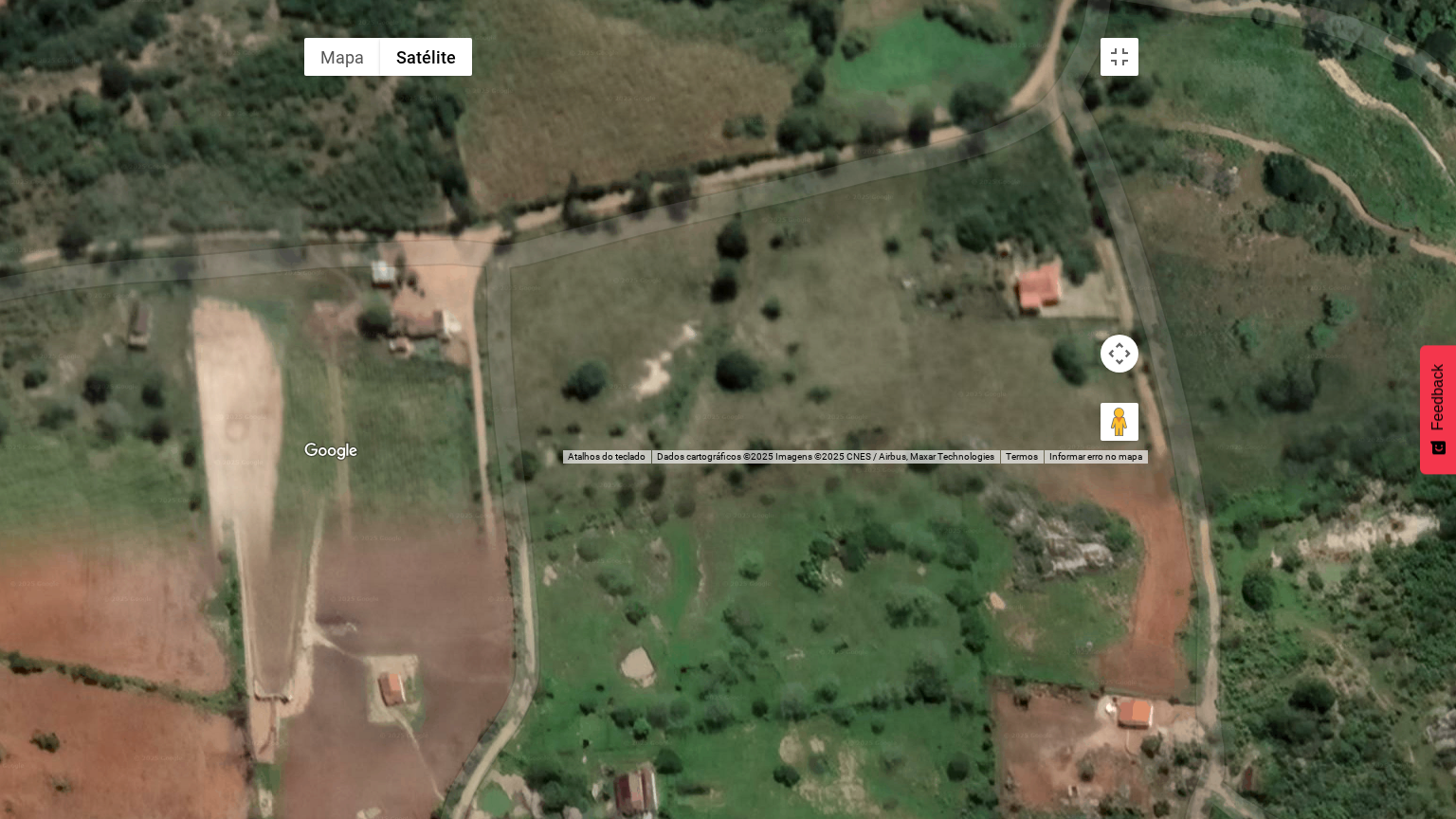 drag, startPoint x: 748, startPoint y: 359, endPoint x: 808, endPoint y: 816, distance: 460.9219 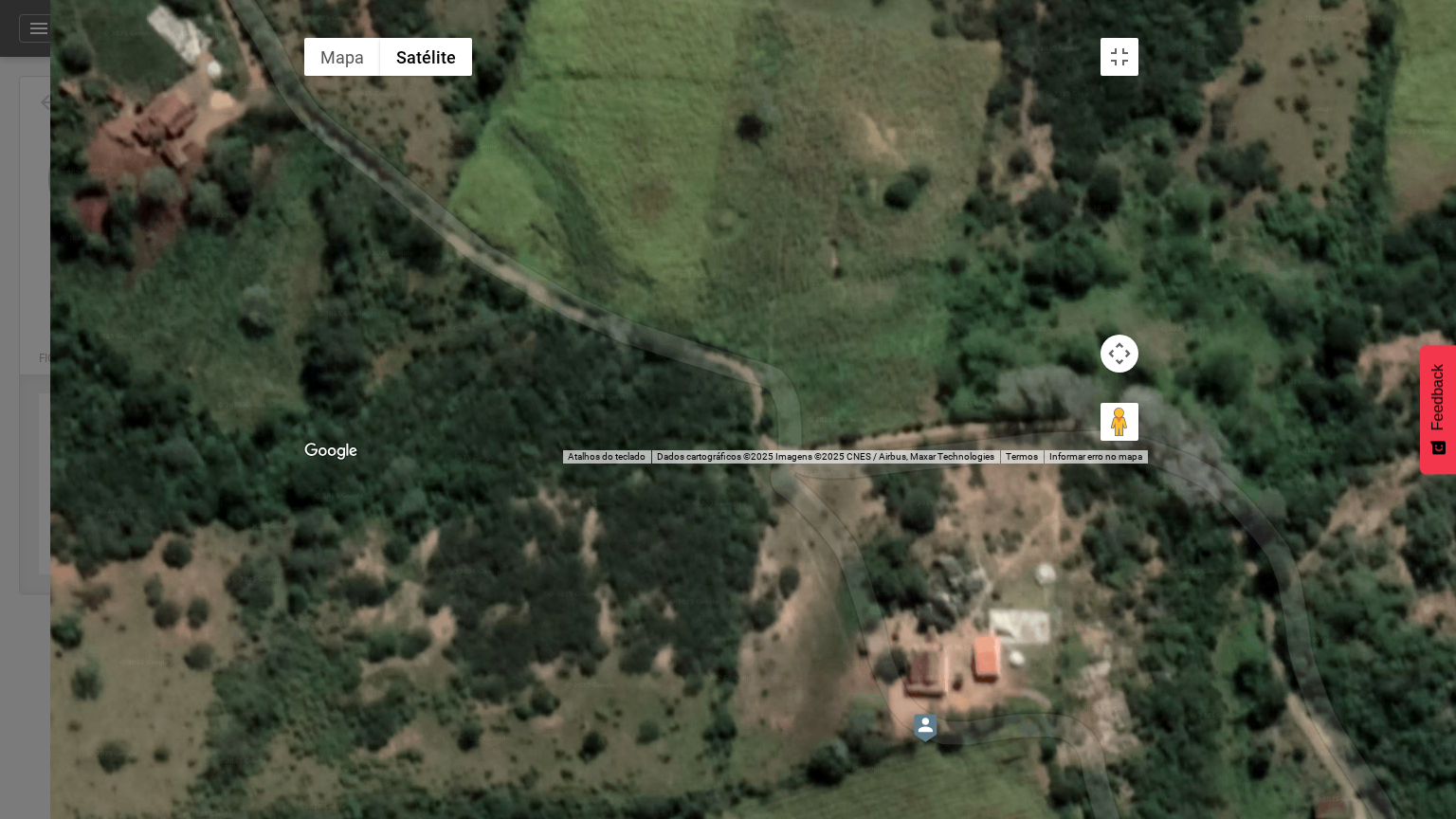 drag, startPoint x: 897, startPoint y: 445, endPoint x: 1139, endPoint y: 733, distance: 376.17549 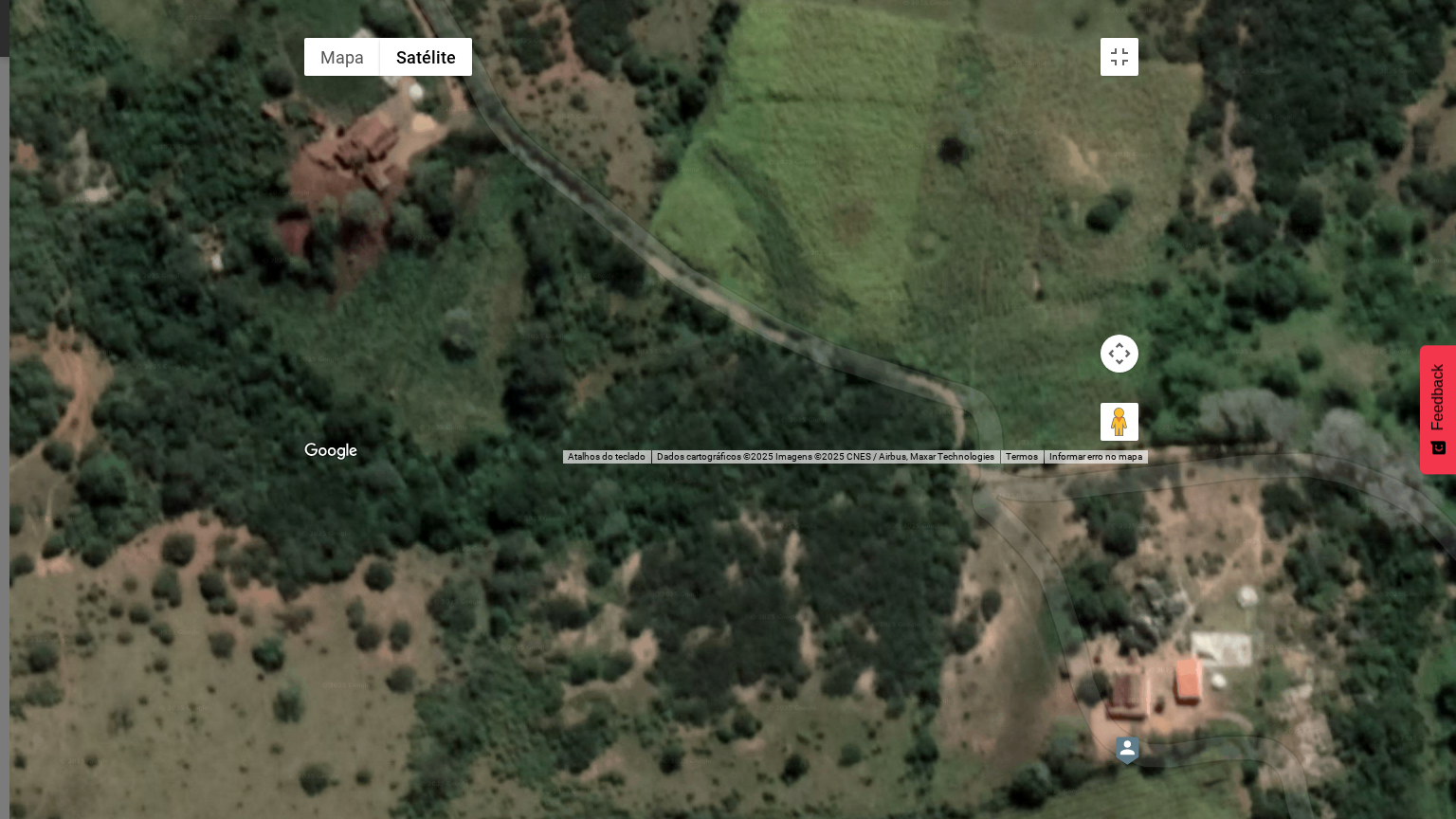 drag, startPoint x: 838, startPoint y: 626, endPoint x: 792, endPoint y: 508, distance: 126.64912 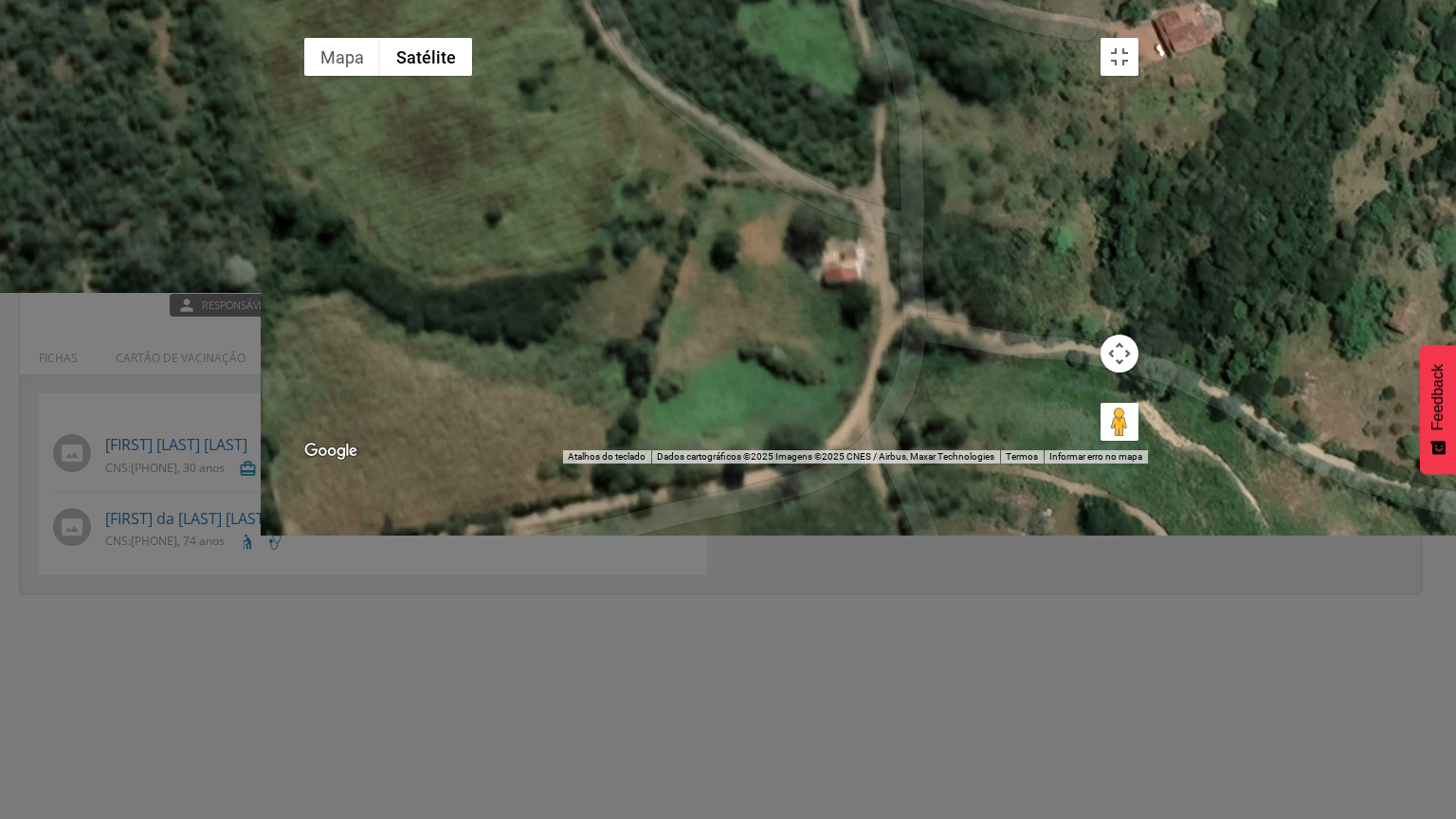 drag, startPoint x: 825, startPoint y: 524, endPoint x: 1285, endPoint y: 27, distance: 677.20676 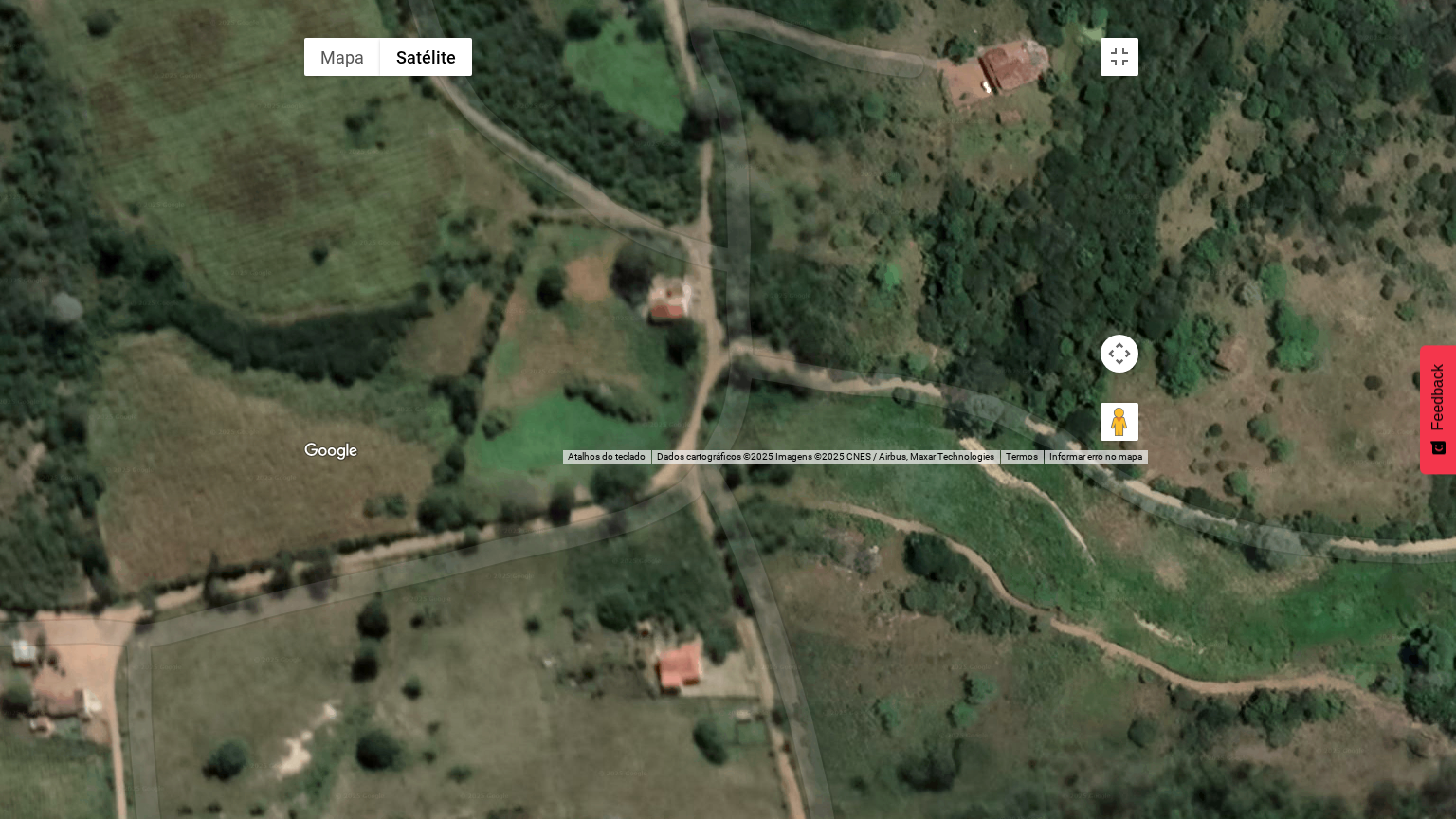 drag, startPoint x: 1107, startPoint y: 353, endPoint x: 738, endPoint y: 576, distance: 431.1496 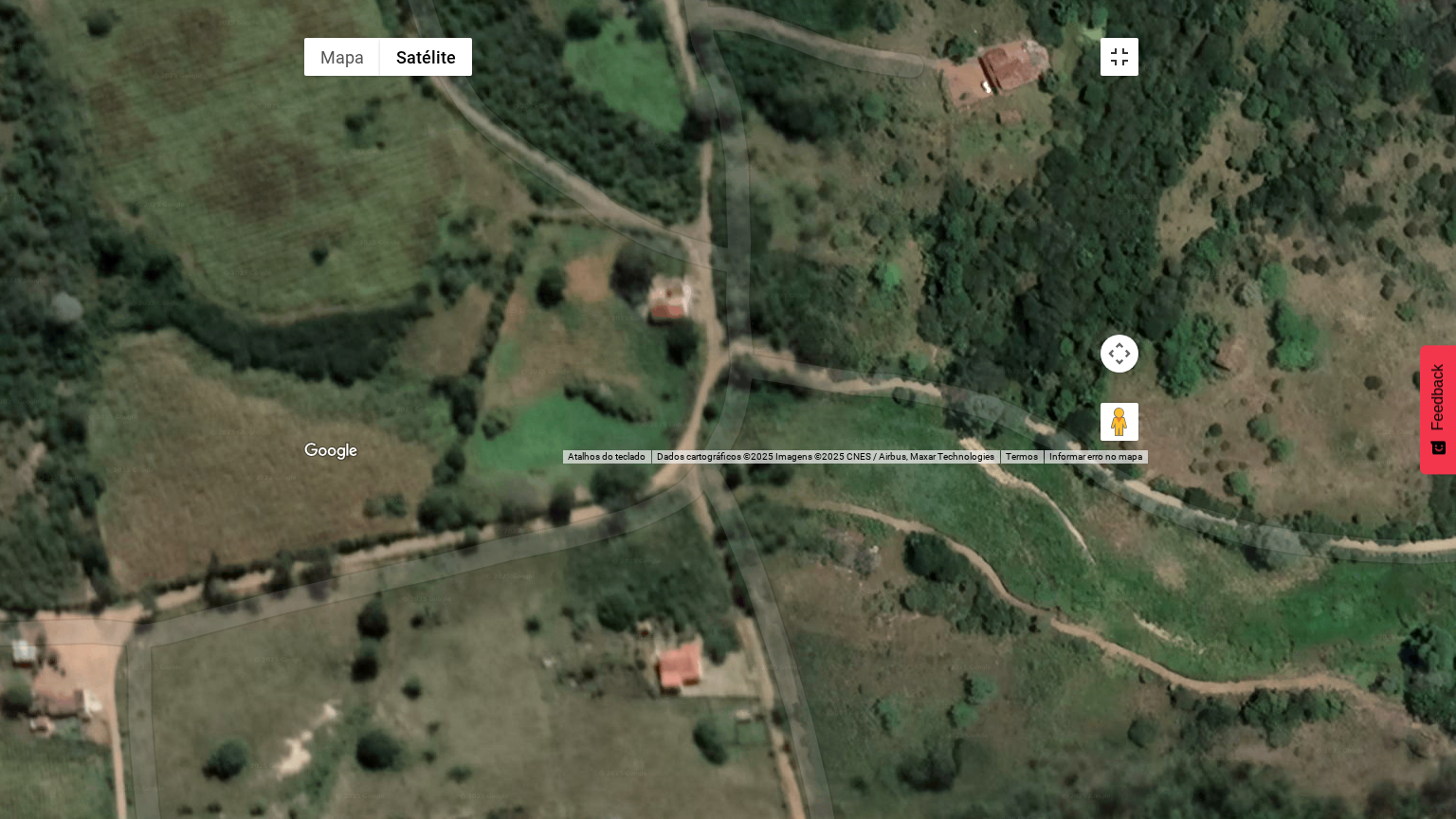 click at bounding box center [1119, 57] 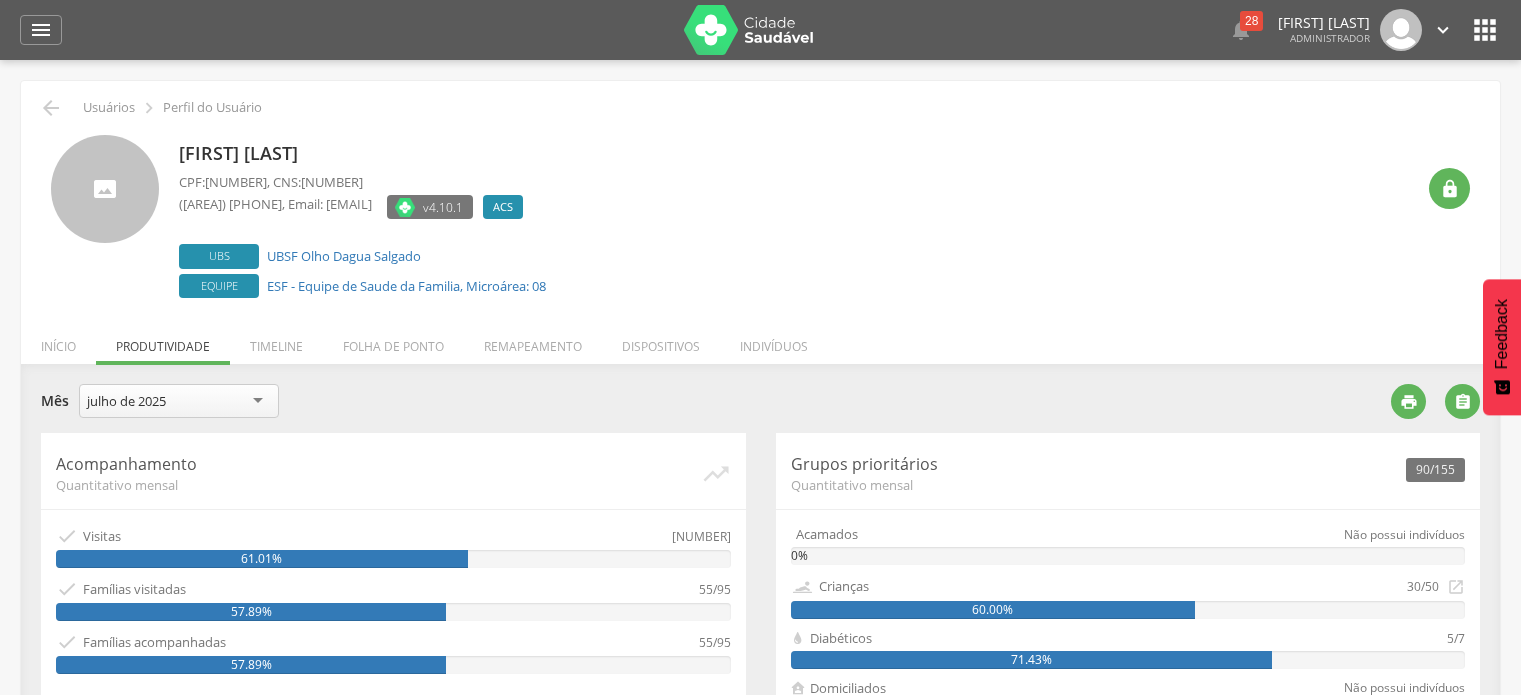 scroll, scrollTop: 108, scrollLeft: 0, axis: vertical 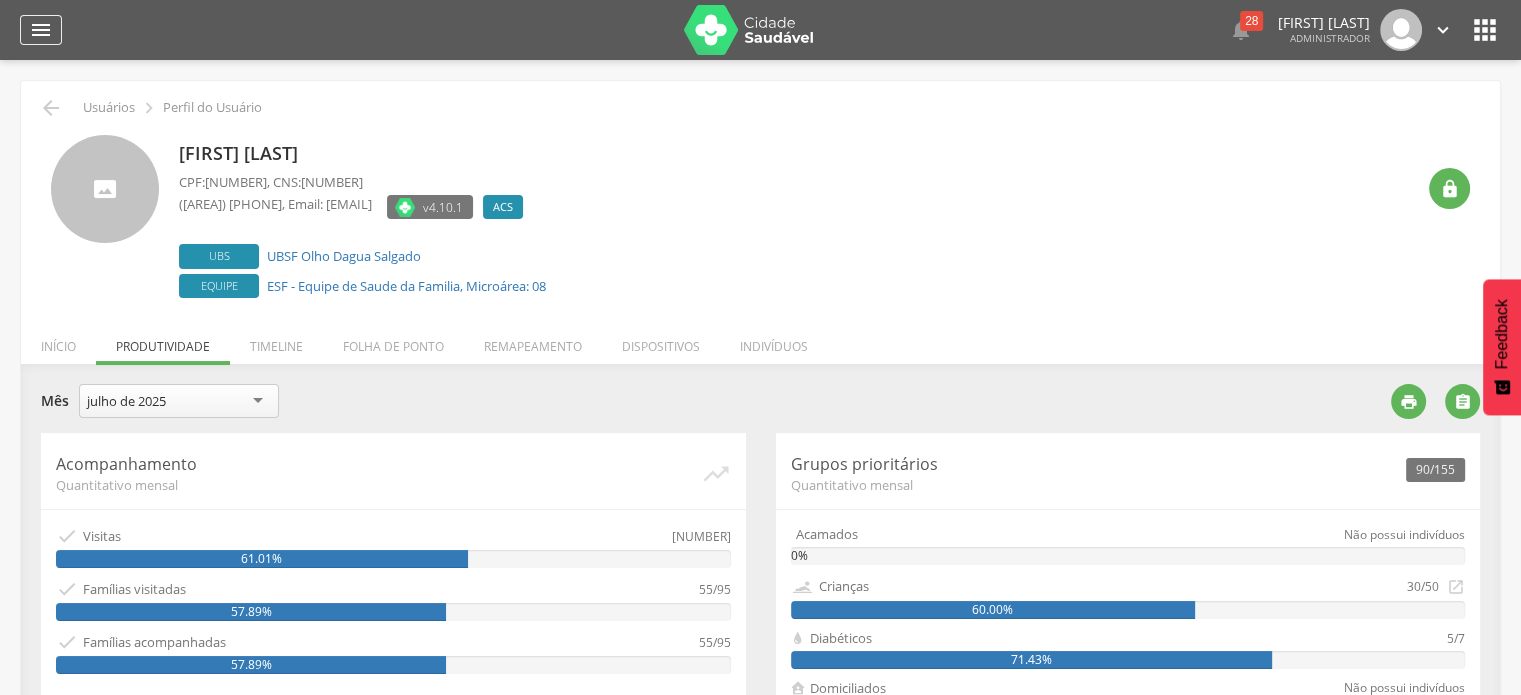 click on "" at bounding box center (41, 30) 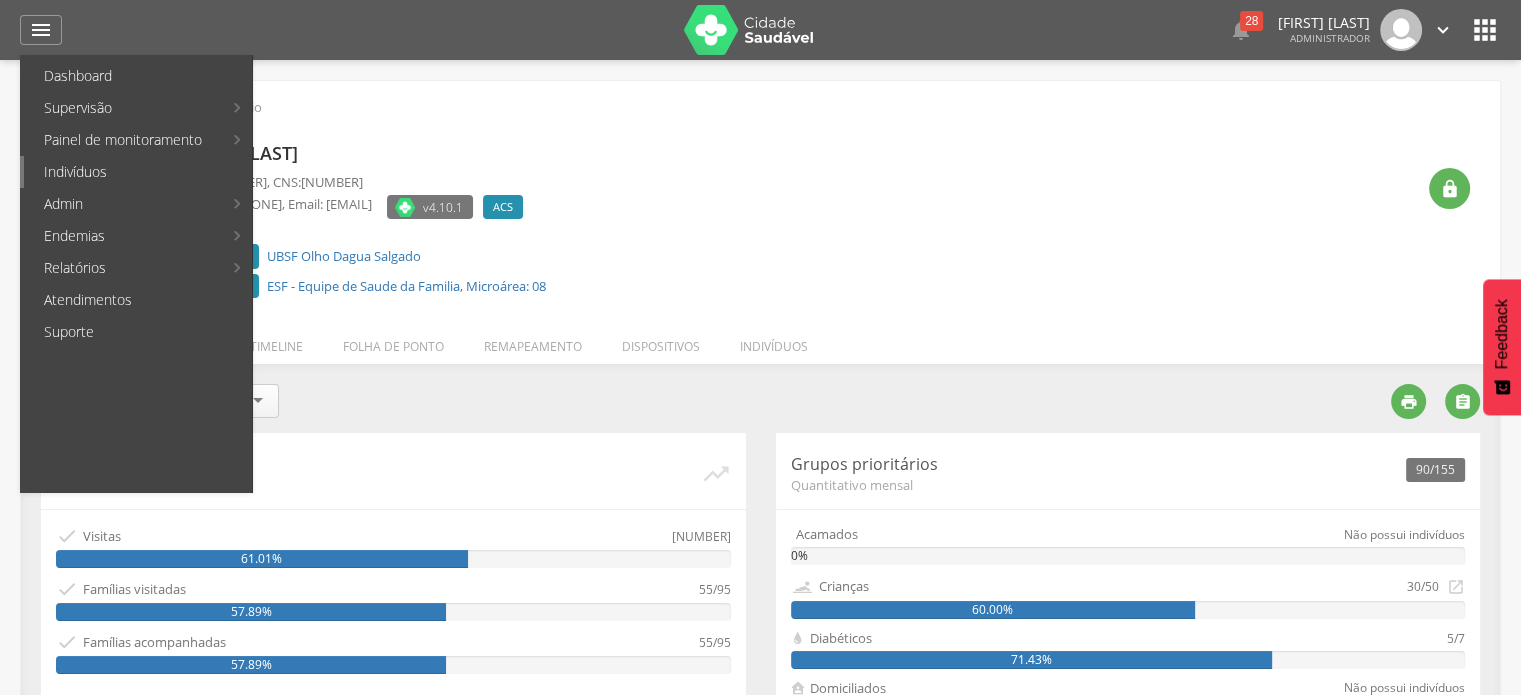 click on "Indivíduos" at bounding box center [138, 172] 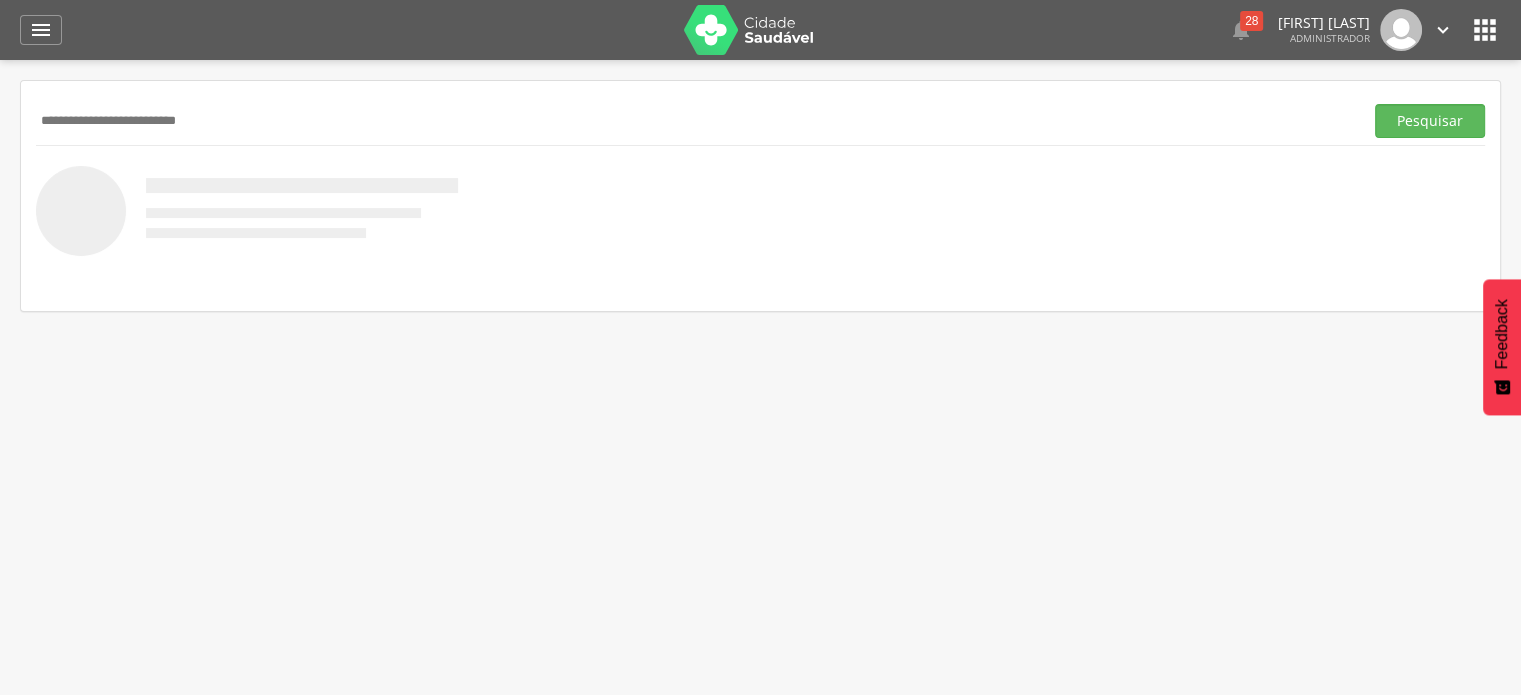 click on "Pesquisar" at bounding box center (1430, 121) 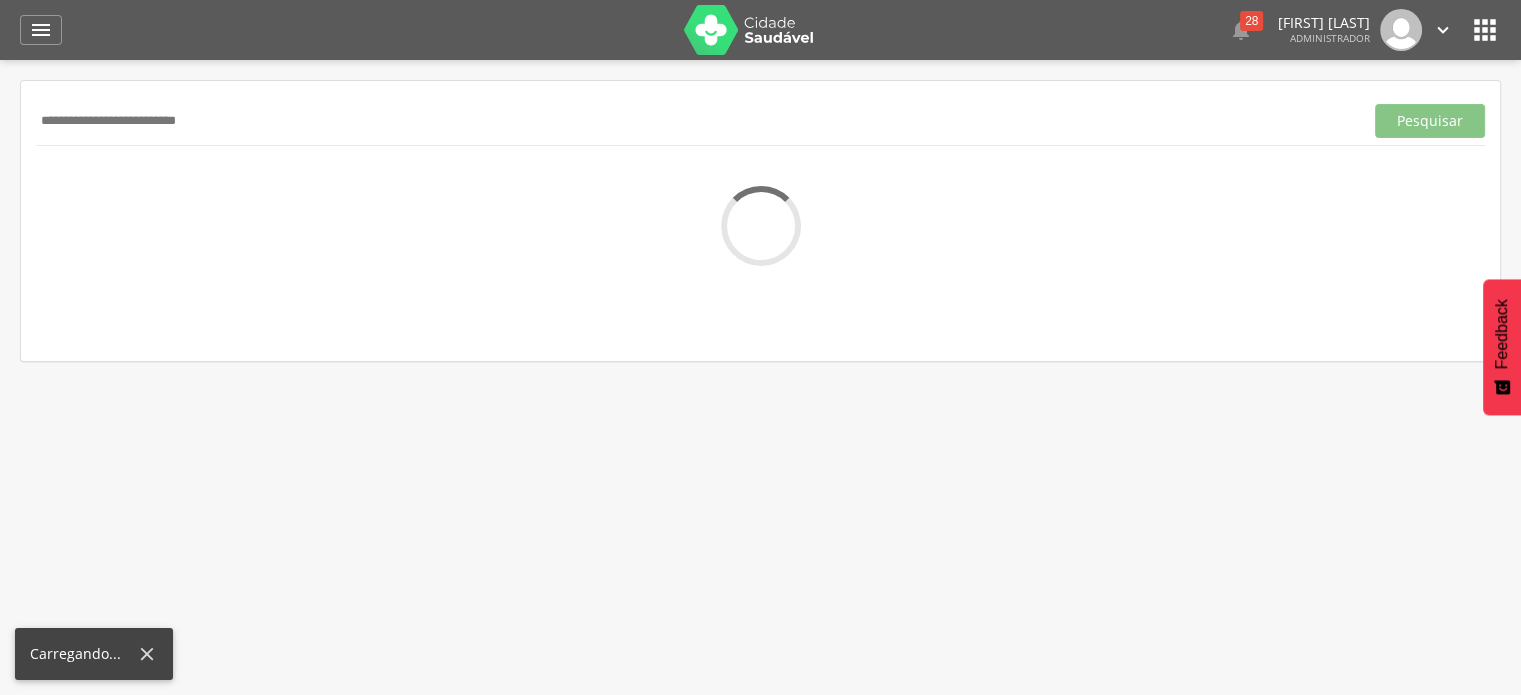 click on "**********" at bounding box center (760, 221) 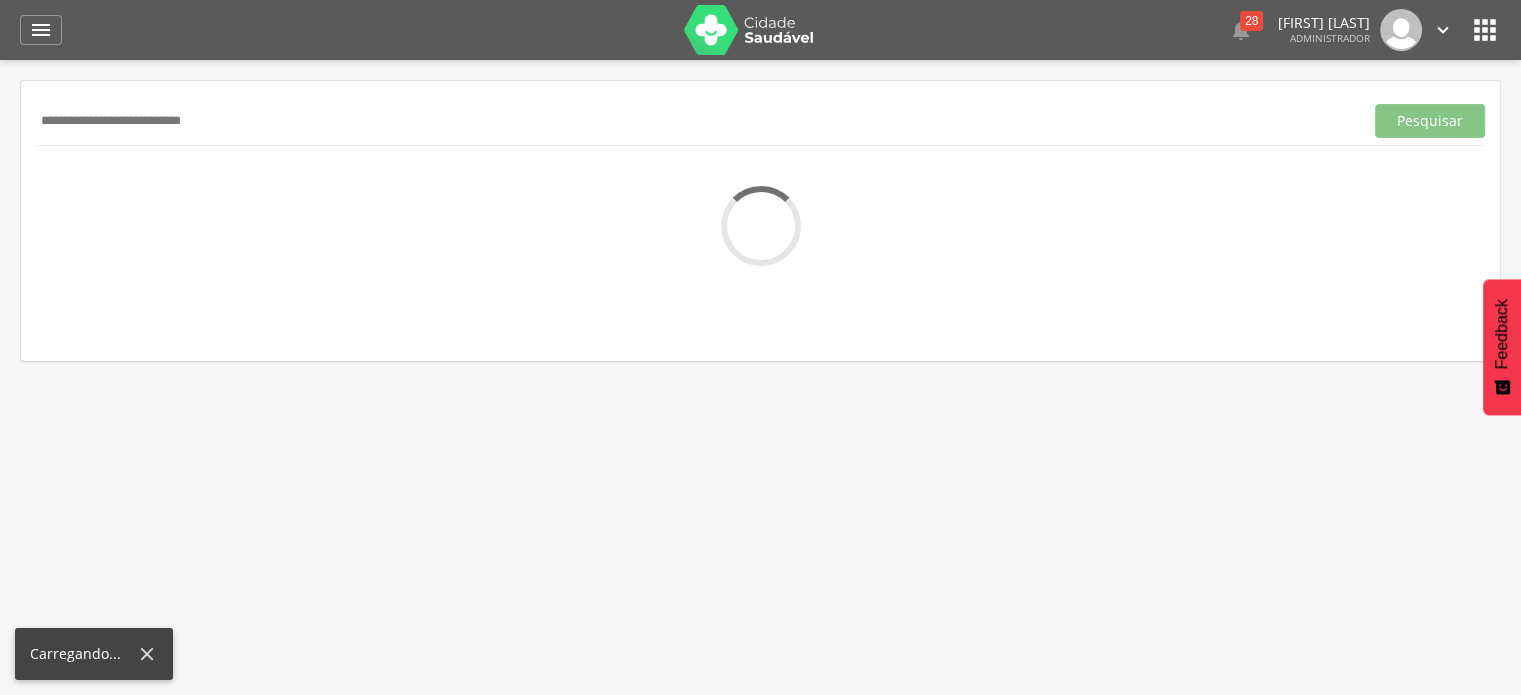 type on "**********" 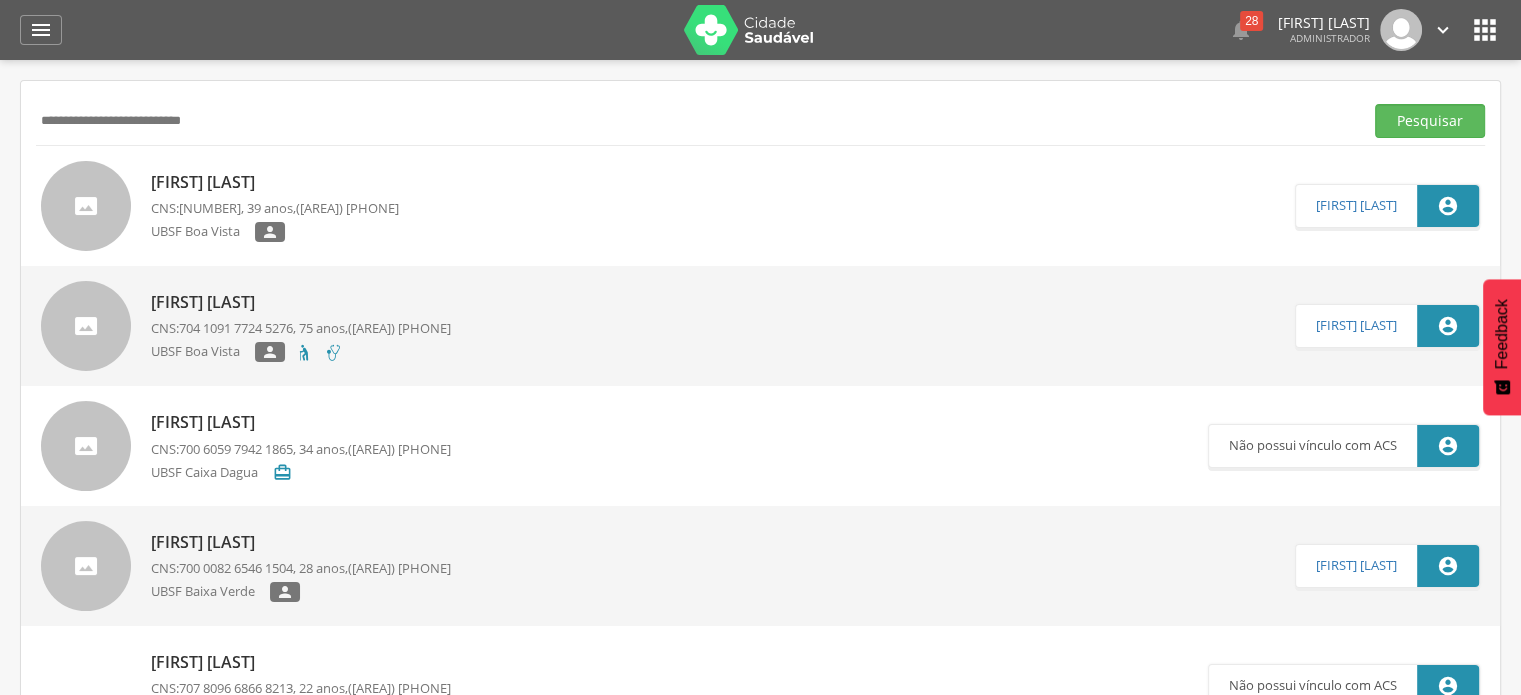 click on "[FIRST] [LAST] [LAST]" at bounding box center (275, 182) 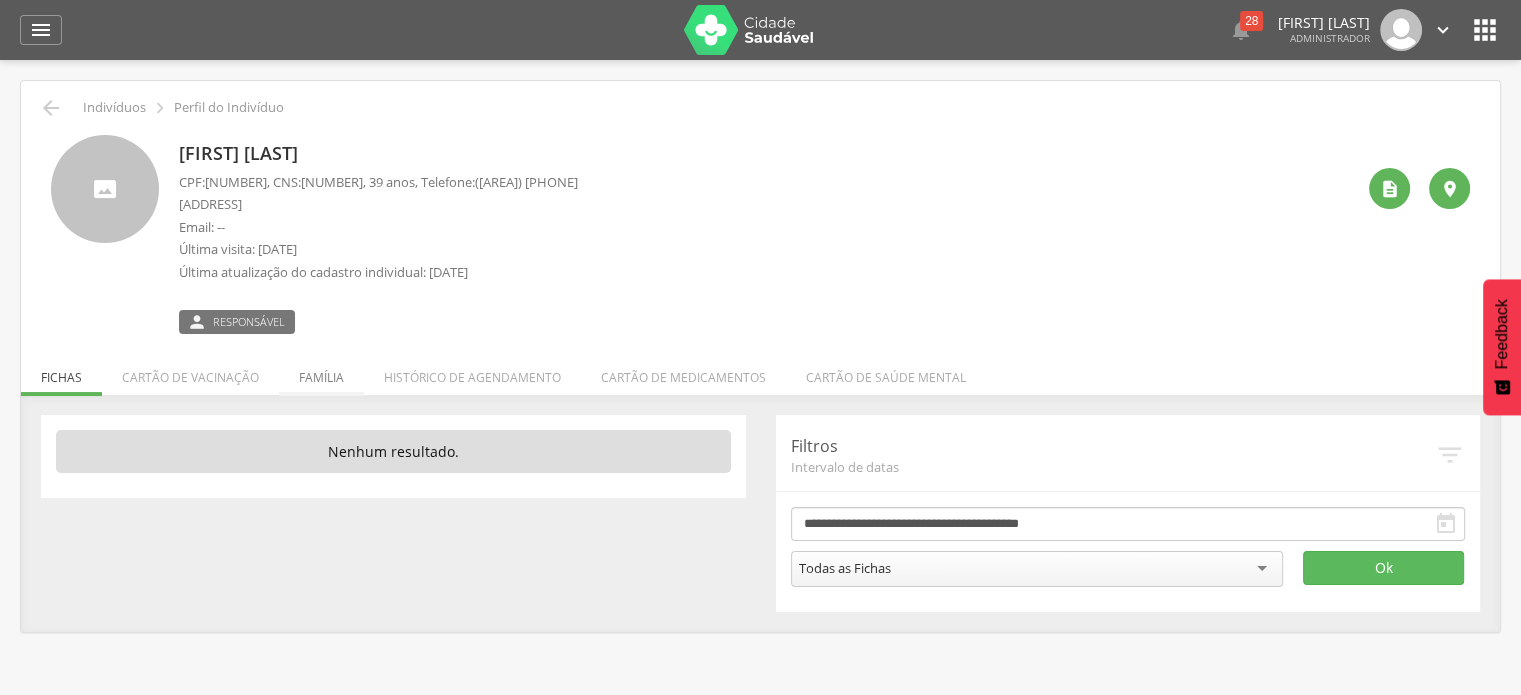 click on "Família" at bounding box center (321, 372) 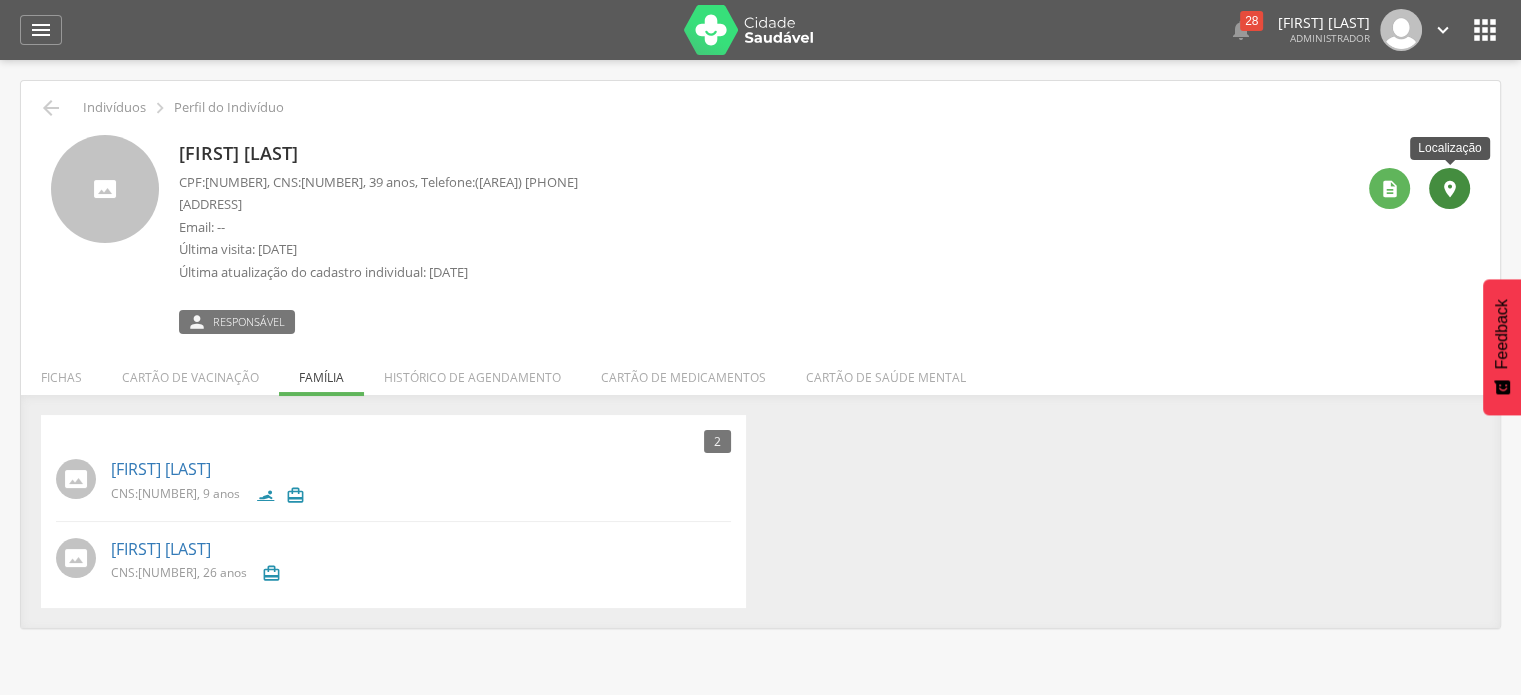 click on "" at bounding box center (1450, 189) 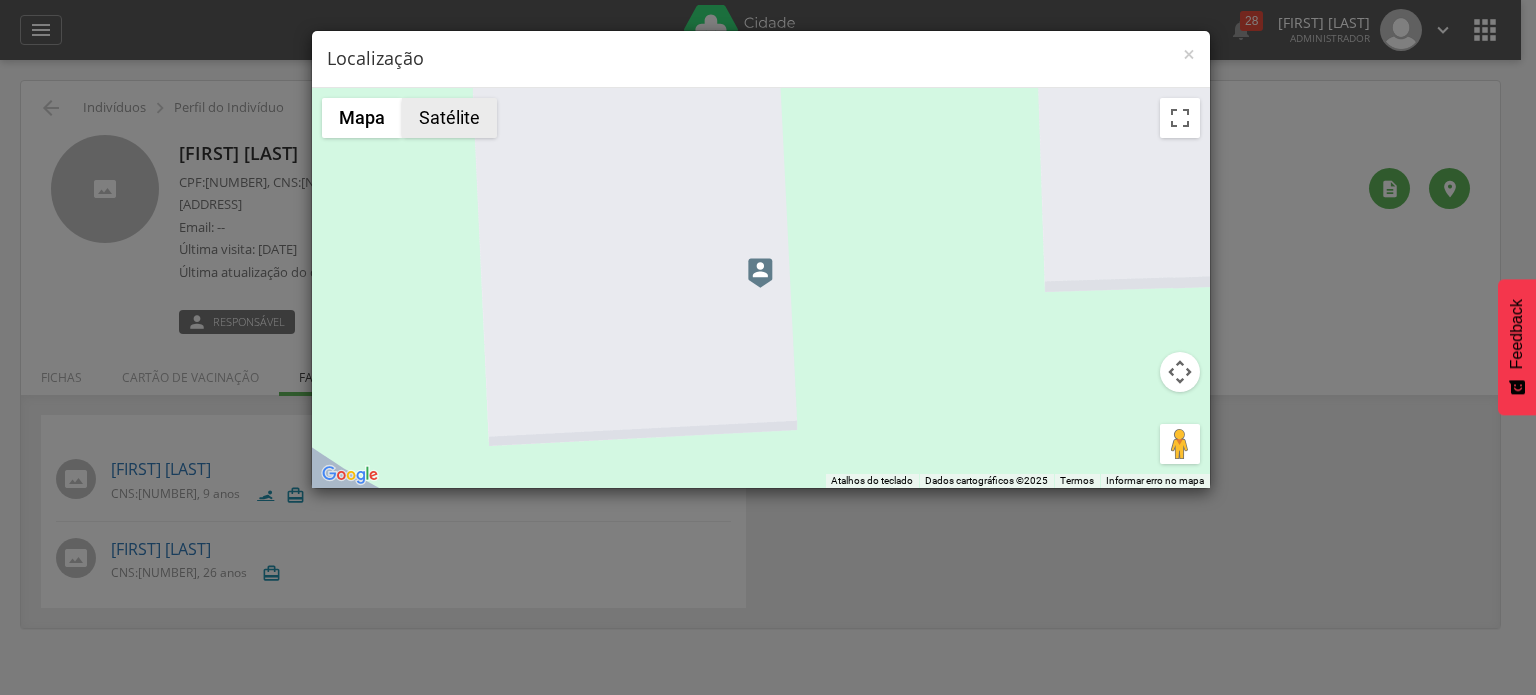 click on "Satélite" at bounding box center [449, 118] 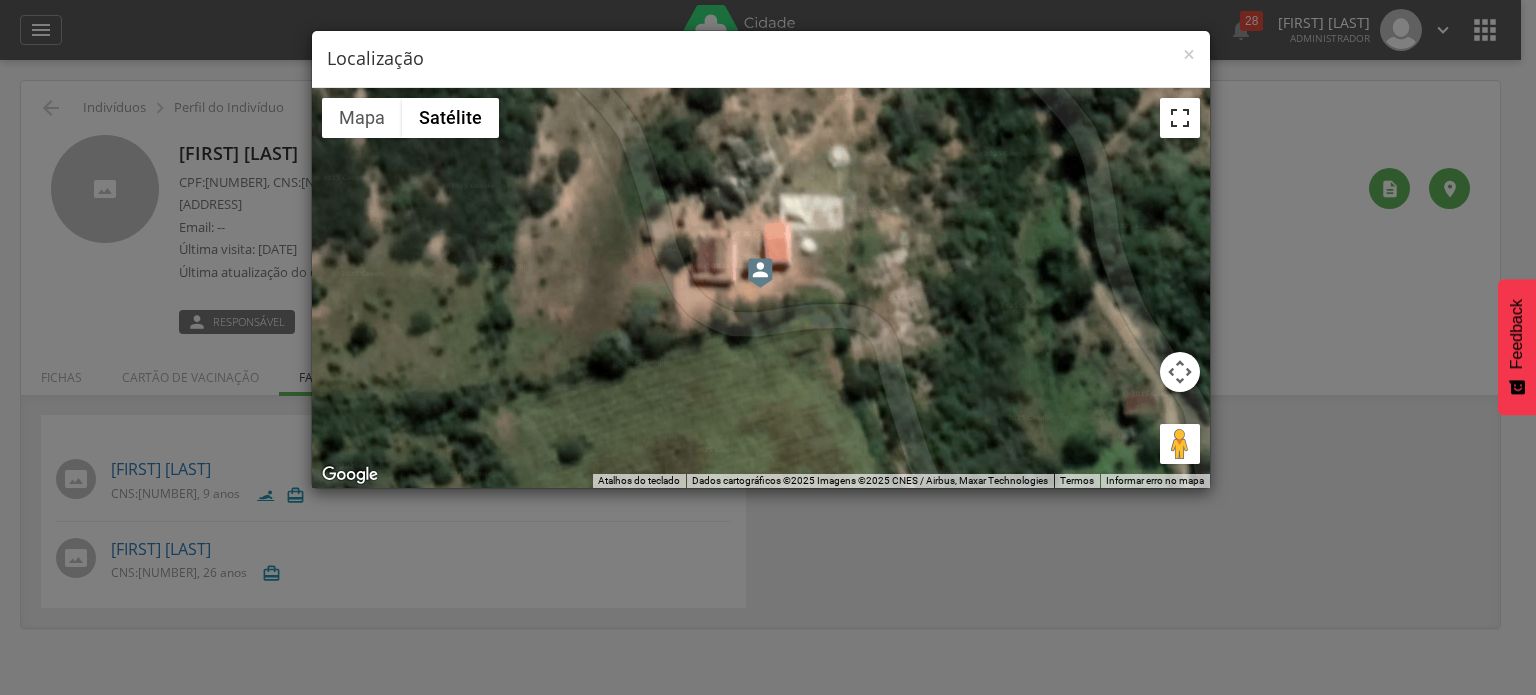 click at bounding box center [1180, 118] 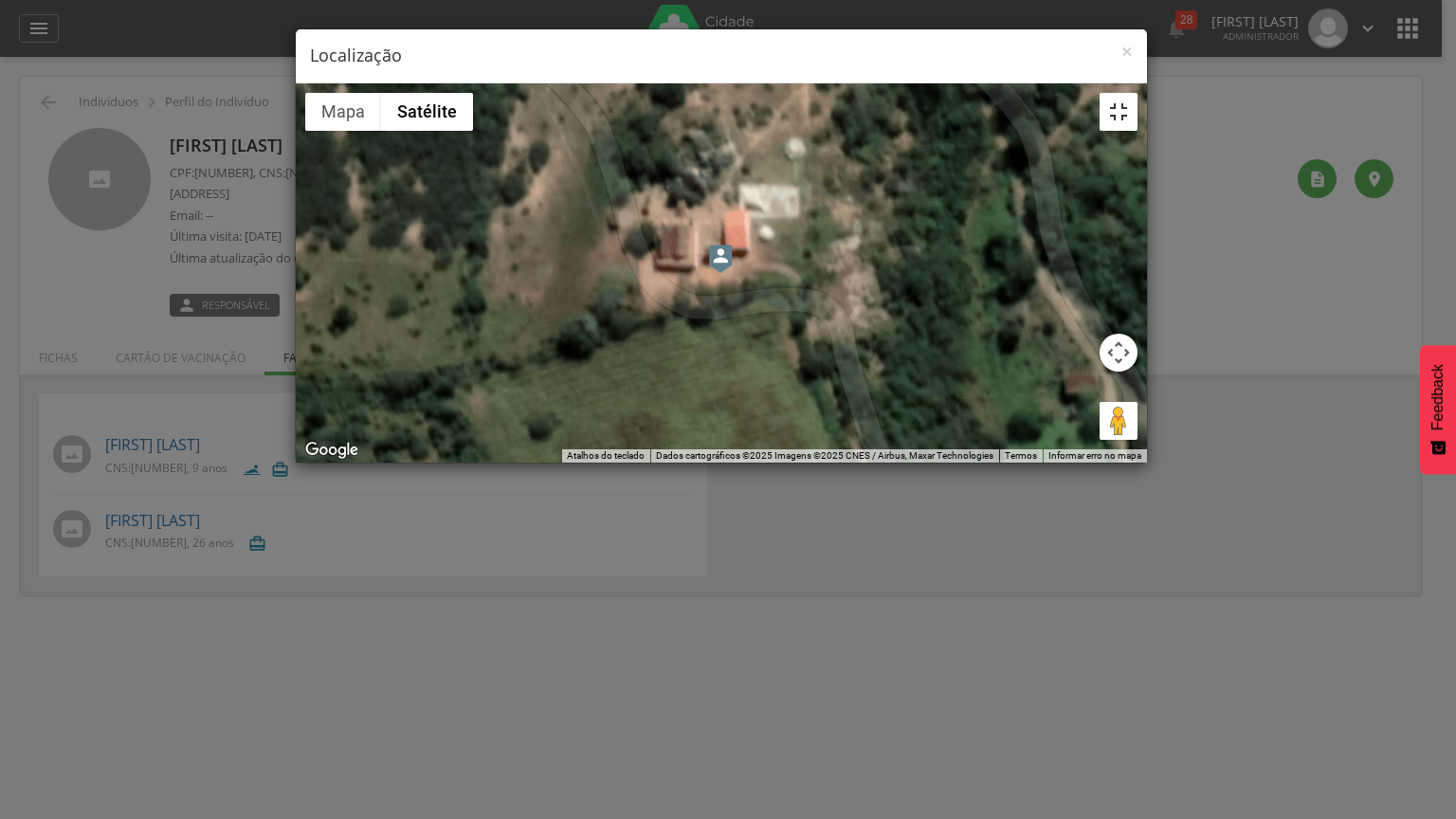 type 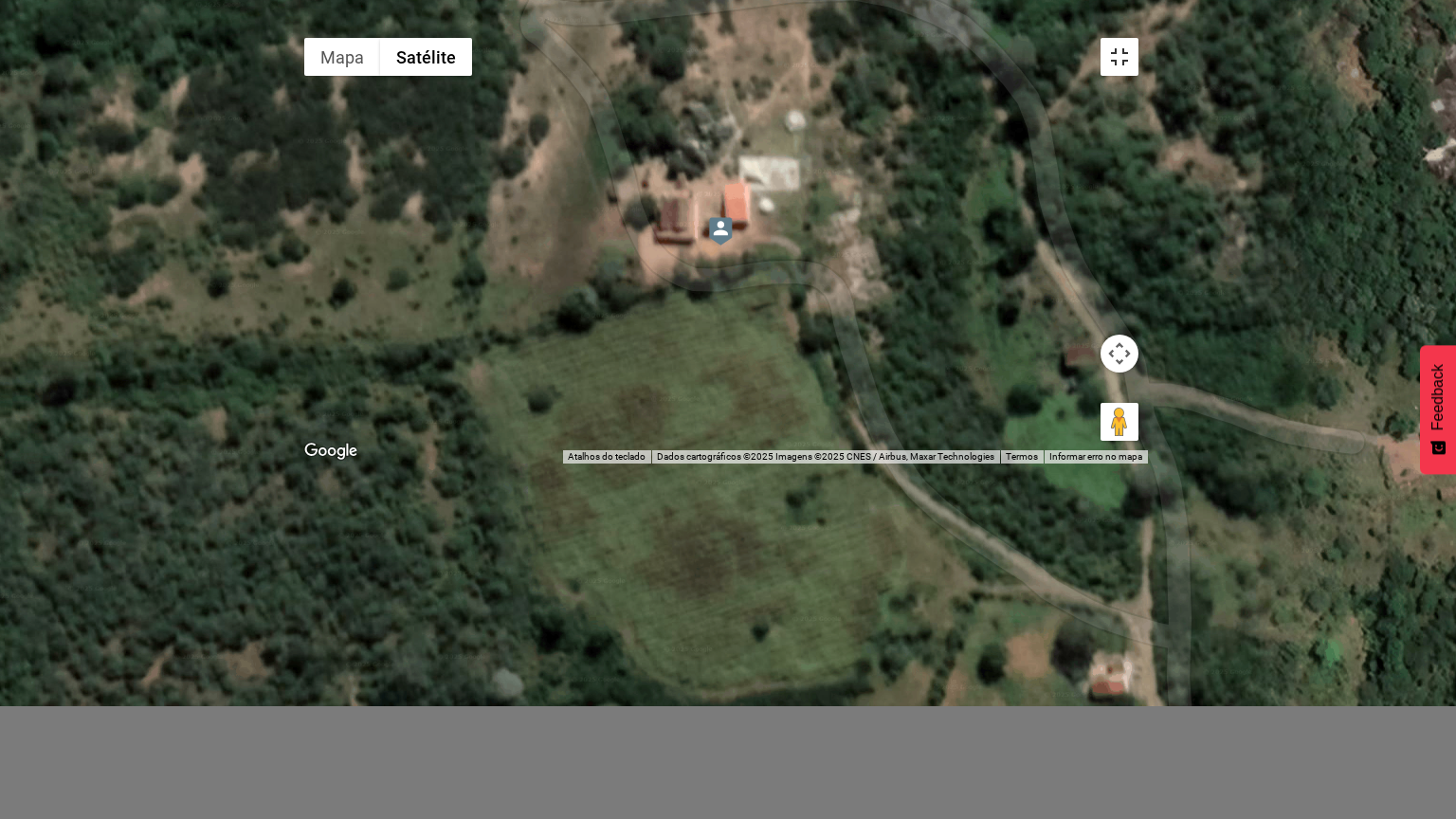 click at bounding box center (1119, 57) 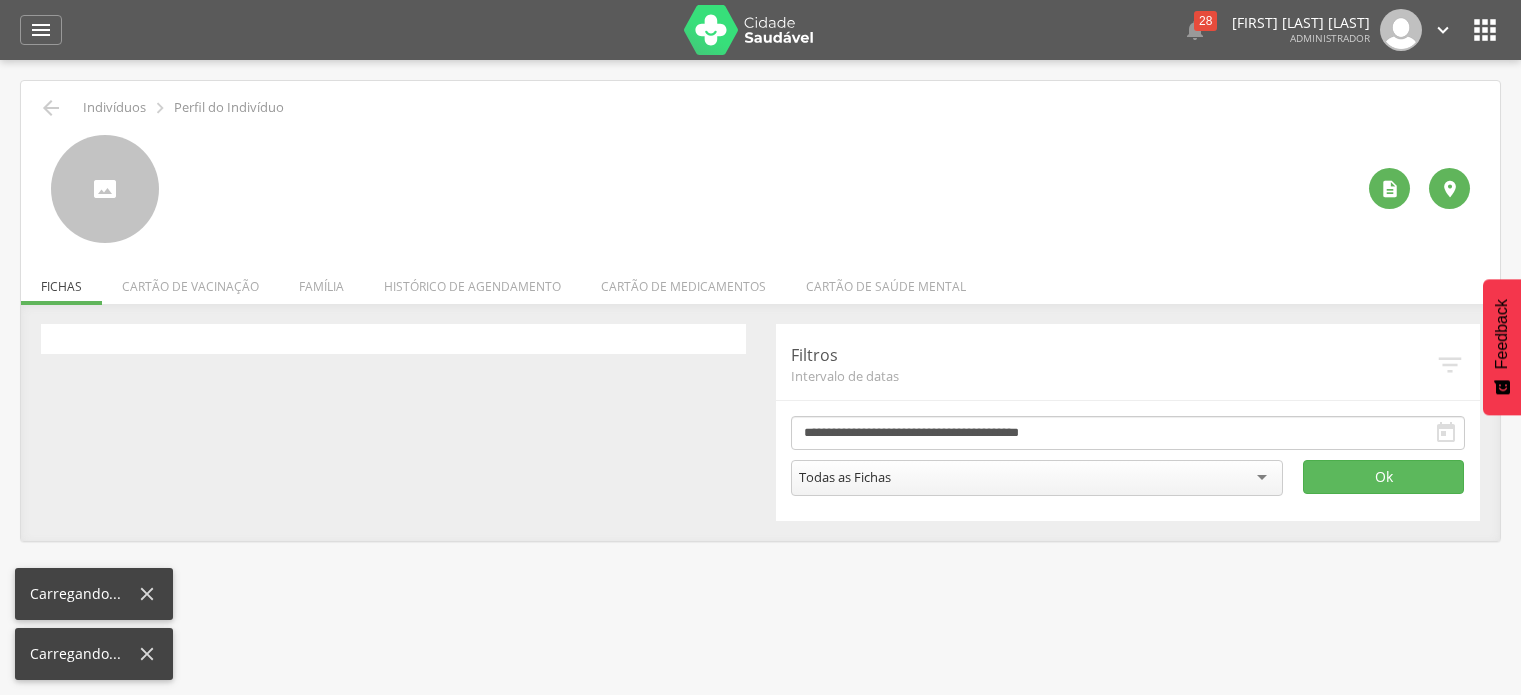 scroll, scrollTop: 0, scrollLeft: 0, axis: both 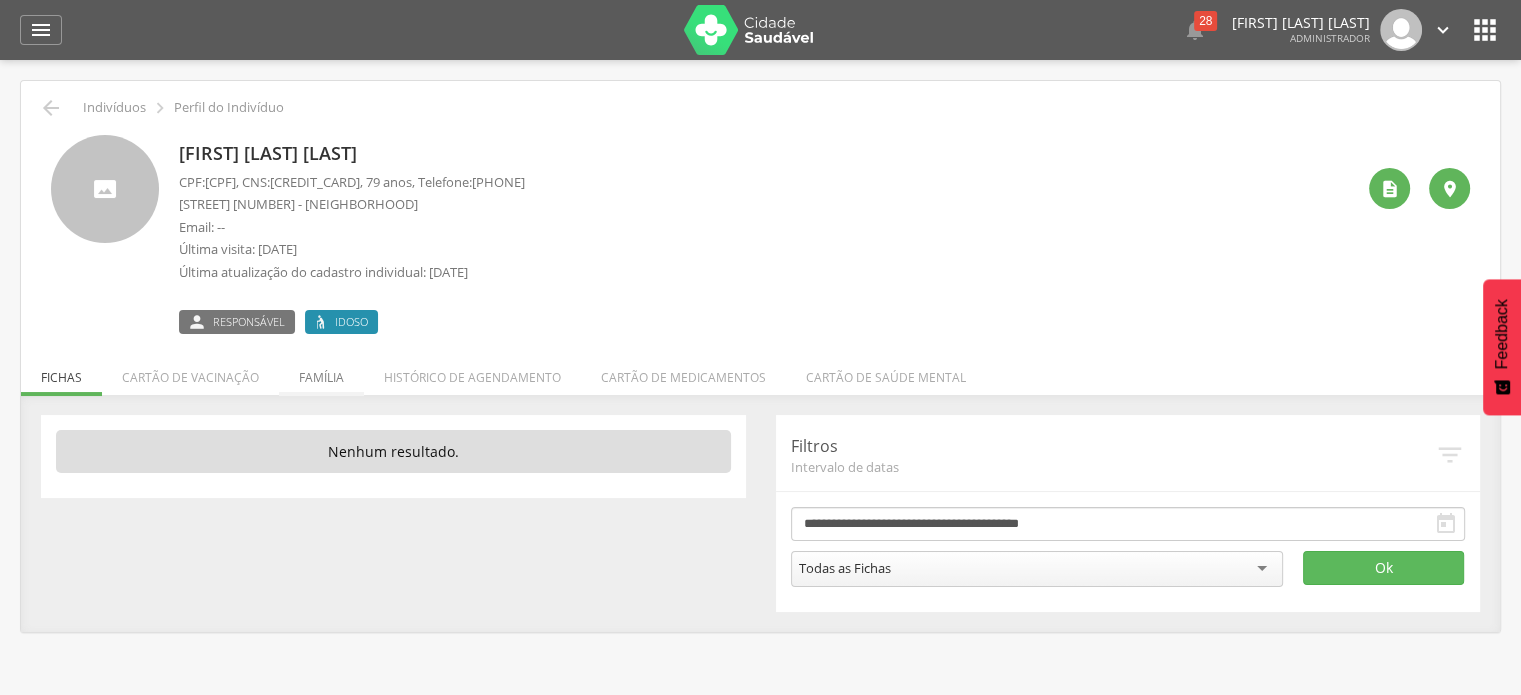 click on "Família" at bounding box center (321, 372) 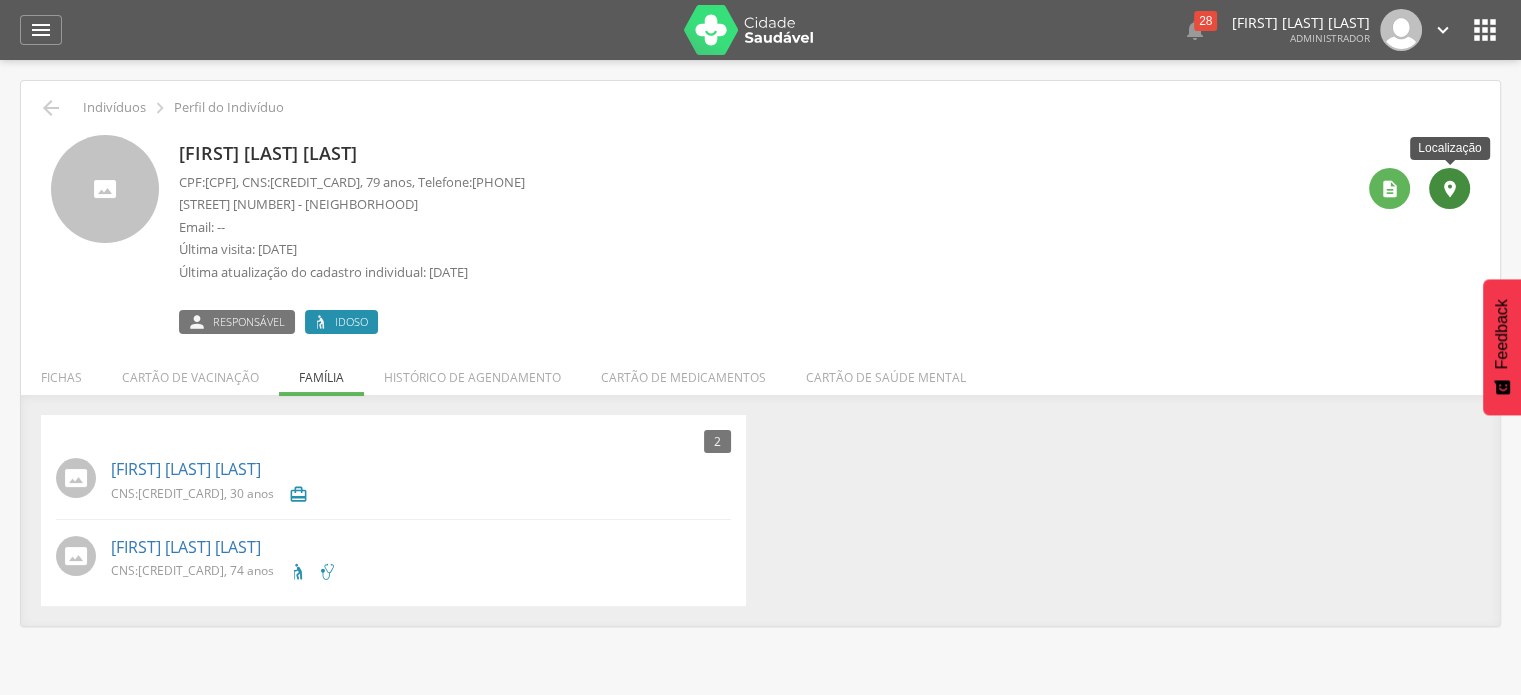click on "" at bounding box center [1449, 188] 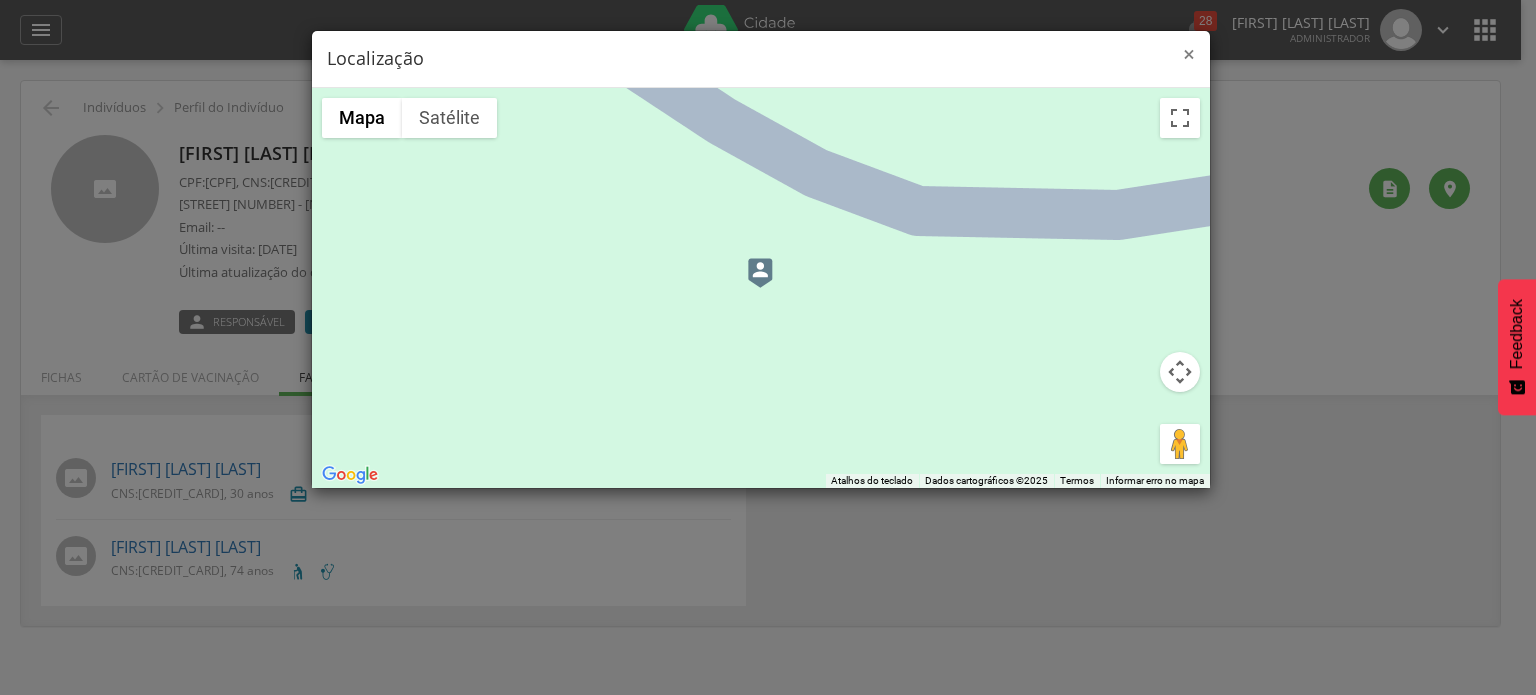 click on "×" at bounding box center (1189, 54) 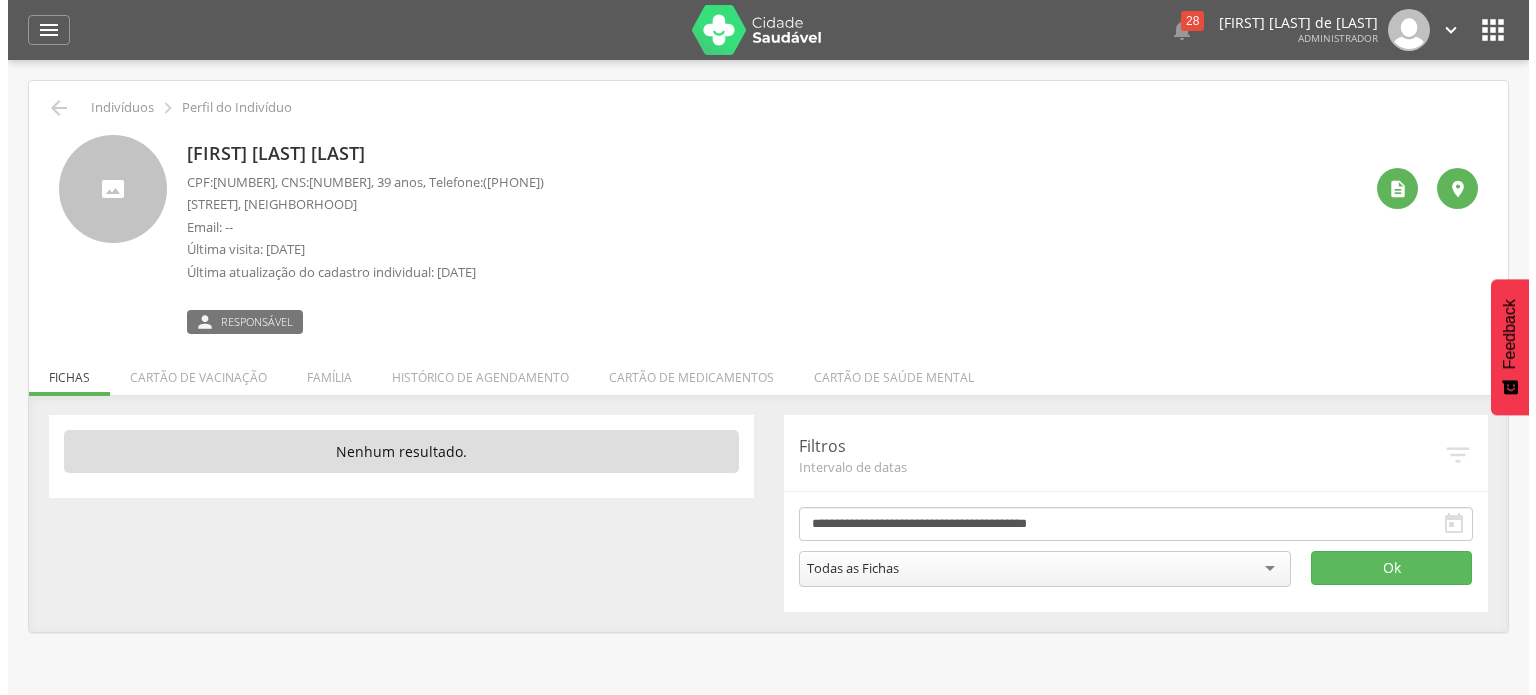 scroll, scrollTop: 0, scrollLeft: 0, axis: both 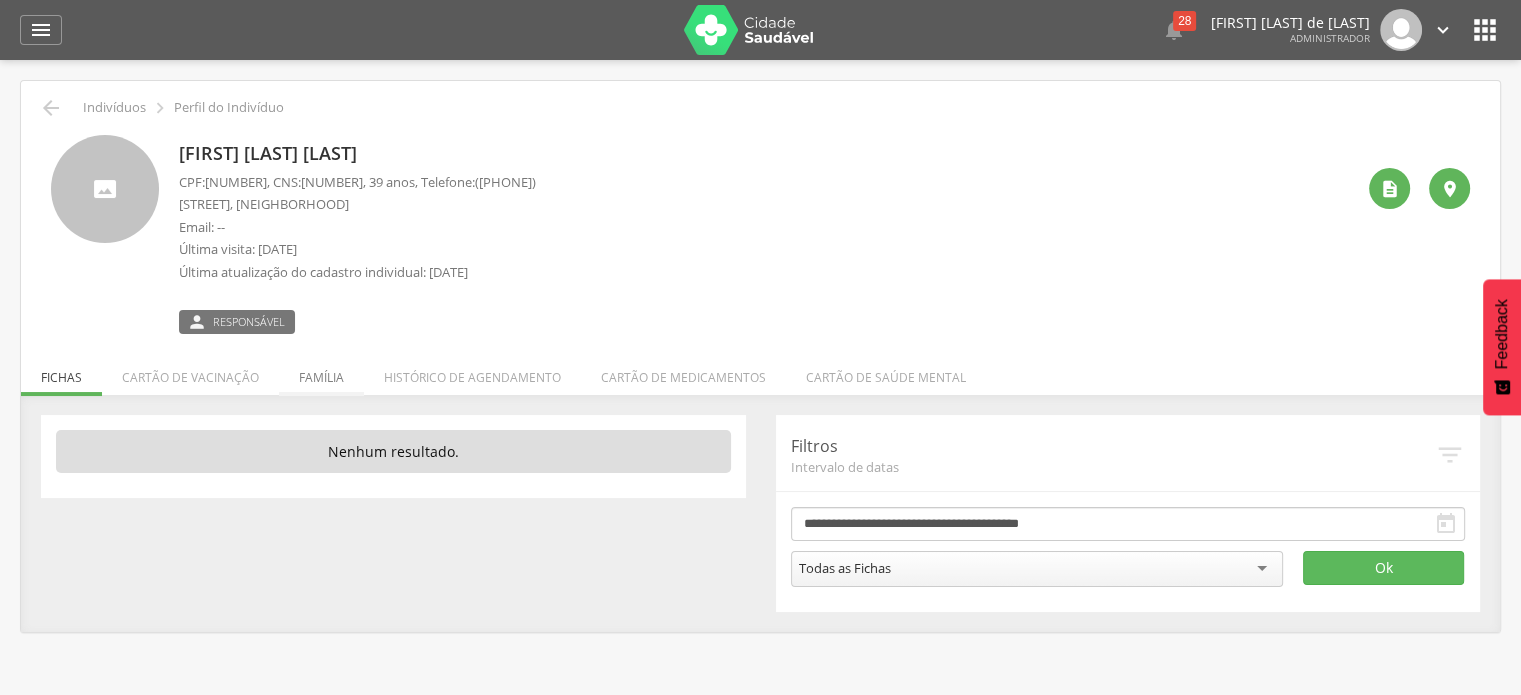 click on "Família" at bounding box center [321, 372] 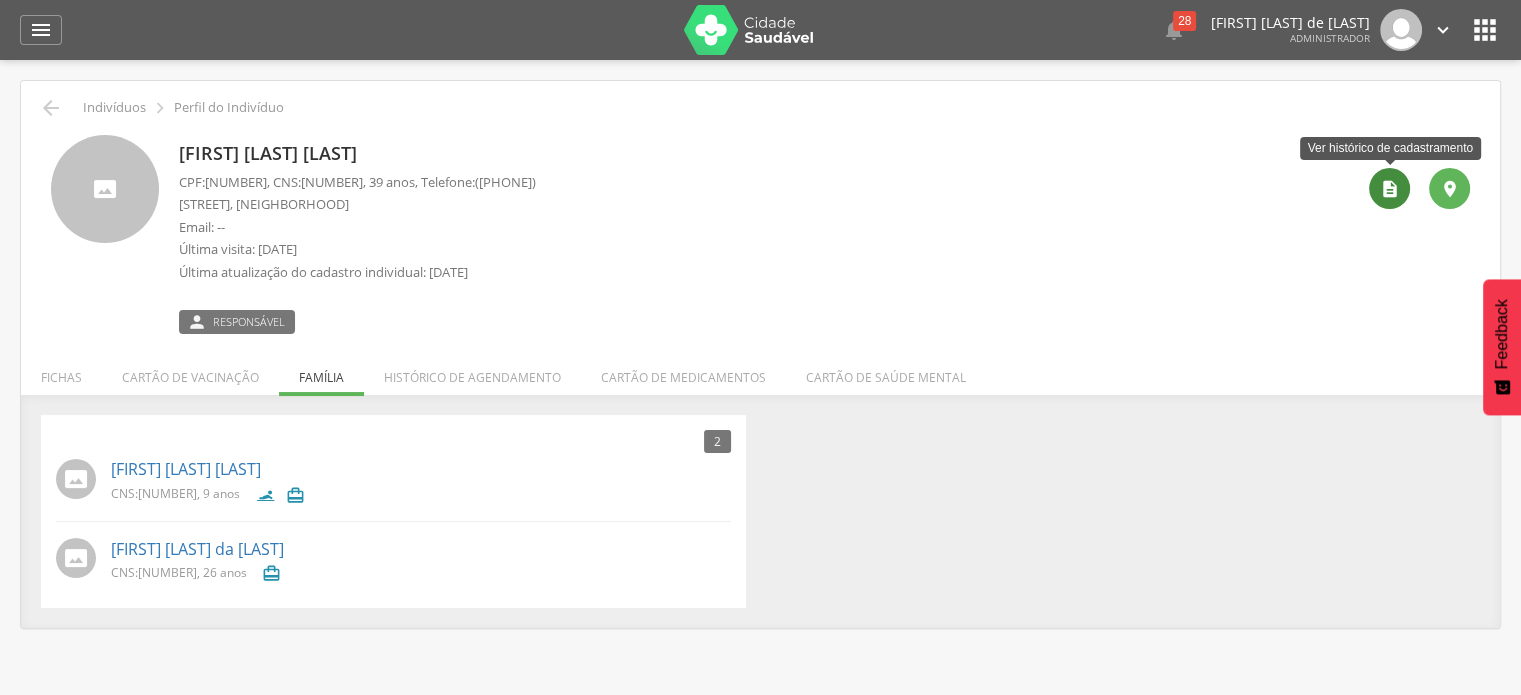click on "" at bounding box center [1389, 188] 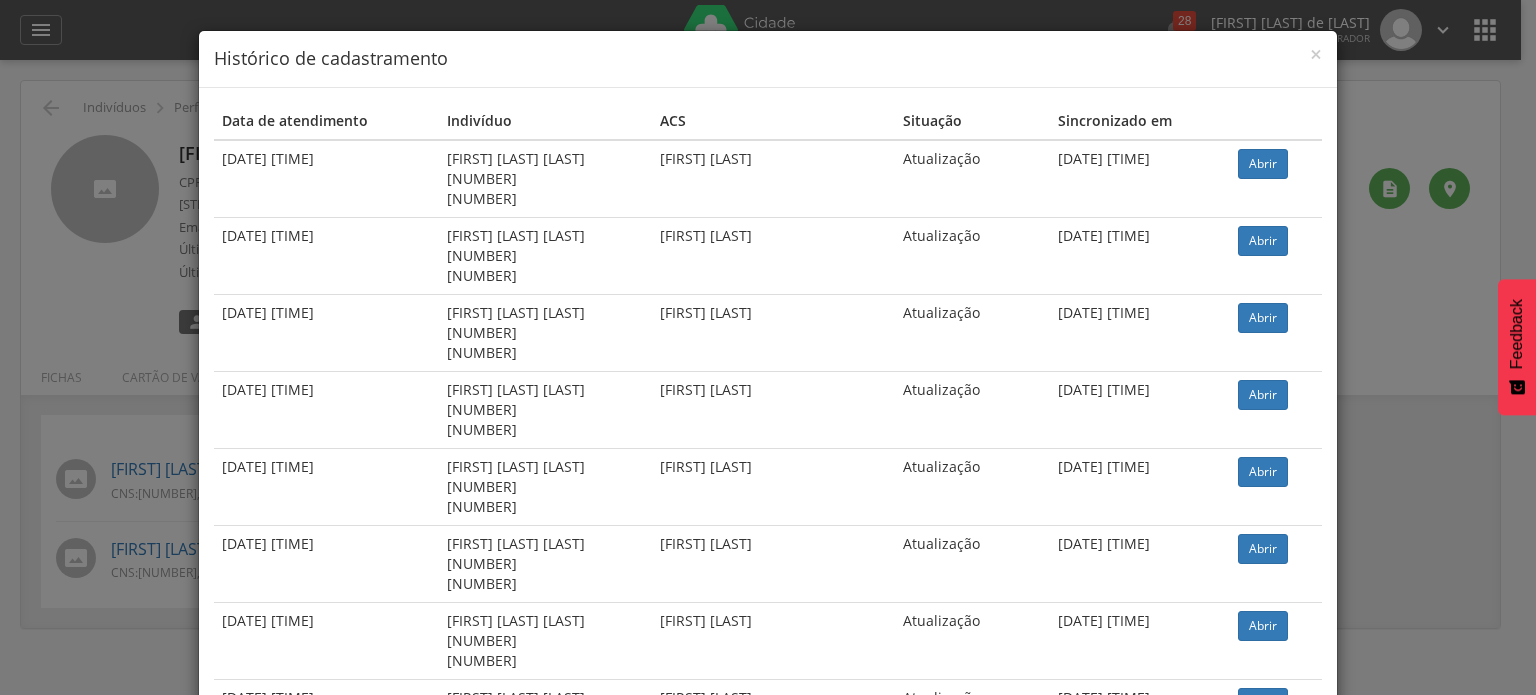 click on "×
Histórico de cadastramento
Data de atendimento
Indivíduo
ACS
Situação
Sincronizado em
[DATE] [TIME]
[FIRST] [LAST] [LAST]
[NUMBER]
[NUMBER]
[FIRST] [LAST]
Atualização
[DATE] [TIME]
Abrir
[DATE] [TIME]
[FIRST] [LAST] [LAST]
[NUMBER]
[NUMBER]
[FIRST] [LAST]
Atualização
[DATE] [TIME]
Abrir
[DATE] [TIME]
[FIRST] [LAST] [LAST]
[NUMBER]
[NUMBER]
[FIRST] [LAST]
Atualização
[DATE] [TIME]
Abrir" at bounding box center (768, 347) 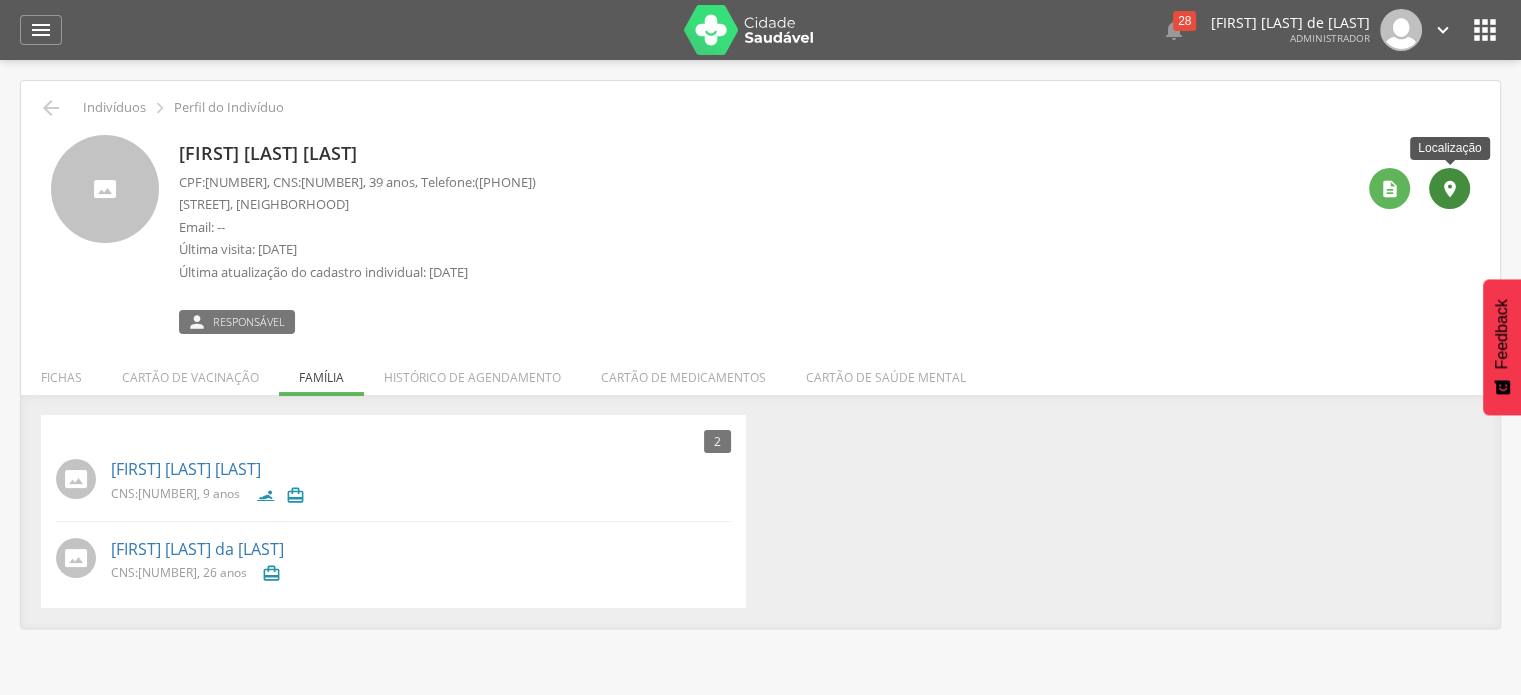 click on "" at bounding box center (1450, 189) 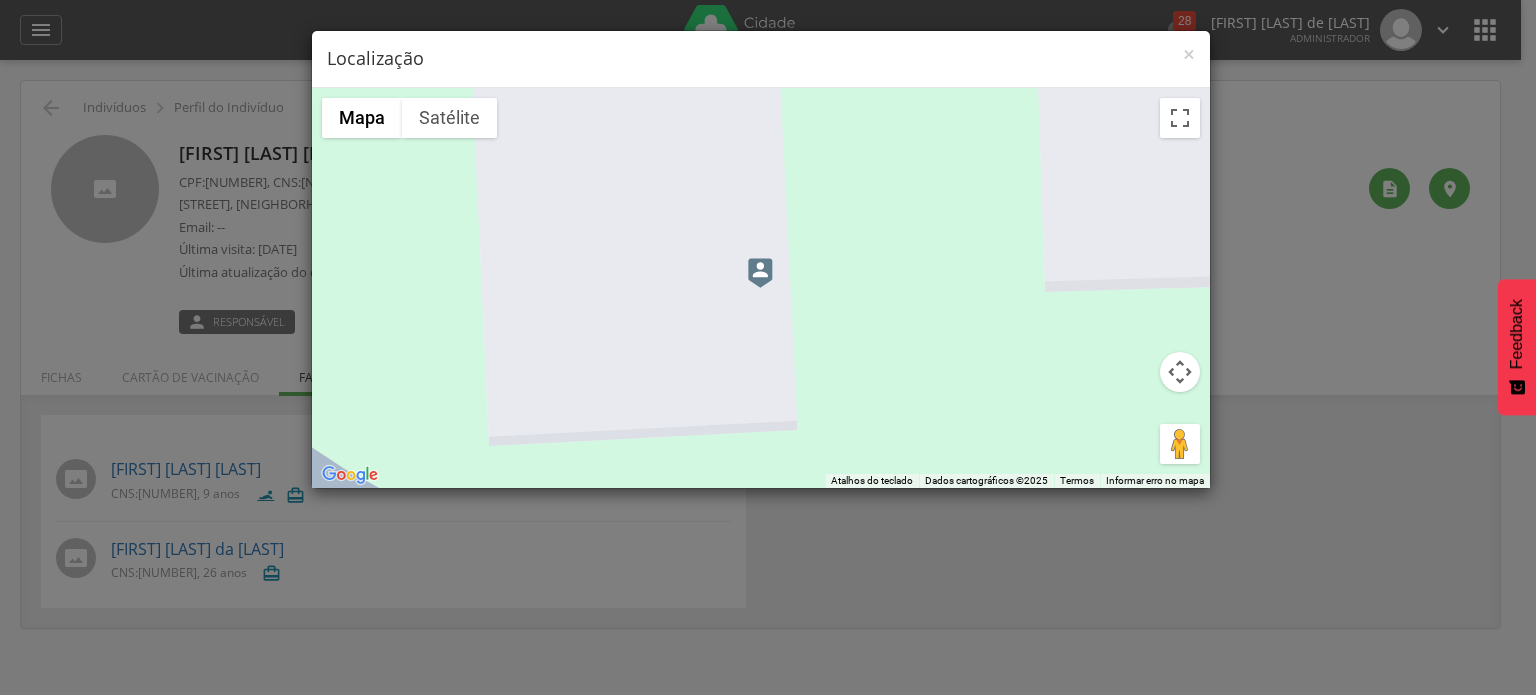 click at bounding box center (760, 273) 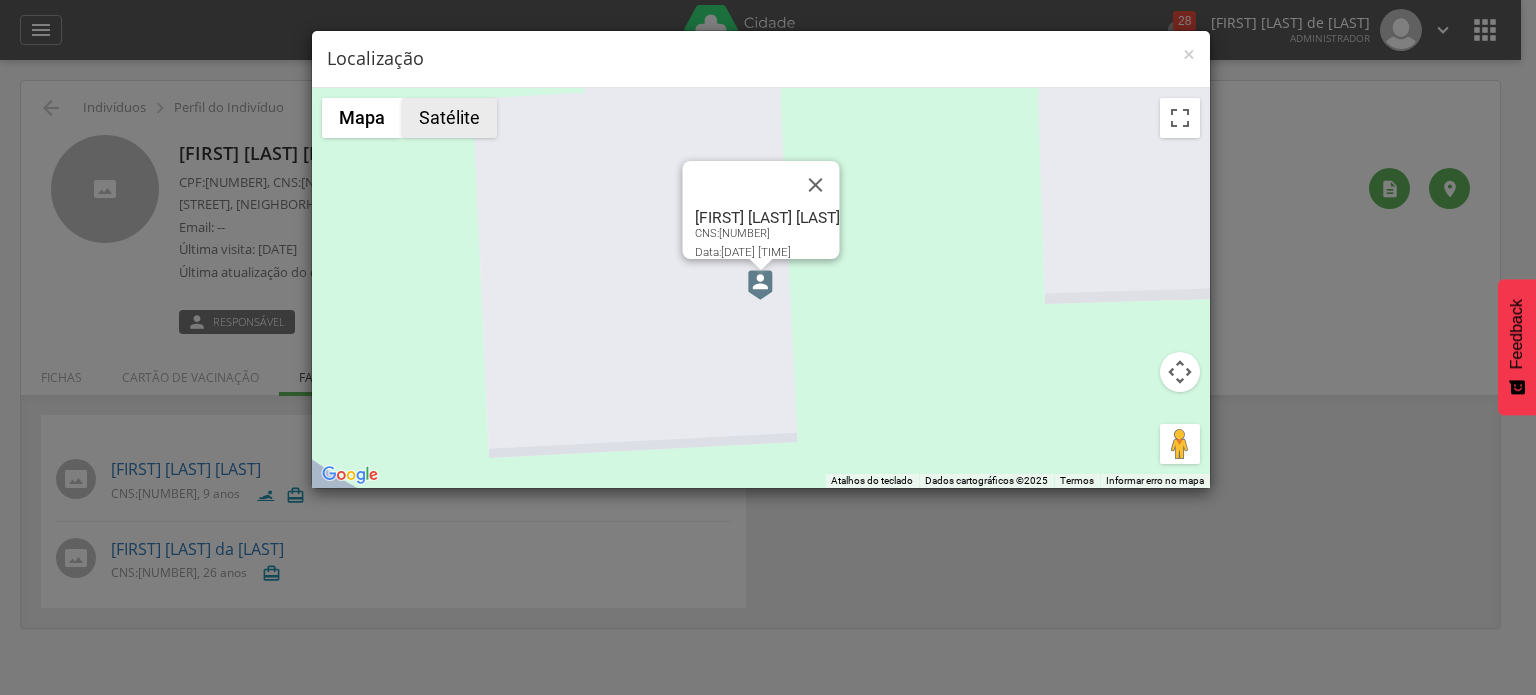 click on "Satélite" at bounding box center (449, 118) 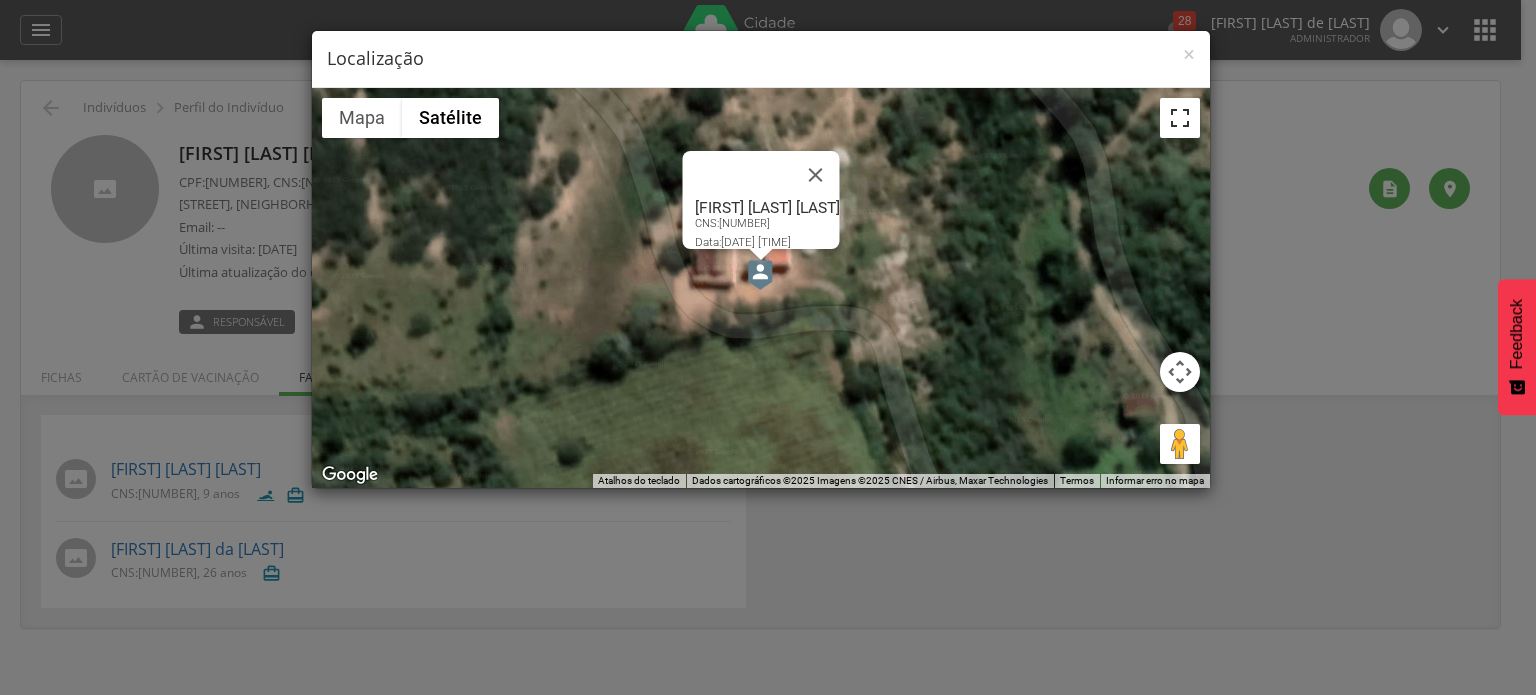 click at bounding box center (1180, 118) 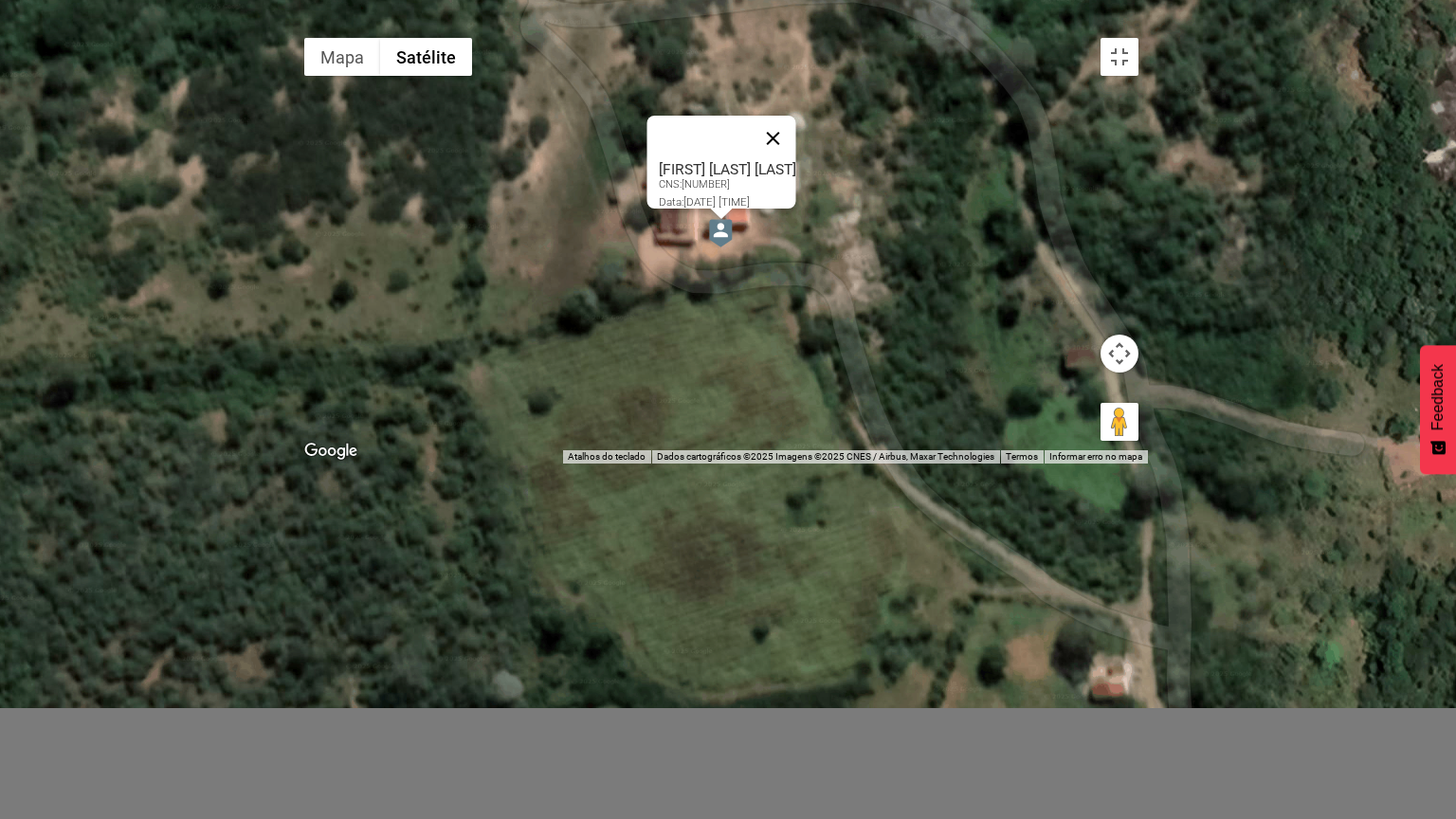 click at bounding box center [773, 138] 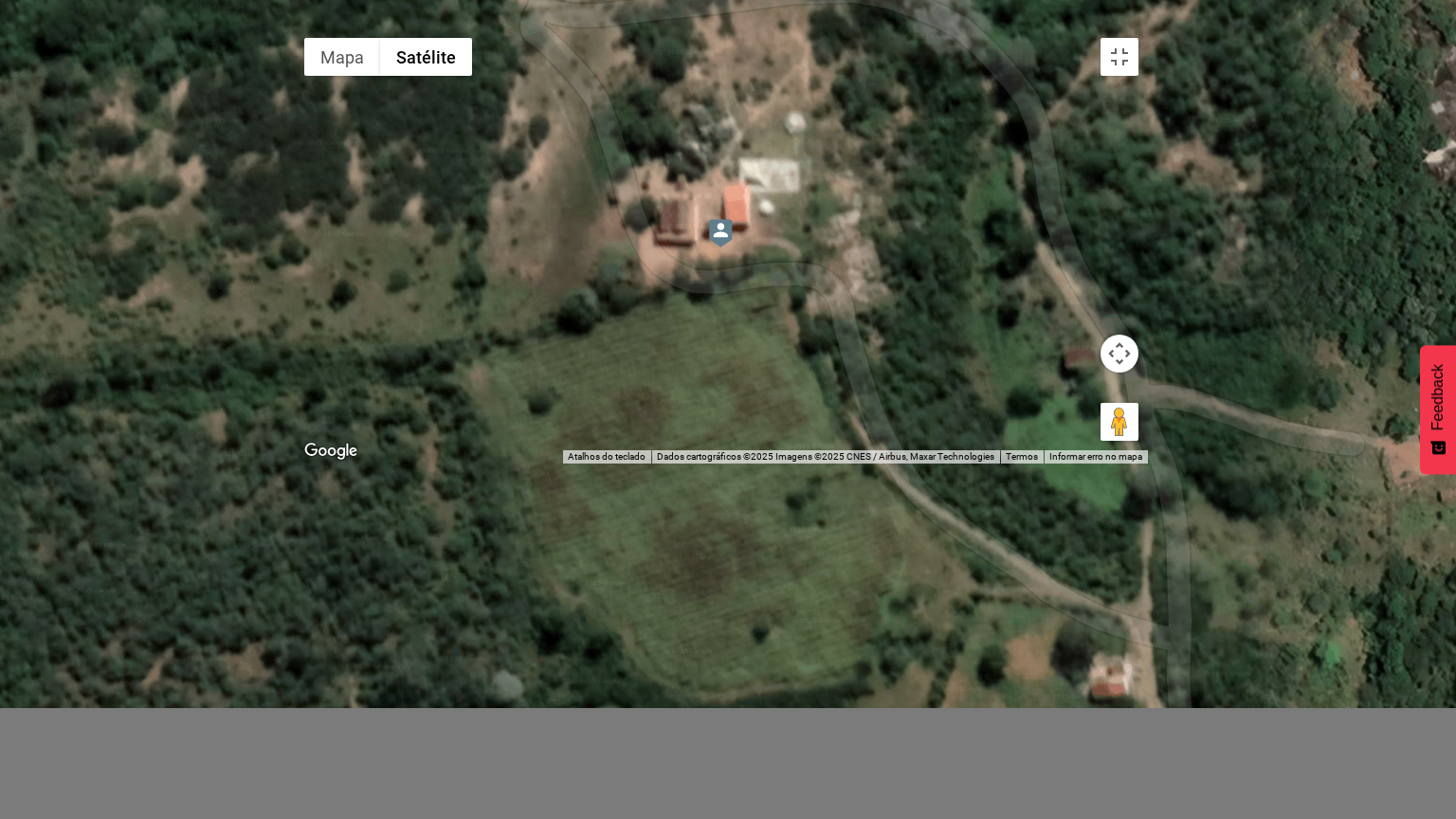 click at bounding box center (720, 233) 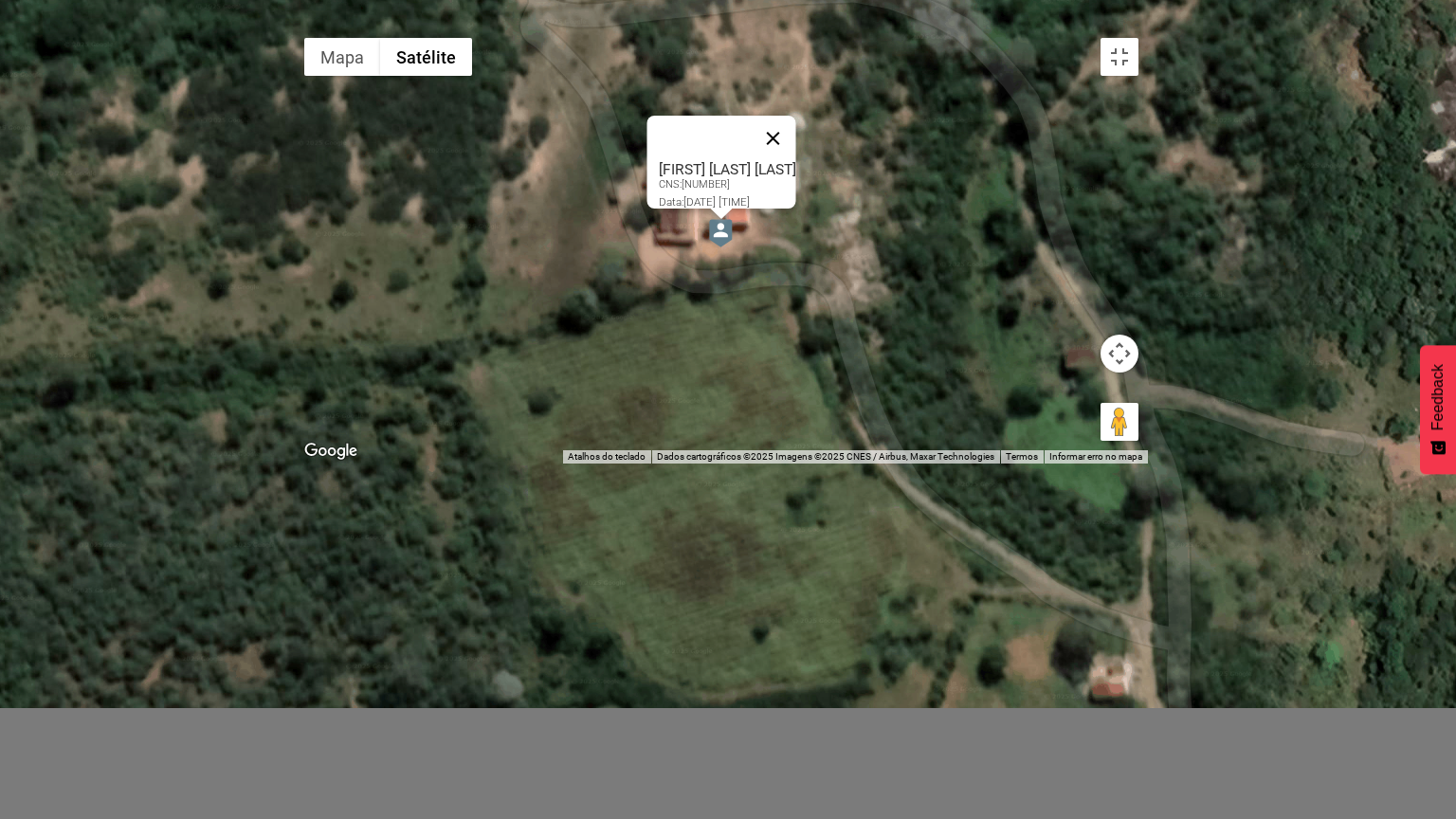 click at bounding box center (773, 138) 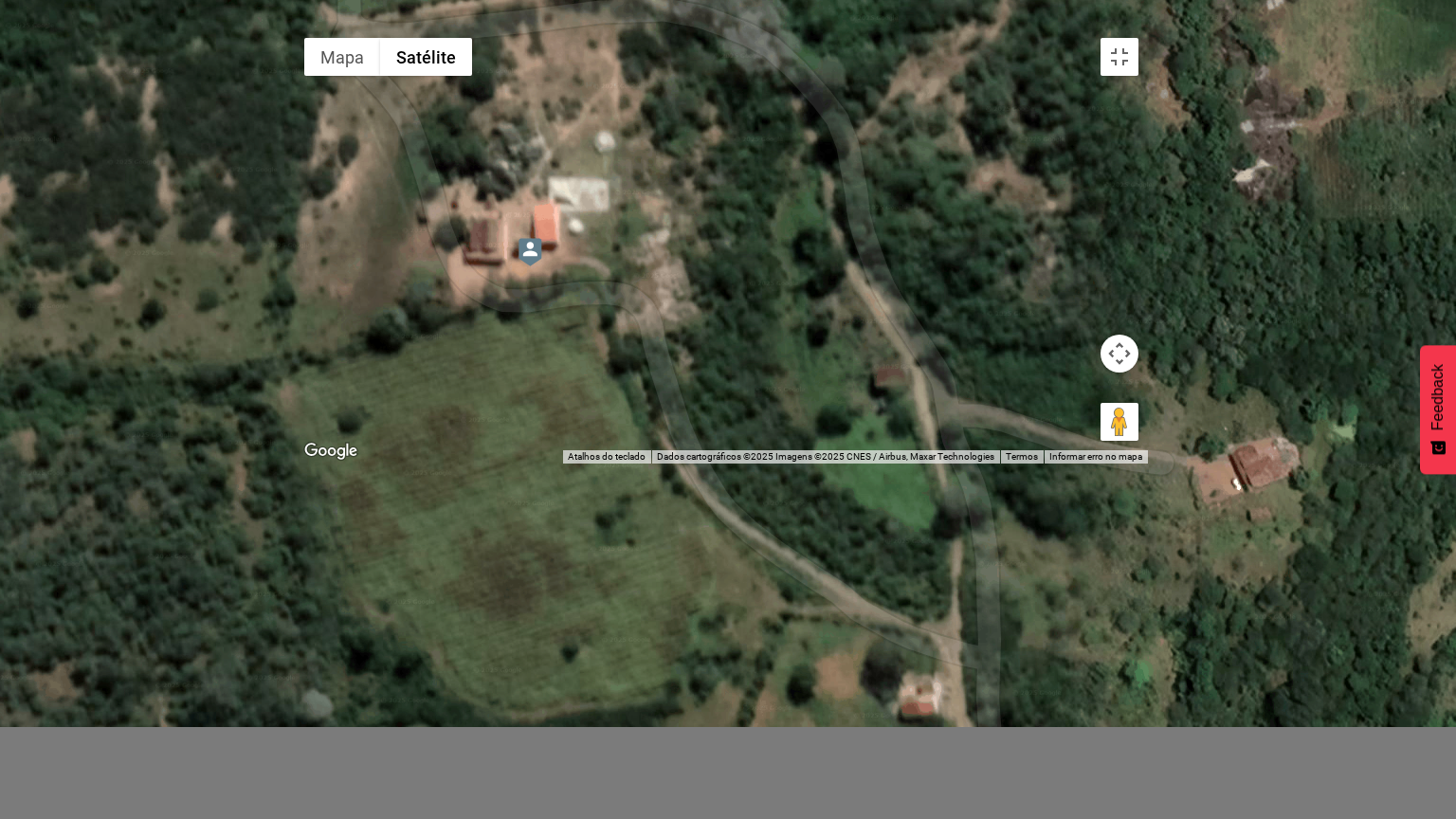 drag, startPoint x: 840, startPoint y: 429, endPoint x: 646, endPoint y: 447, distance: 194.8333 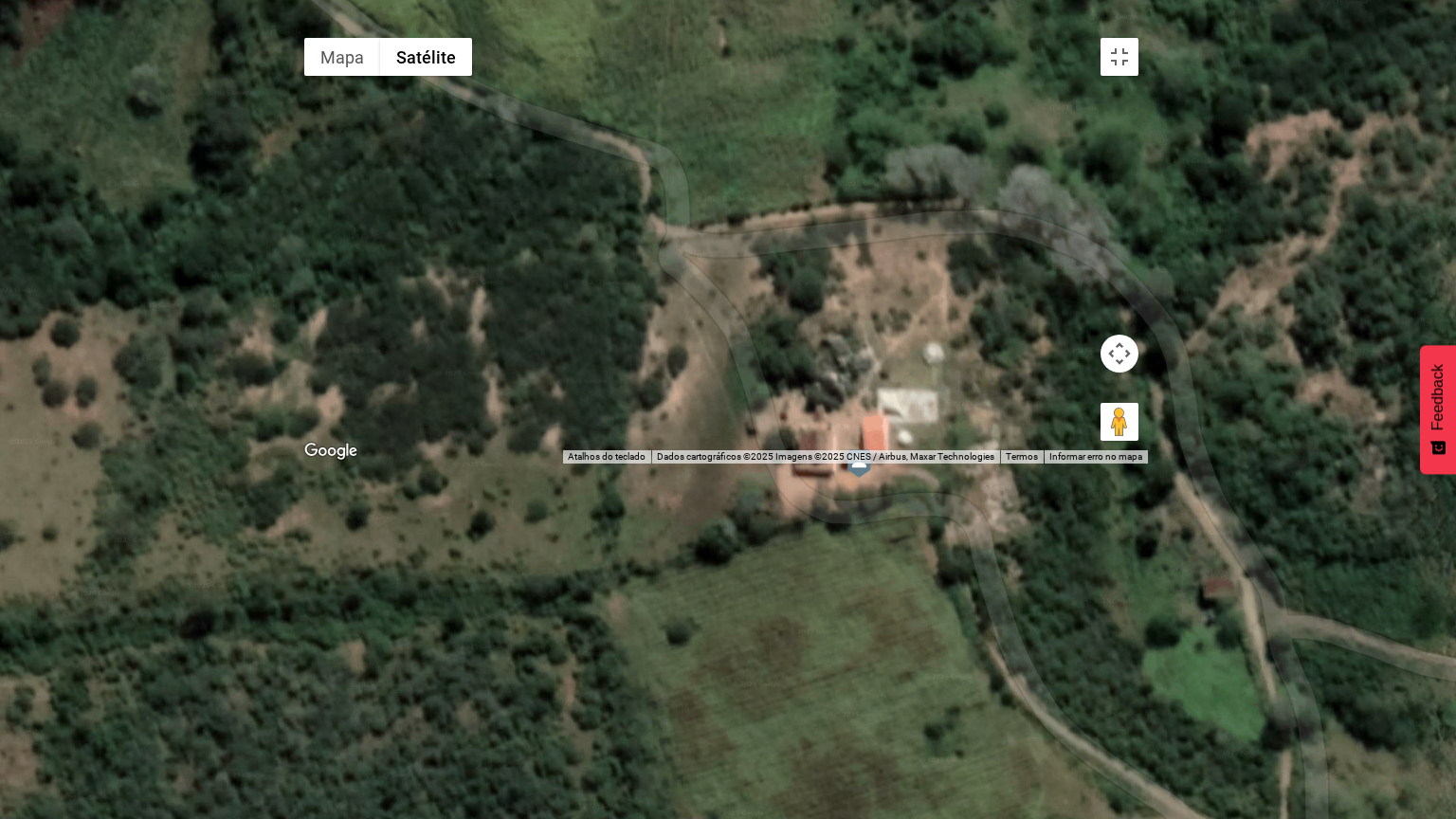 drag, startPoint x: 694, startPoint y: 345, endPoint x: 1054, endPoint y: 554, distance: 416.27034 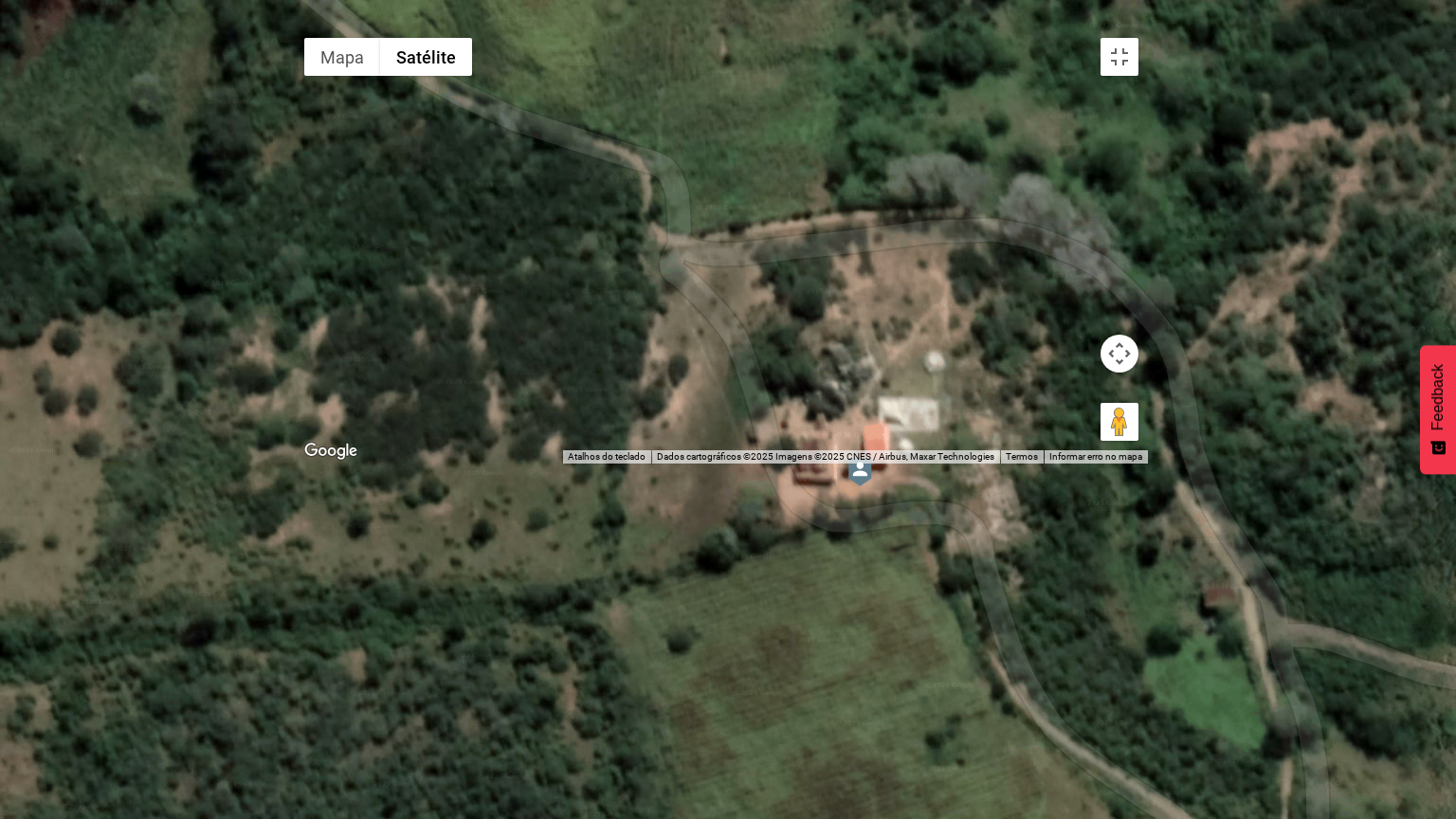 drag, startPoint x: 755, startPoint y: 445, endPoint x: 615, endPoint y: 518, distance: 157.8892 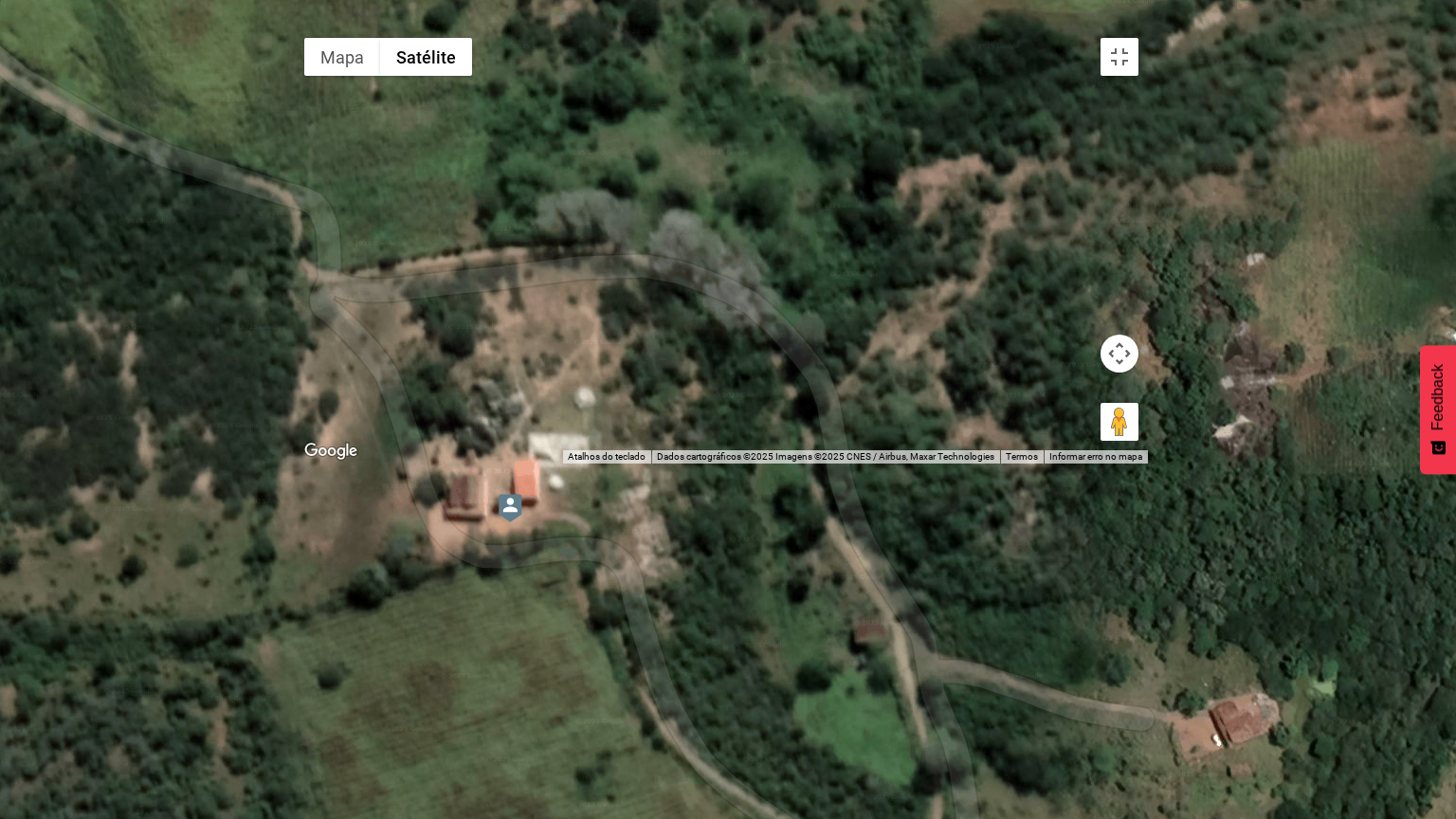 drag, startPoint x: 910, startPoint y: 578, endPoint x: 502, endPoint y: 528, distance: 411.05231 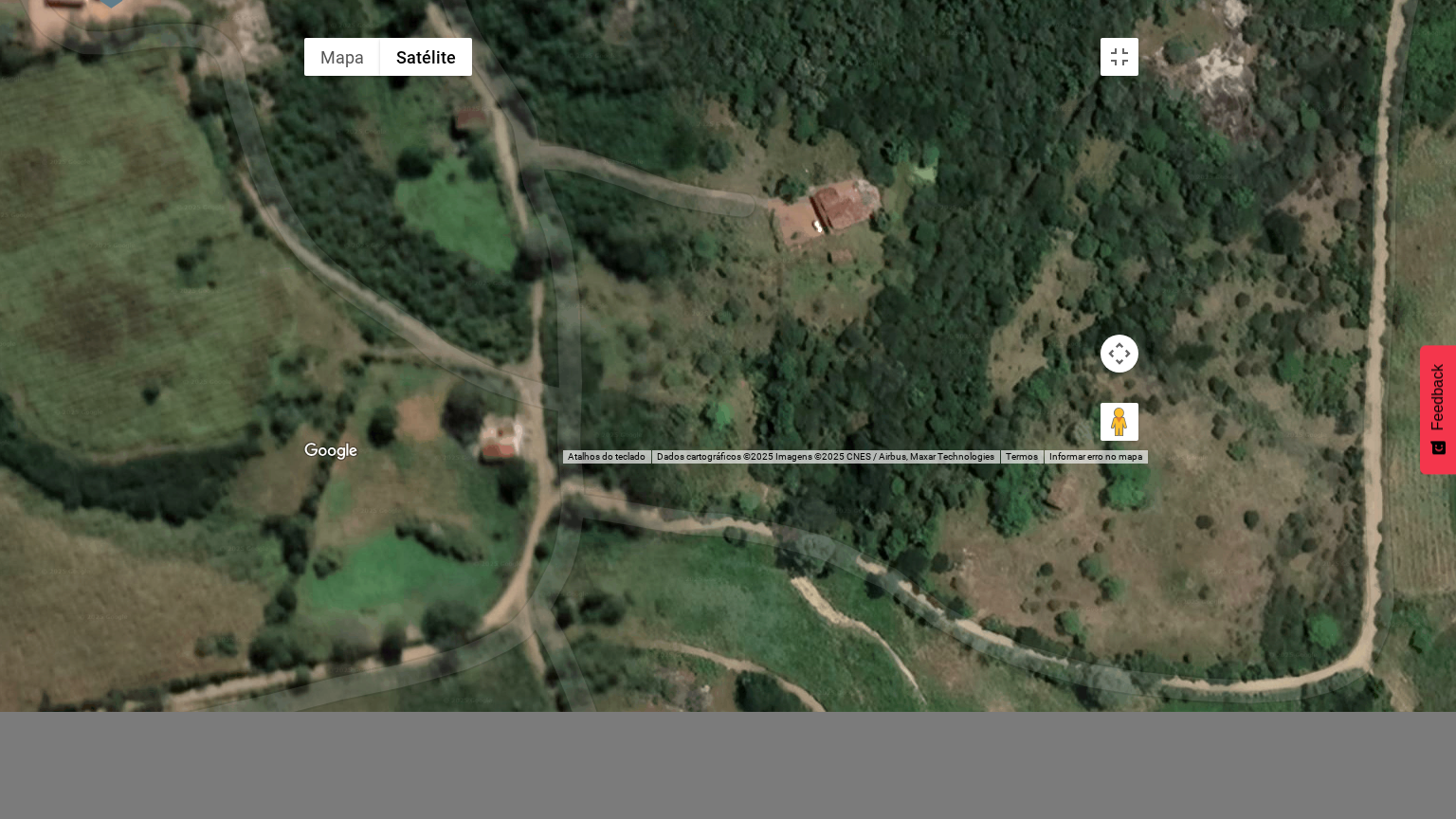 drag, startPoint x: 858, startPoint y: 624, endPoint x: 897, endPoint y: 173, distance: 452.68311 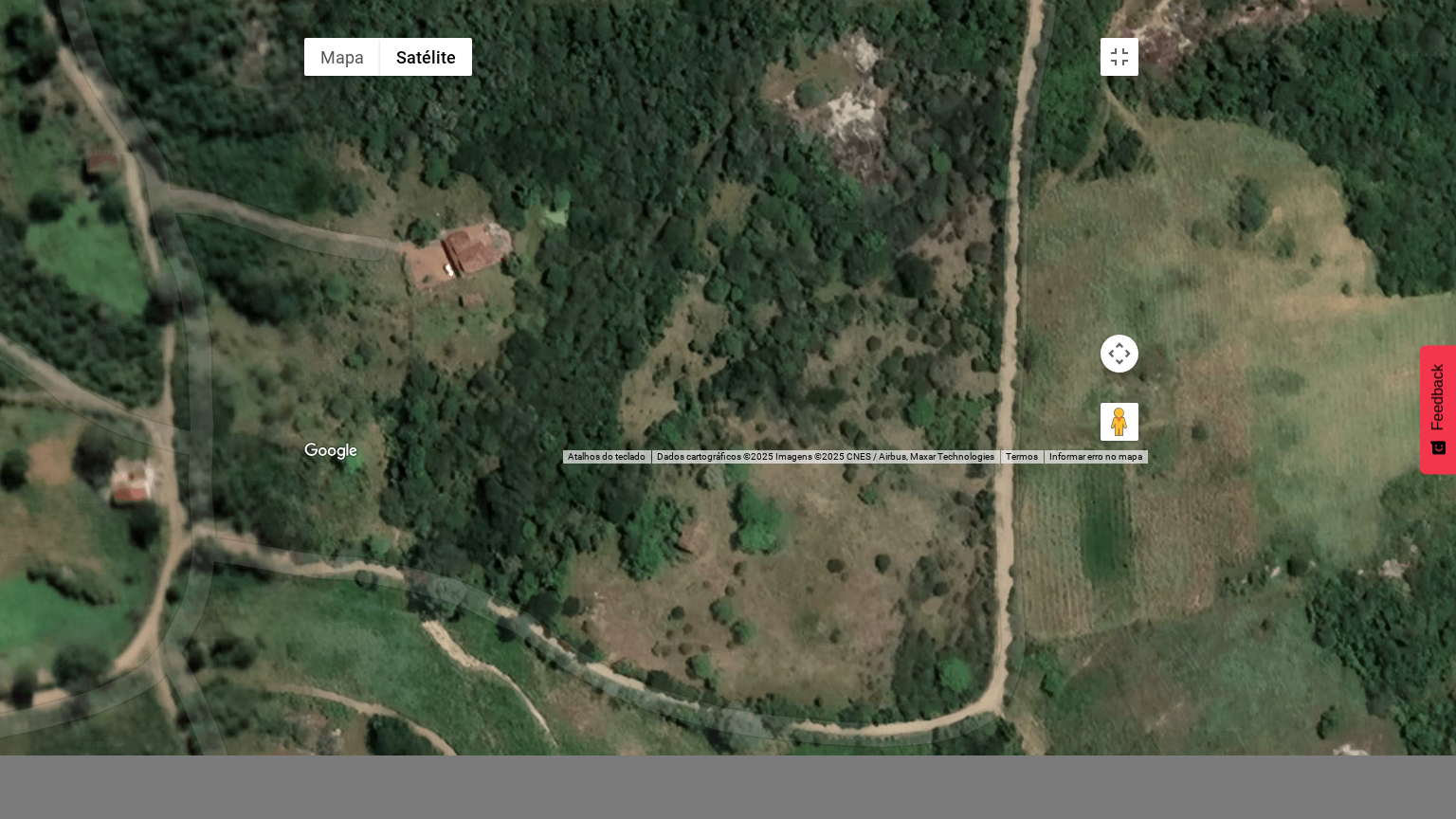 drag, startPoint x: 1054, startPoint y: 281, endPoint x: 609, endPoint y: 336, distance: 448.38599 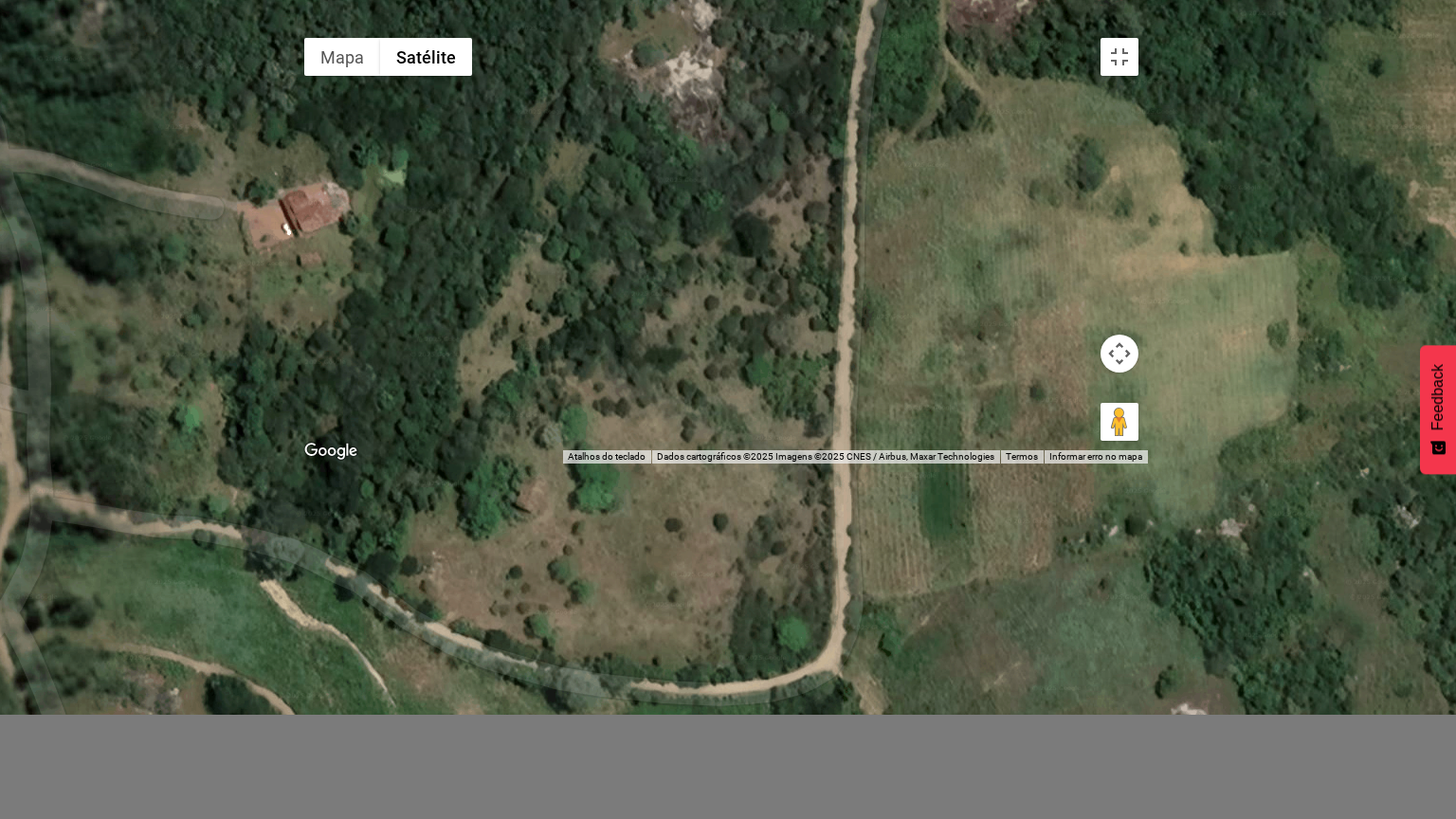 drag, startPoint x: 974, startPoint y: 440, endPoint x: 968, endPoint y: 345, distance: 95.18929 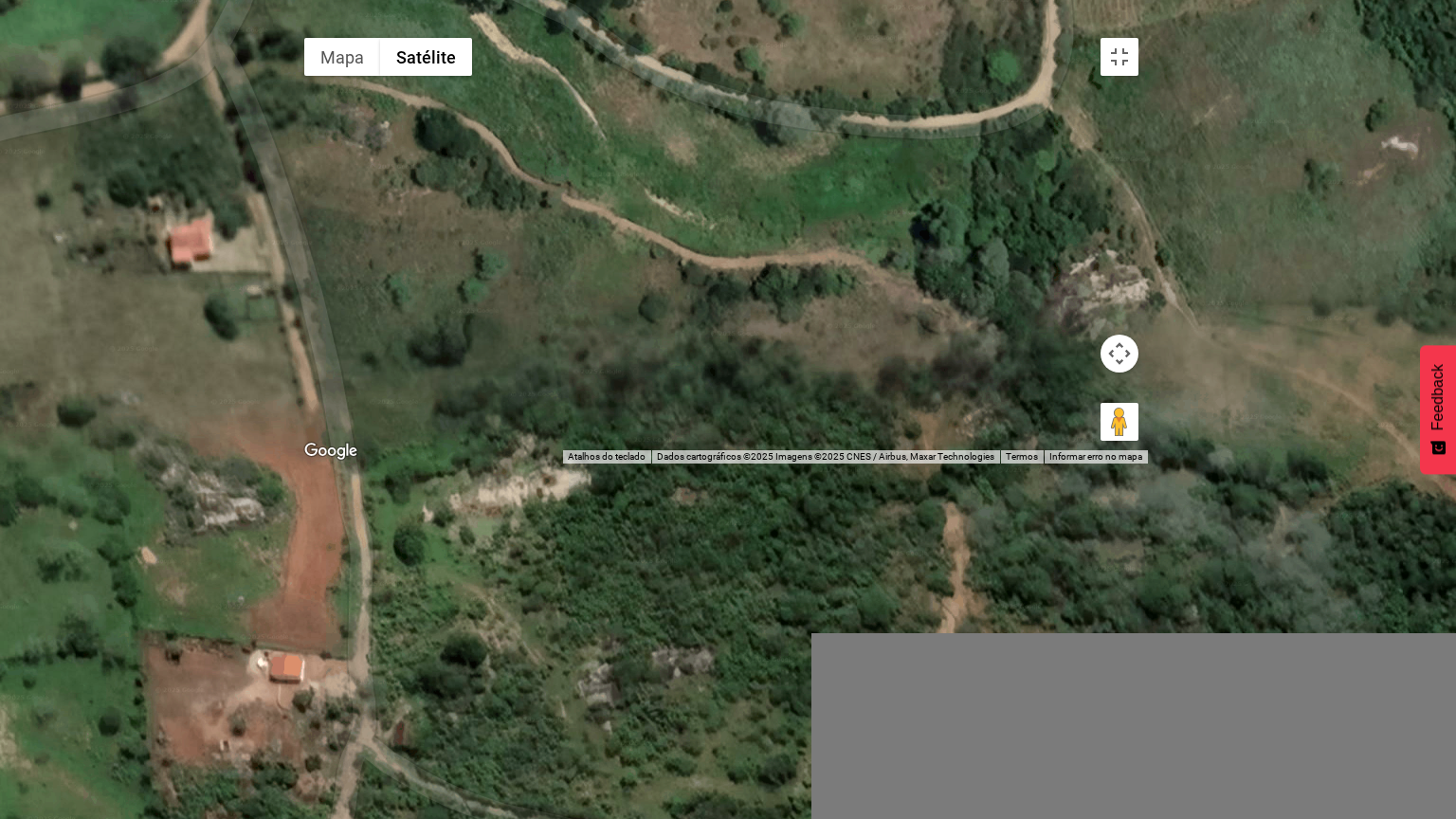 drag, startPoint x: 540, startPoint y: 553, endPoint x: 743, endPoint y: 54, distance: 538.7114 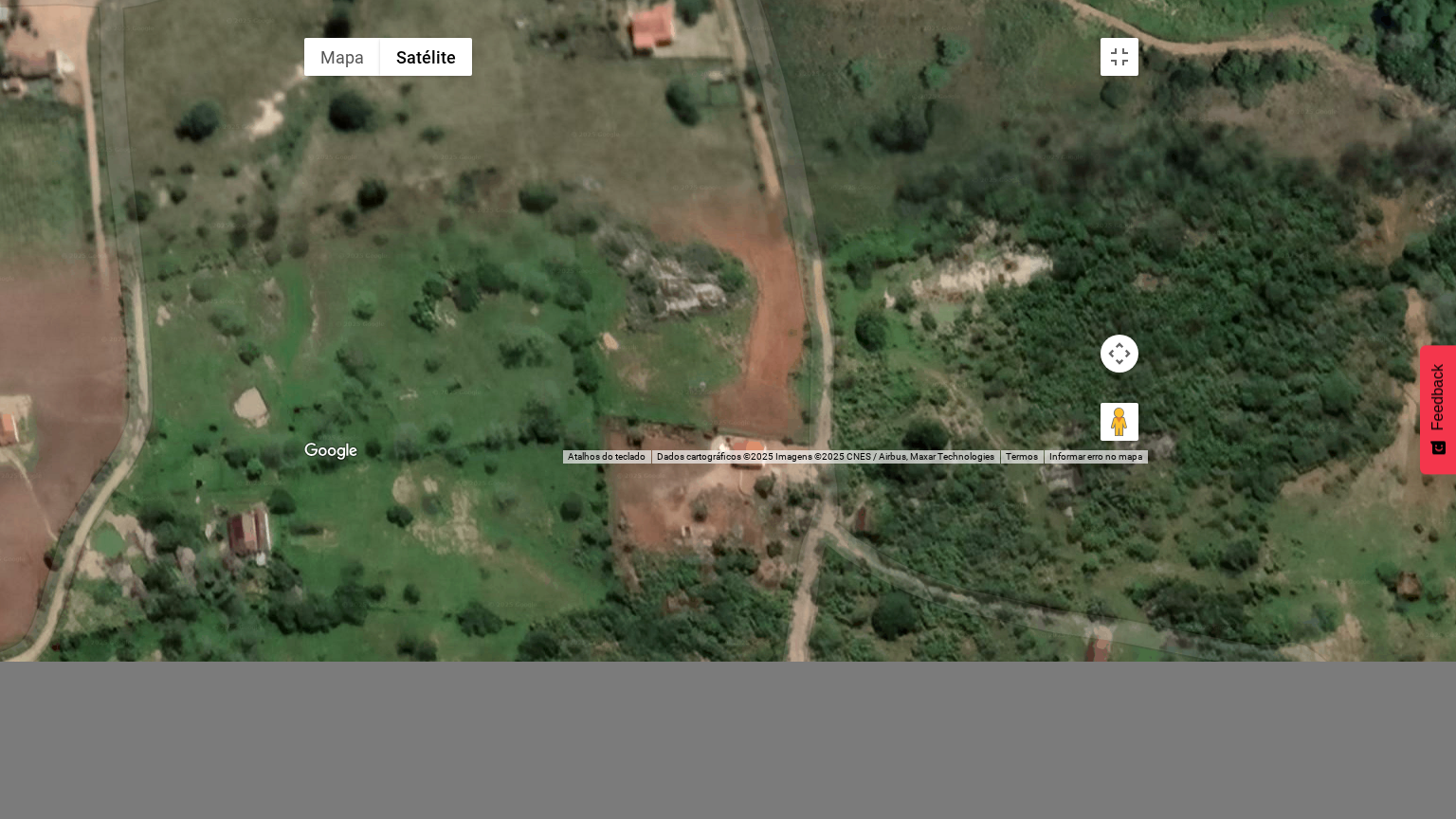 drag, startPoint x: 385, startPoint y: 340, endPoint x: 865, endPoint y: 125, distance: 525.952 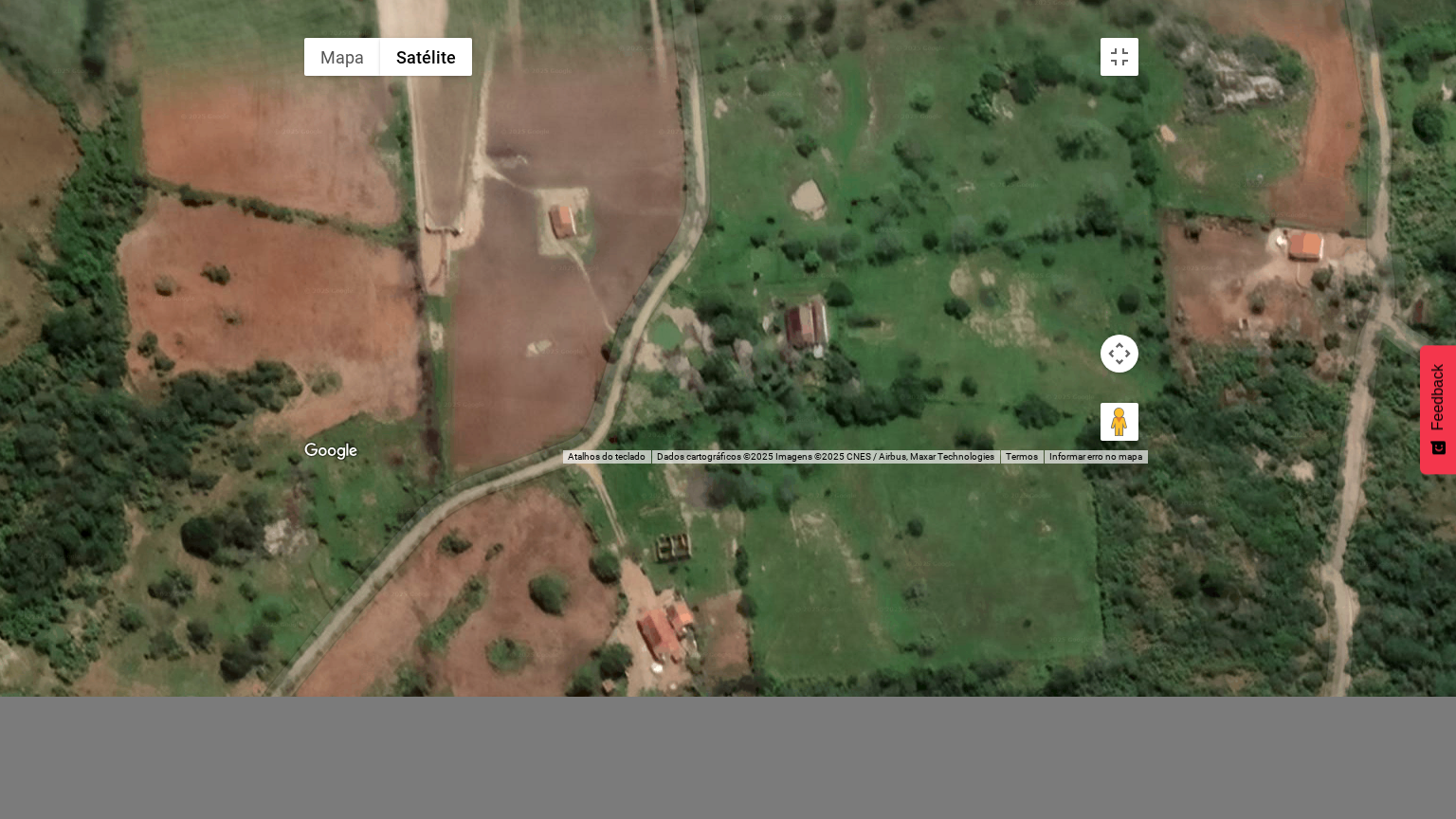 drag, startPoint x: 561, startPoint y: 292, endPoint x: 1099, endPoint y: 102, distance: 570.56463 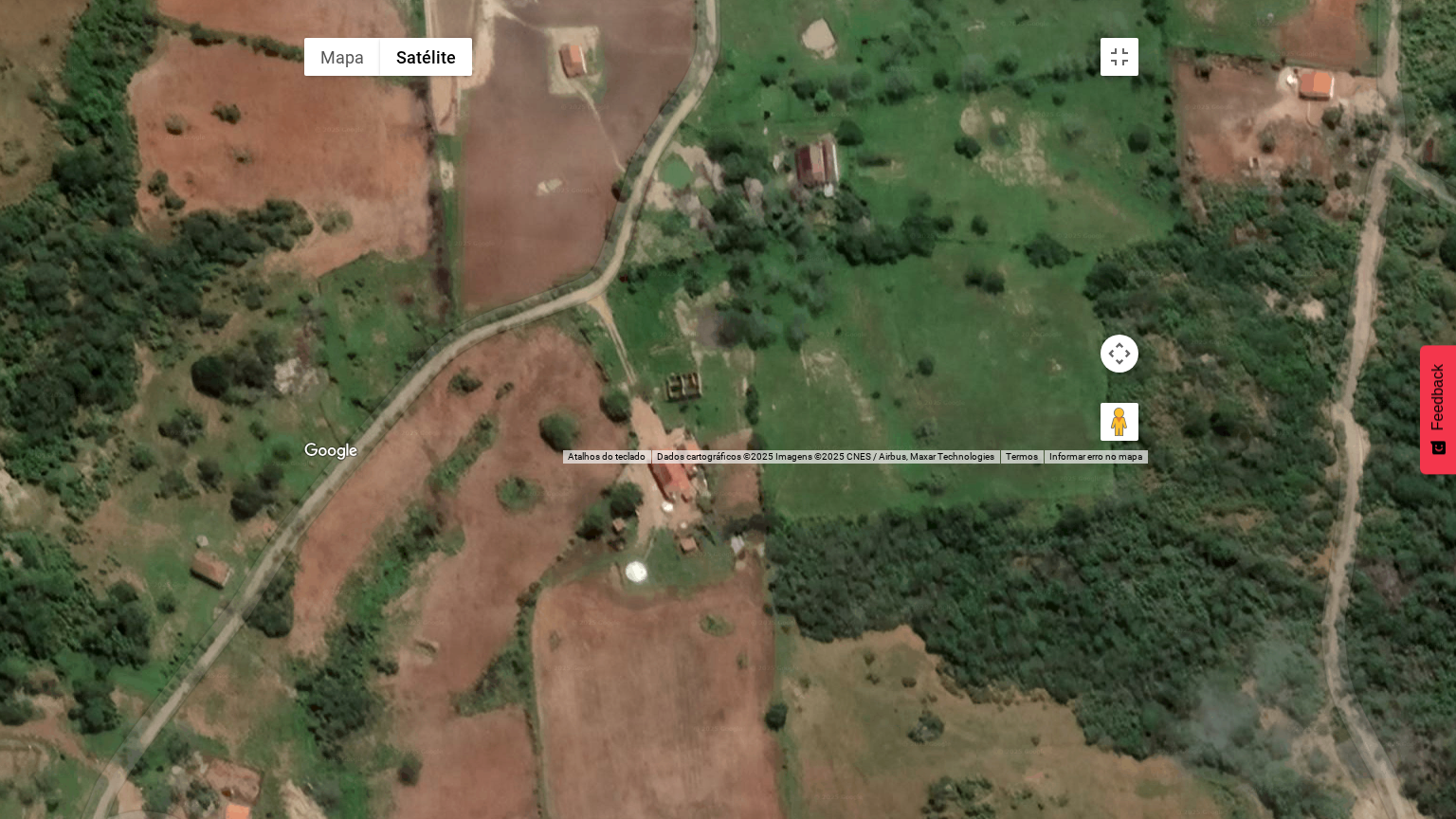 drag, startPoint x: 702, startPoint y: 470, endPoint x: 663, endPoint y: 673, distance: 206.71236 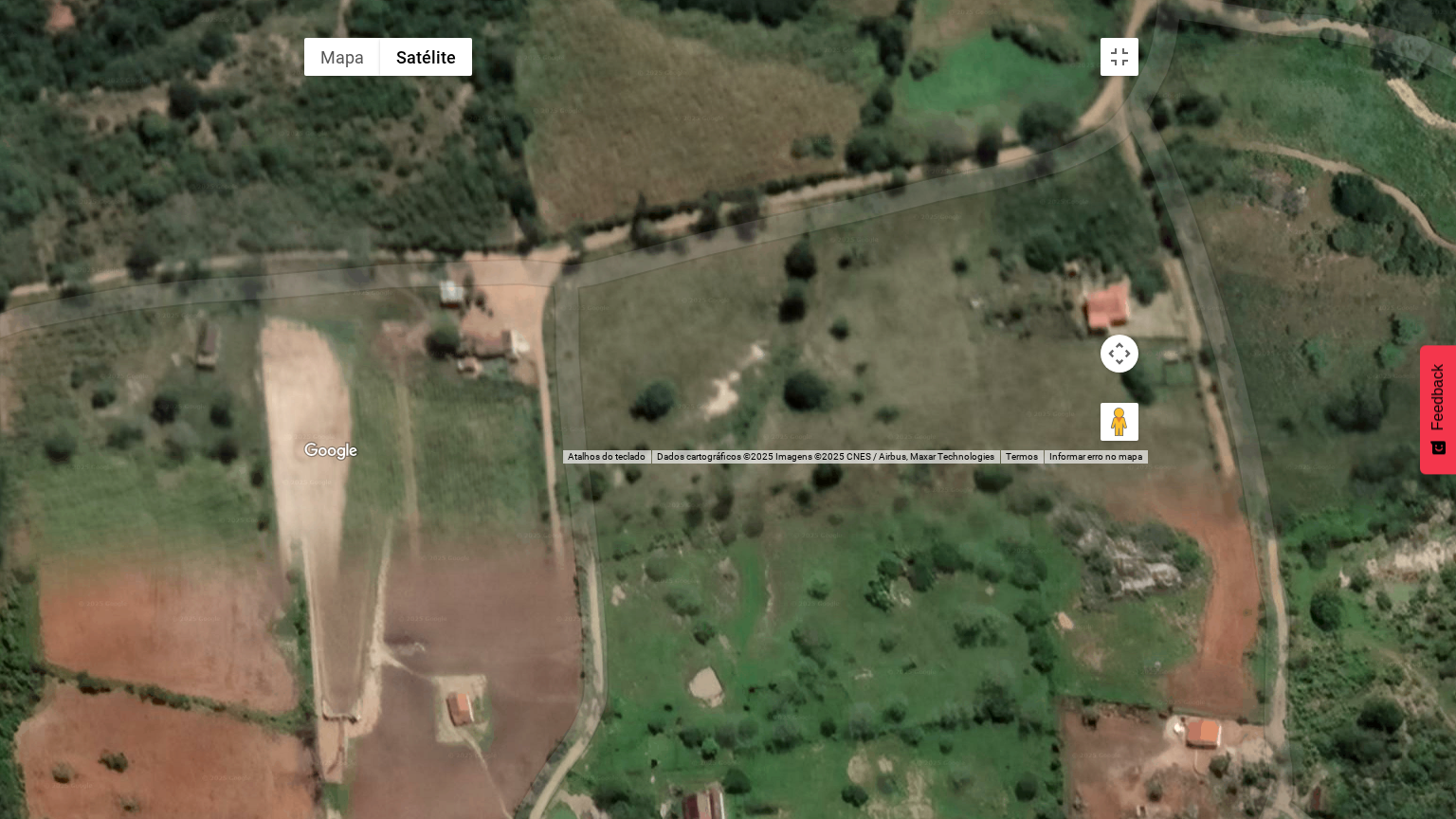 drag, startPoint x: 1111, startPoint y: 352, endPoint x: 1029, endPoint y: 751, distance: 407.3389 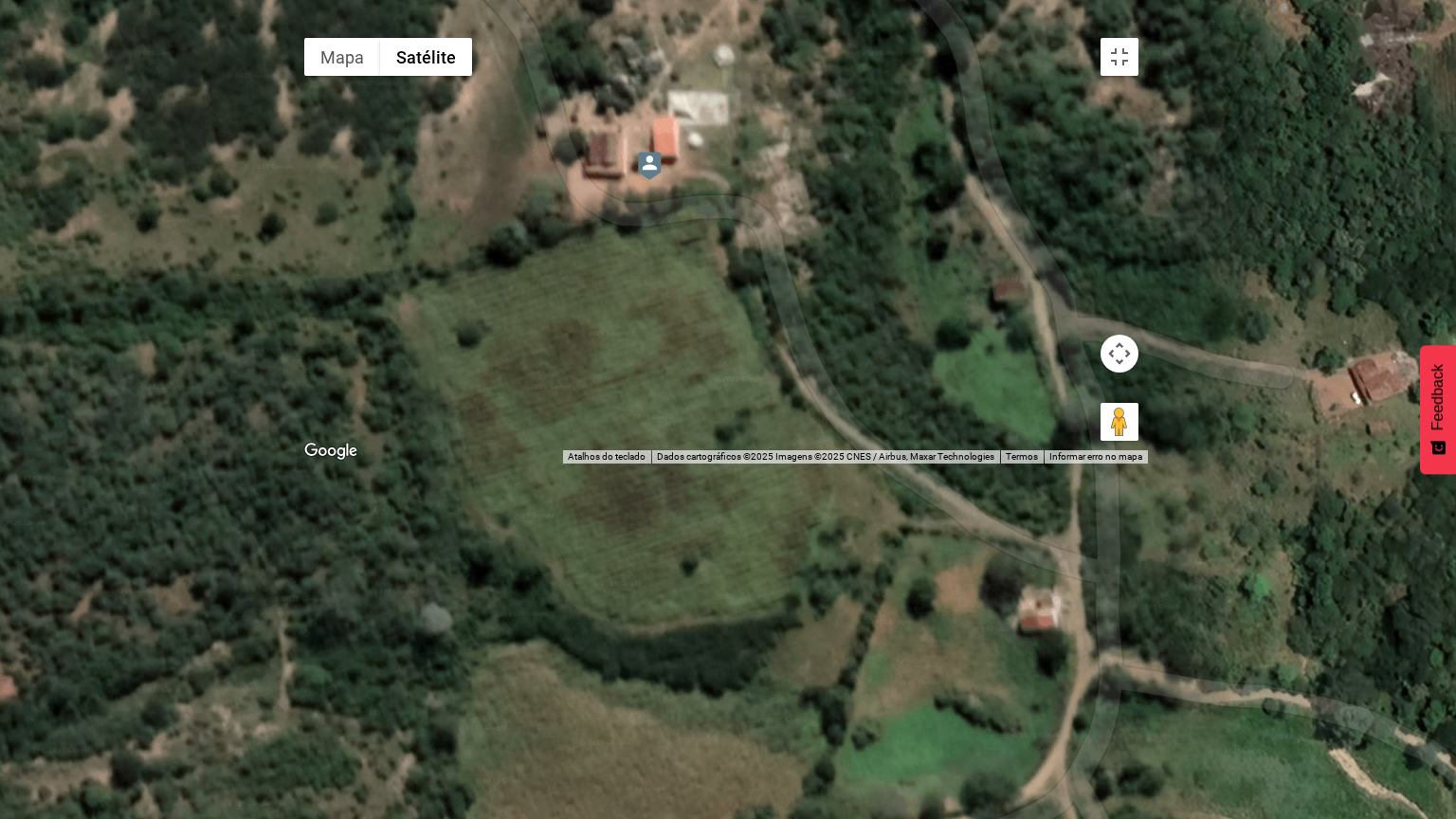 drag, startPoint x: 1025, startPoint y: 372, endPoint x: 1025, endPoint y: 818, distance: 446 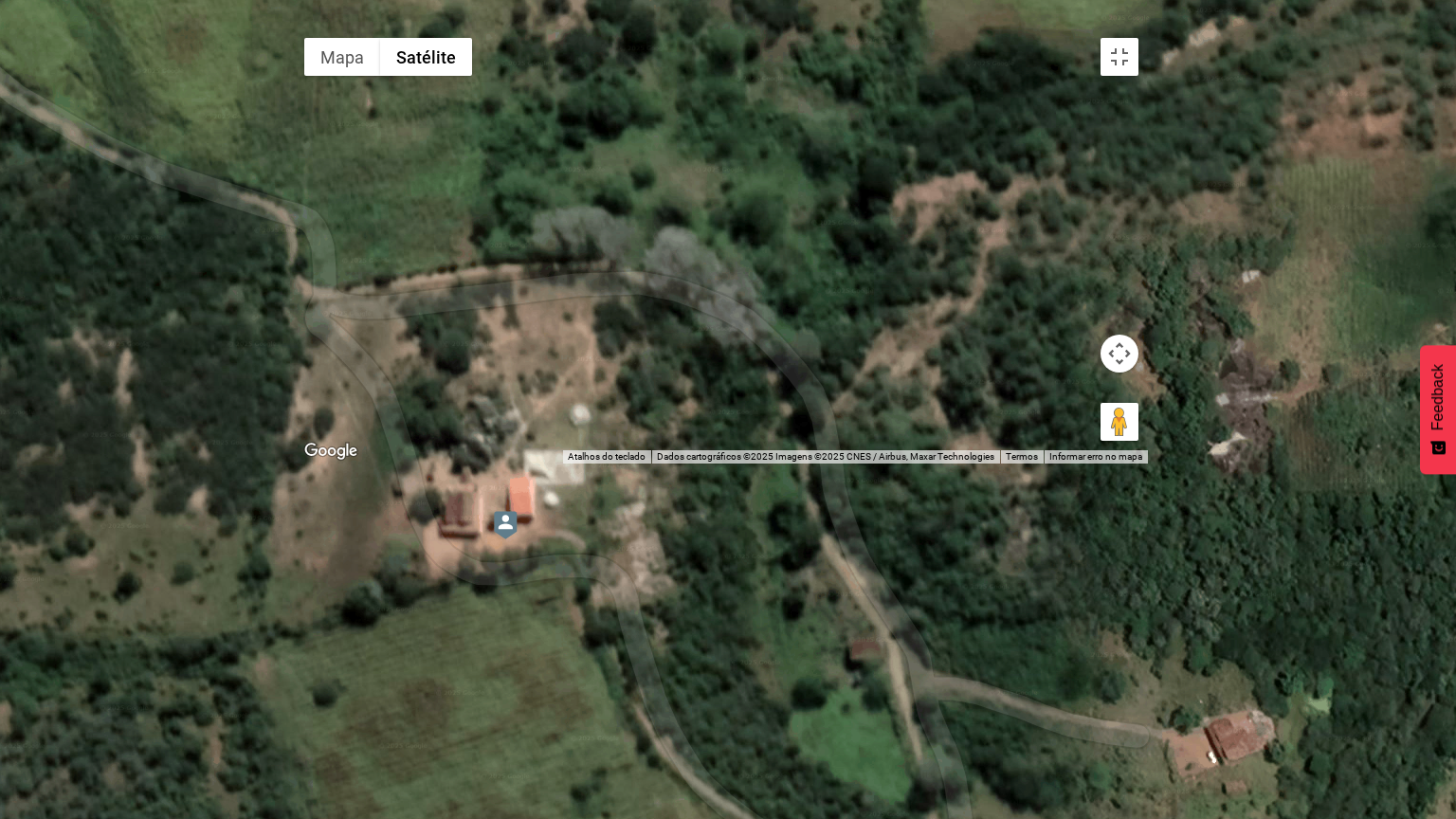 drag, startPoint x: 1042, startPoint y: 257, endPoint x: 876, endPoint y: 522, distance: 312.69954 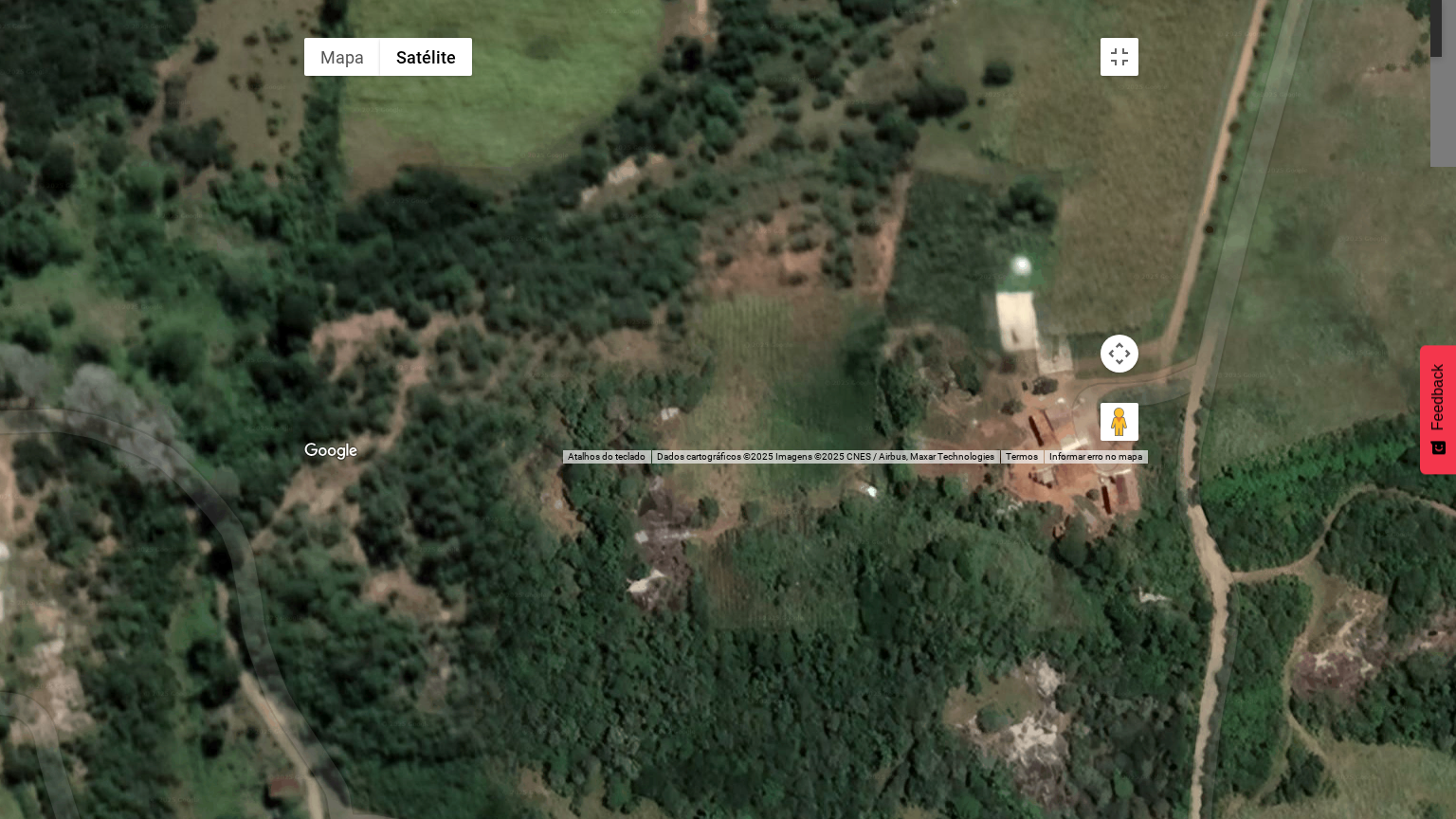 drag, startPoint x: 1276, startPoint y: 390, endPoint x: 721, endPoint y: 489, distance: 563.7606 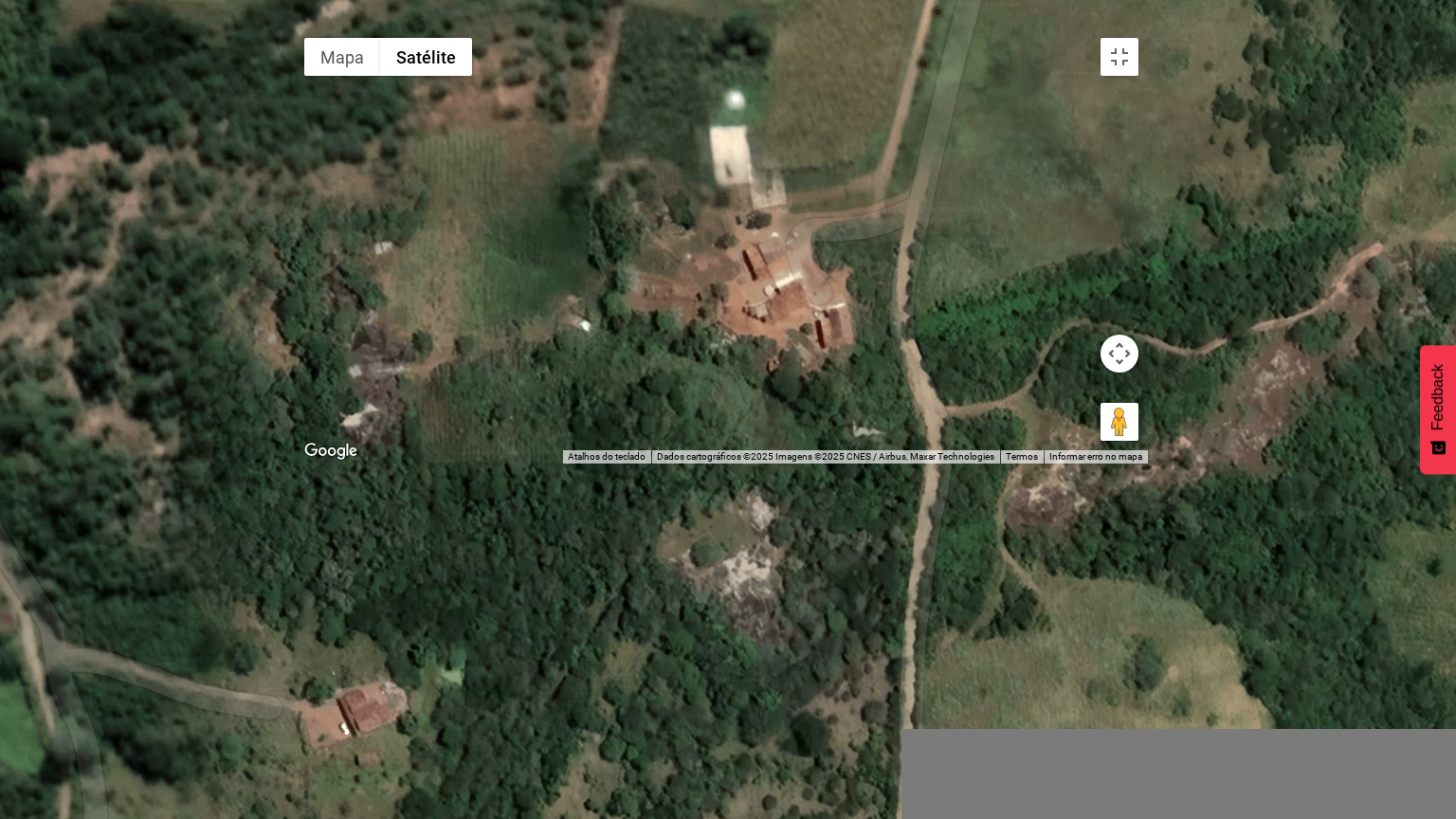 drag, startPoint x: 1105, startPoint y: 546, endPoint x: 817, endPoint y: 379, distance: 332.91591 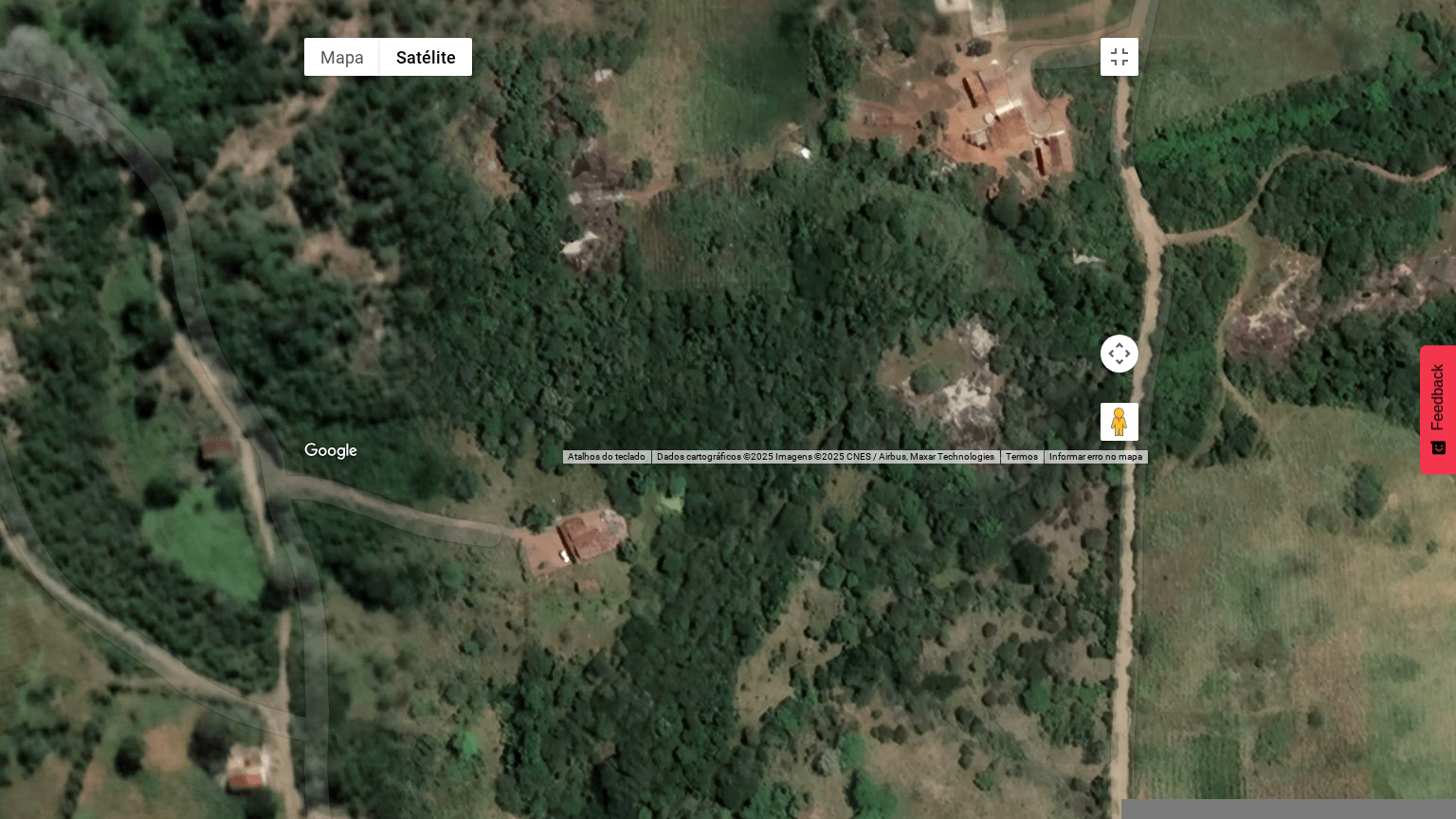 drag, startPoint x: 849, startPoint y: 473, endPoint x: 1070, endPoint y: 296, distance: 283.14307 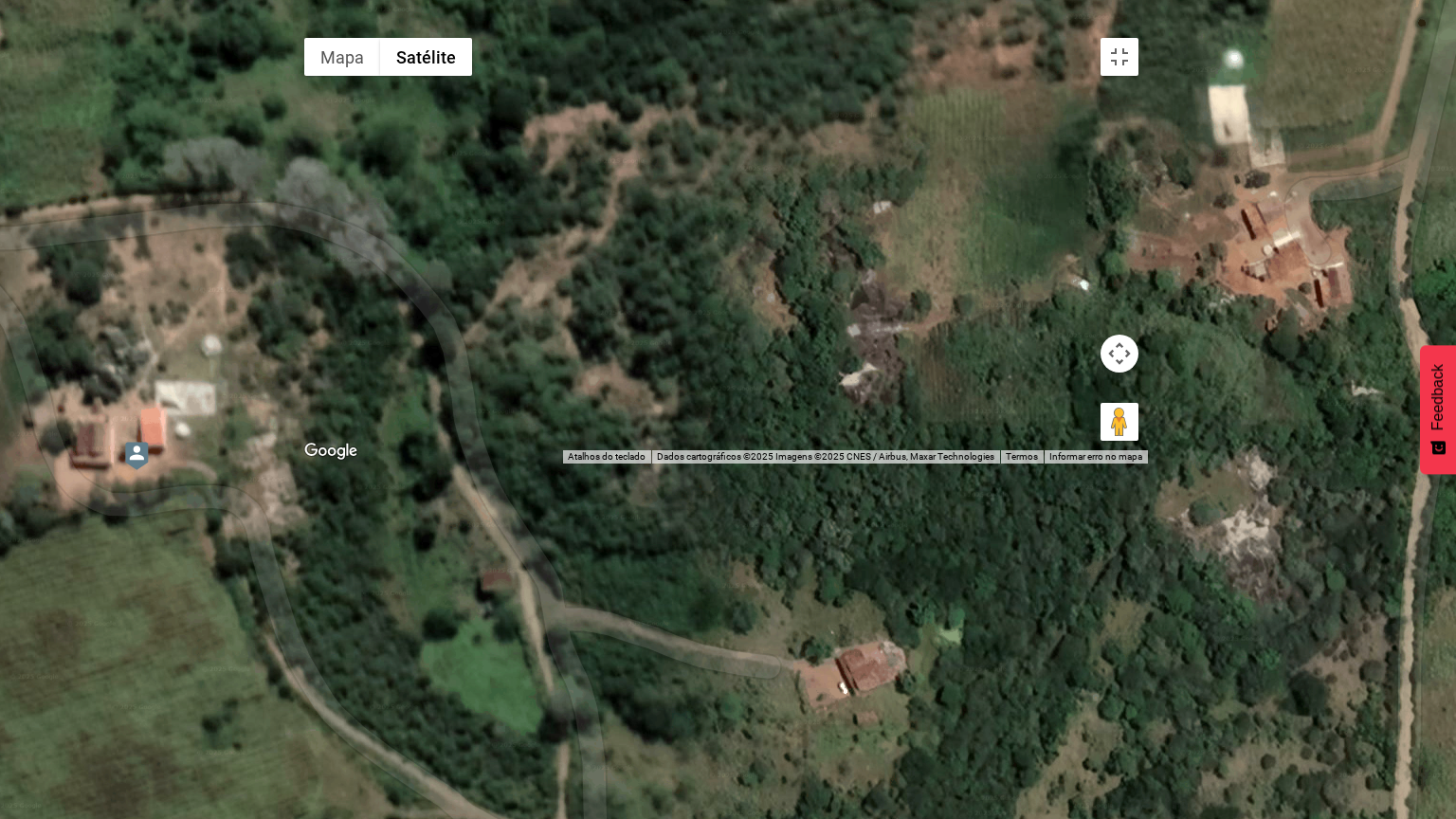 drag, startPoint x: 934, startPoint y: 308, endPoint x: 1221, endPoint y: 441, distance: 316.31946 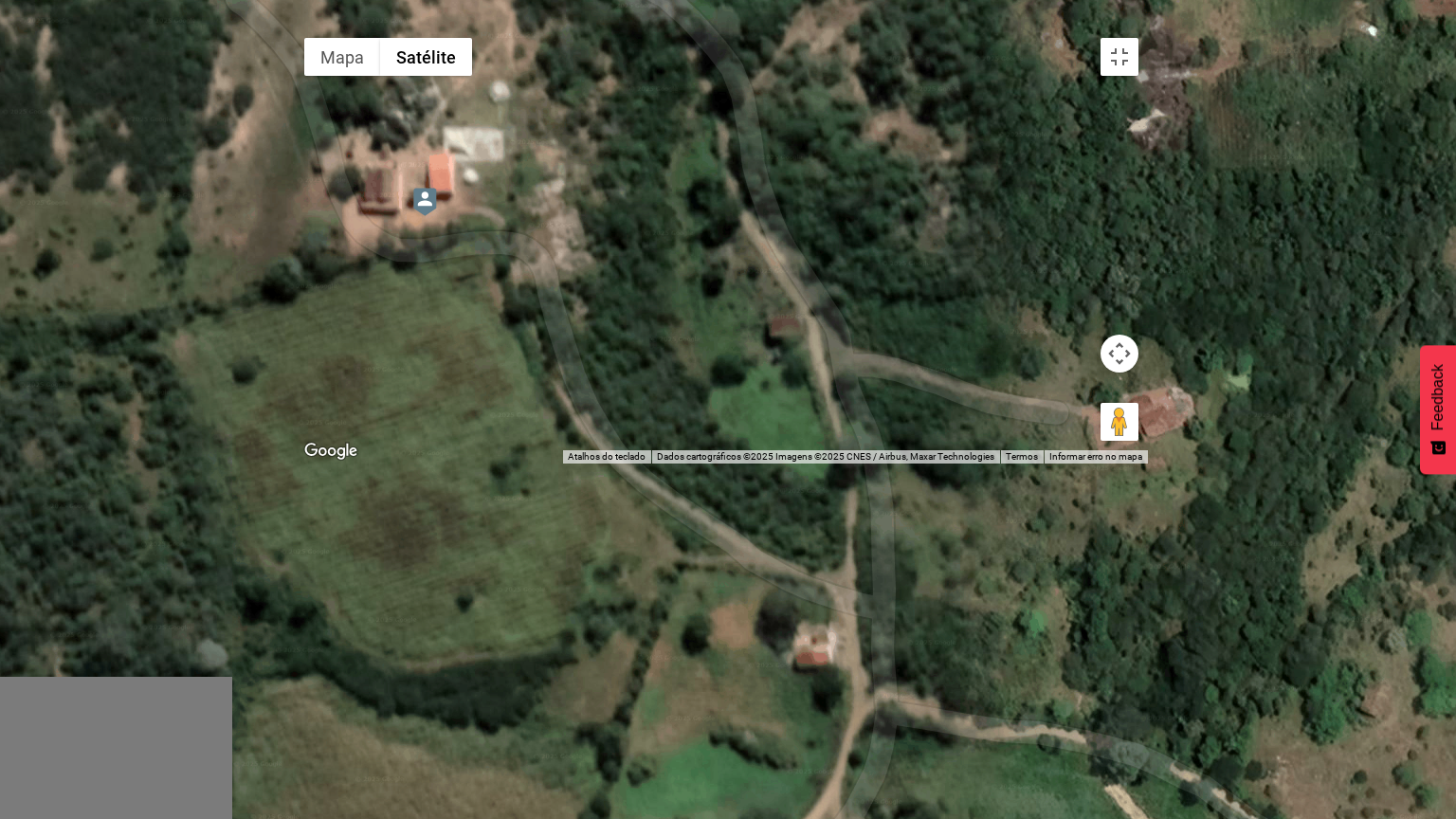 drag, startPoint x: 943, startPoint y: 484, endPoint x: 1227, endPoint y: 220, distance: 387.7525 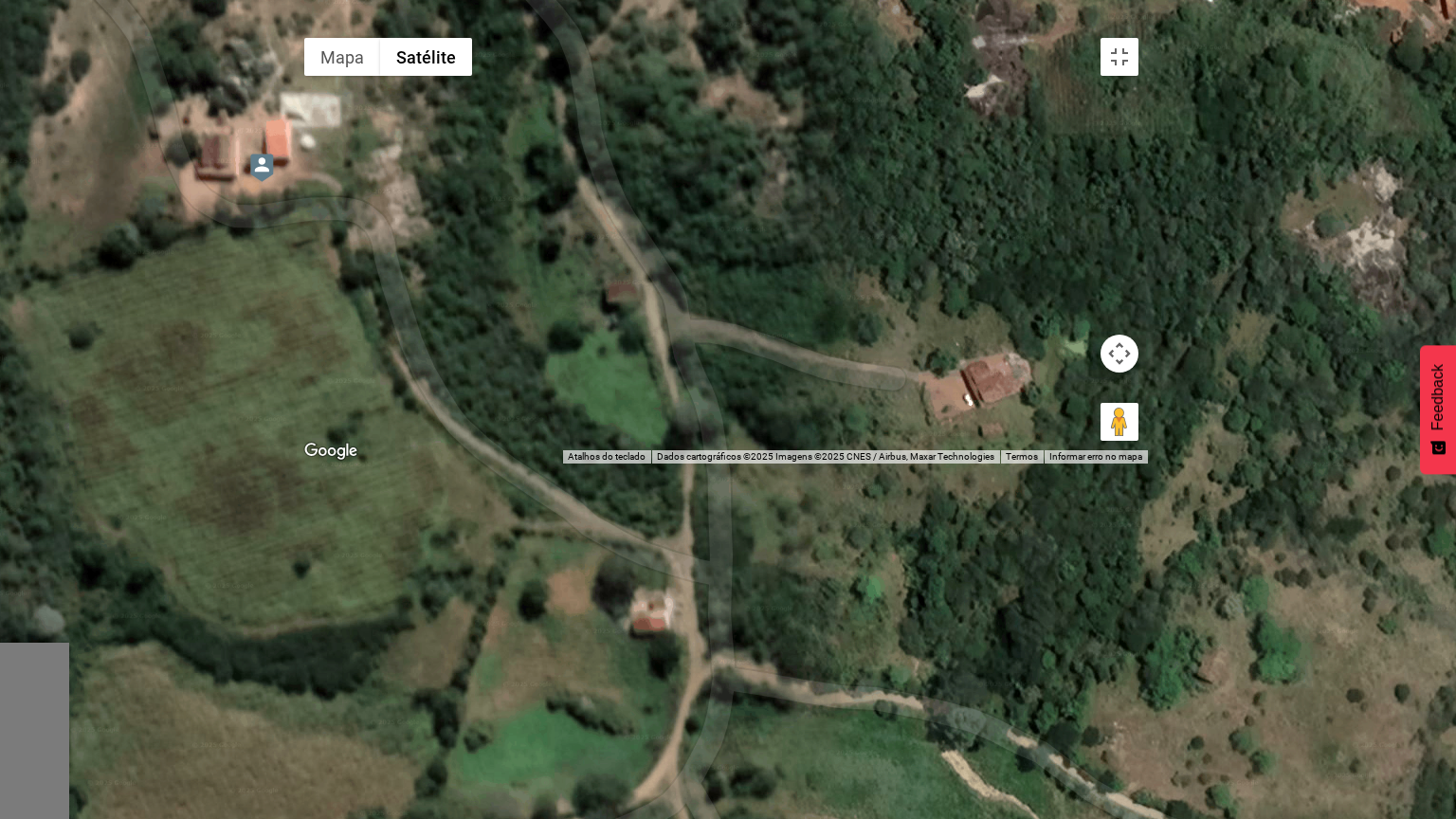 drag, startPoint x: 956, startPoint y: 351, endPoint x: 701, endPoint y: 305, distance: 259.1158 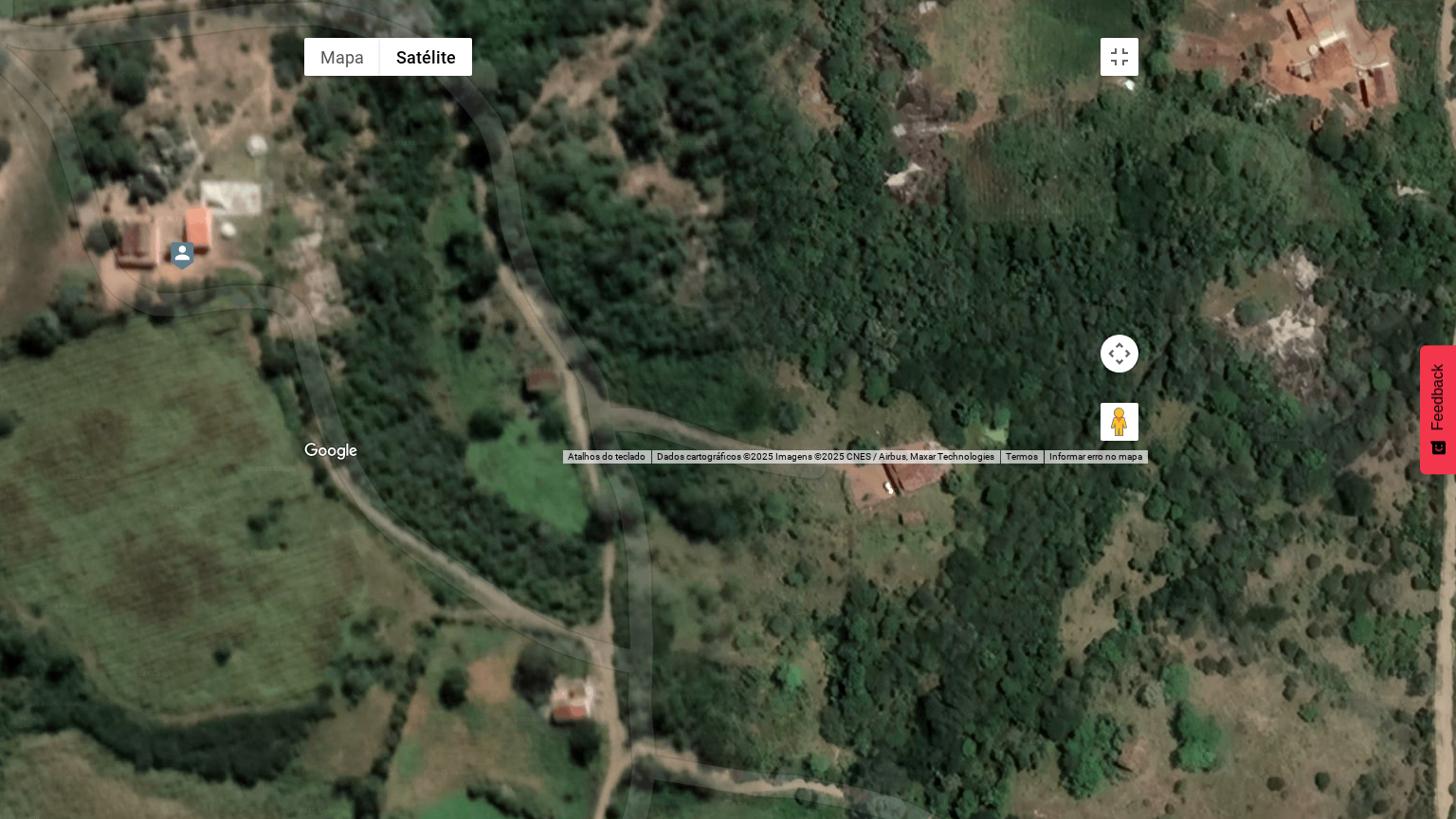 drag, startPoint x: 884, startPoint y: 406, endPoint x: 1074, endPoint y: 541, distance: 233.07724 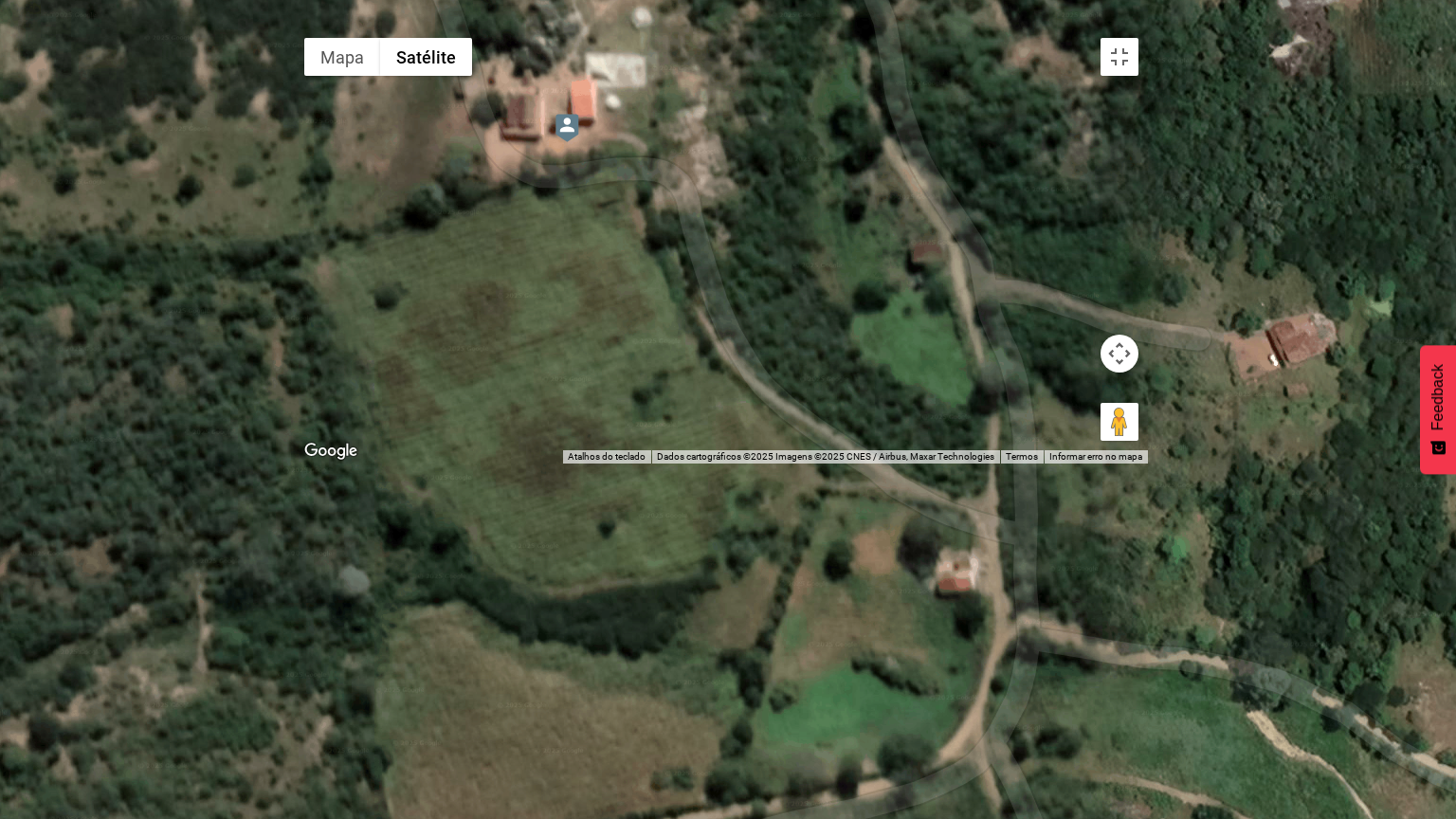 drag, startPoint x: 418, startPoint y: 630, endPoint x: 732, endPoint y: 489, distance: 344.20488 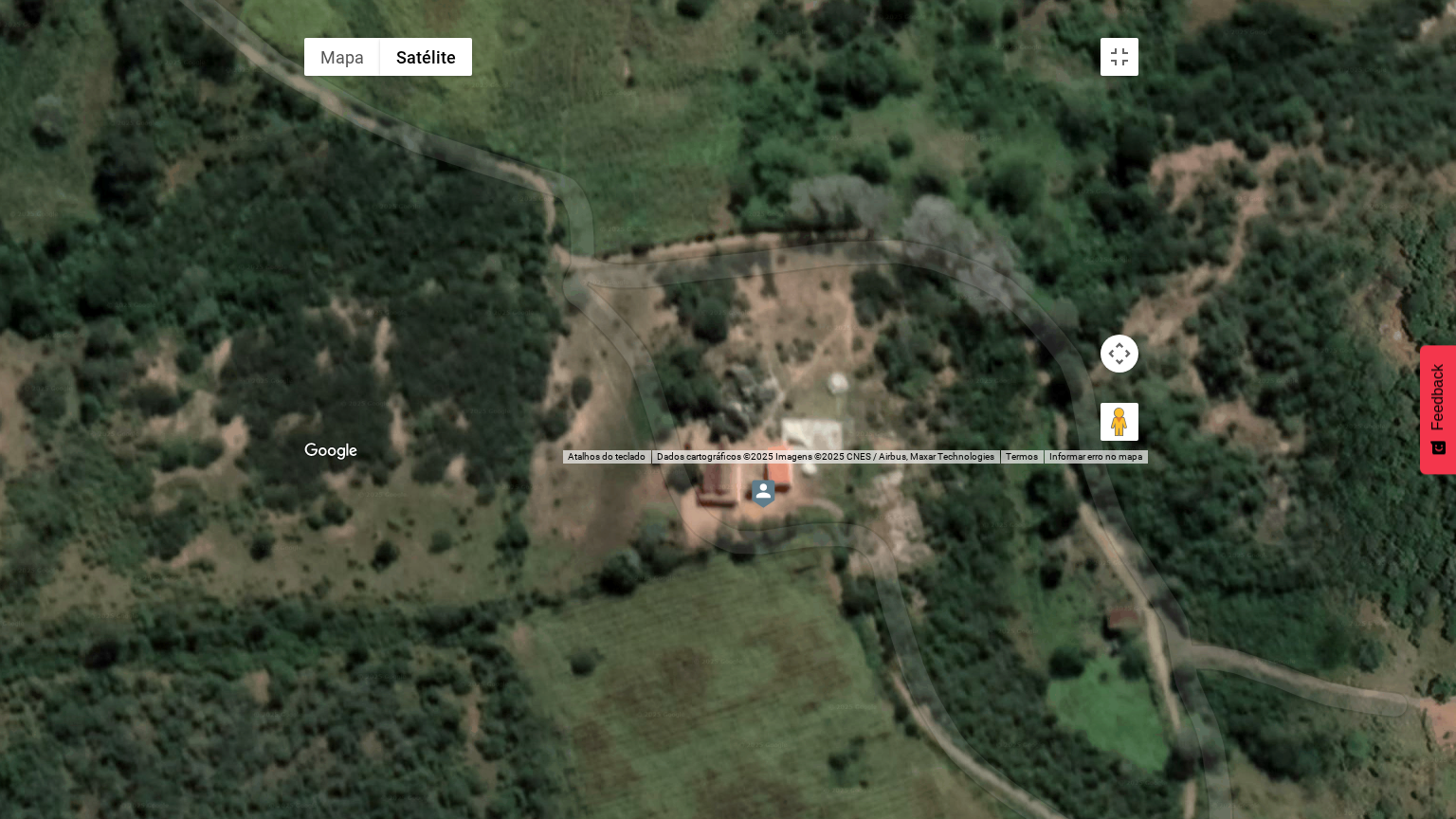 drag, startPoint x: 679, startPoint y: 178, endPoint x: 836, endPoint y: 520, distance: 376.315 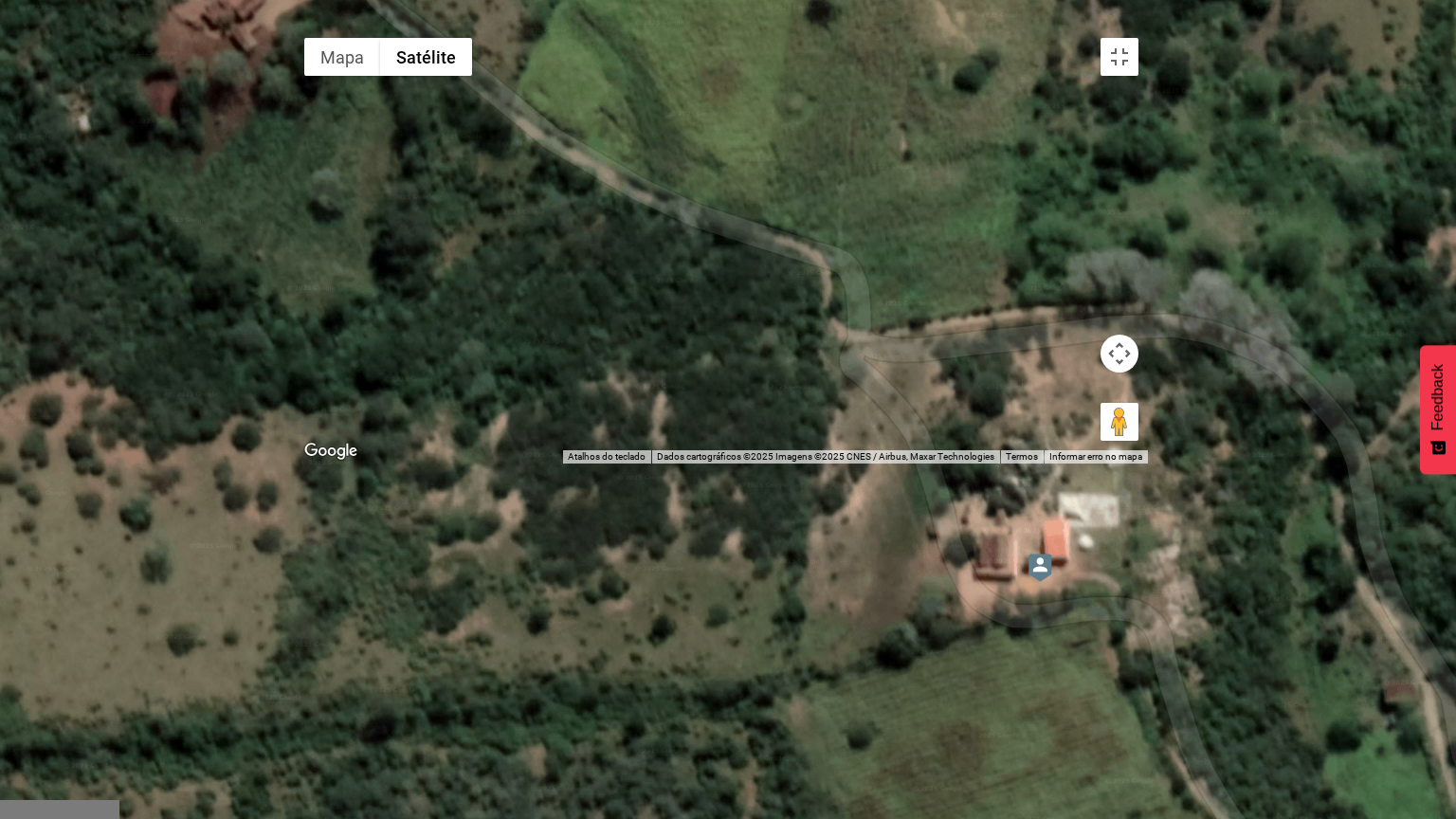 drag, startPoint x: 546, startPoint y: 349, endPoint x: 838, endPoint y: 417, distance: 299.81328 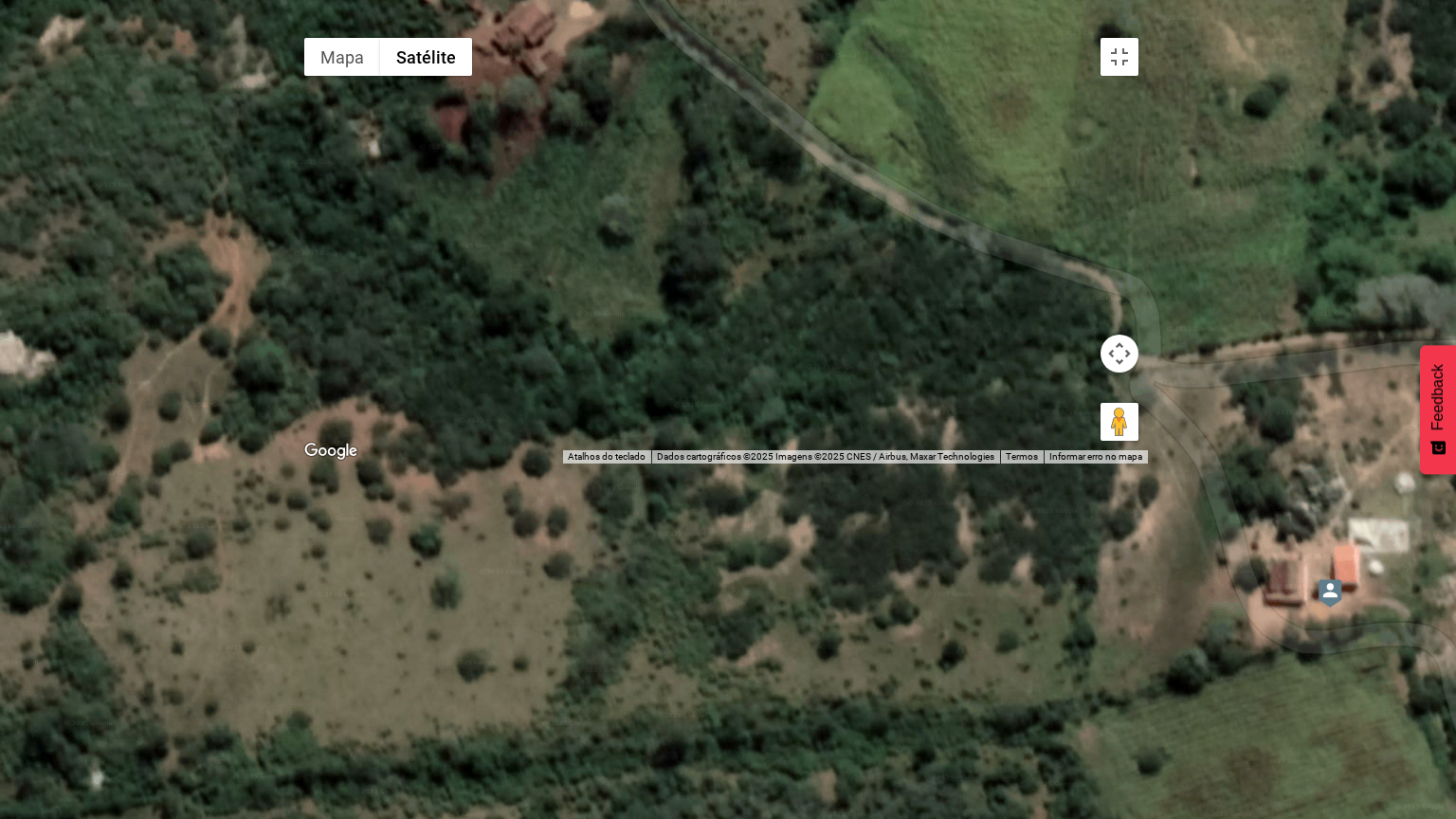 drag, startPoint x: 497, startPoint y: 337, endPoint x: 541, endPoint y: 356, distance: 47.927028 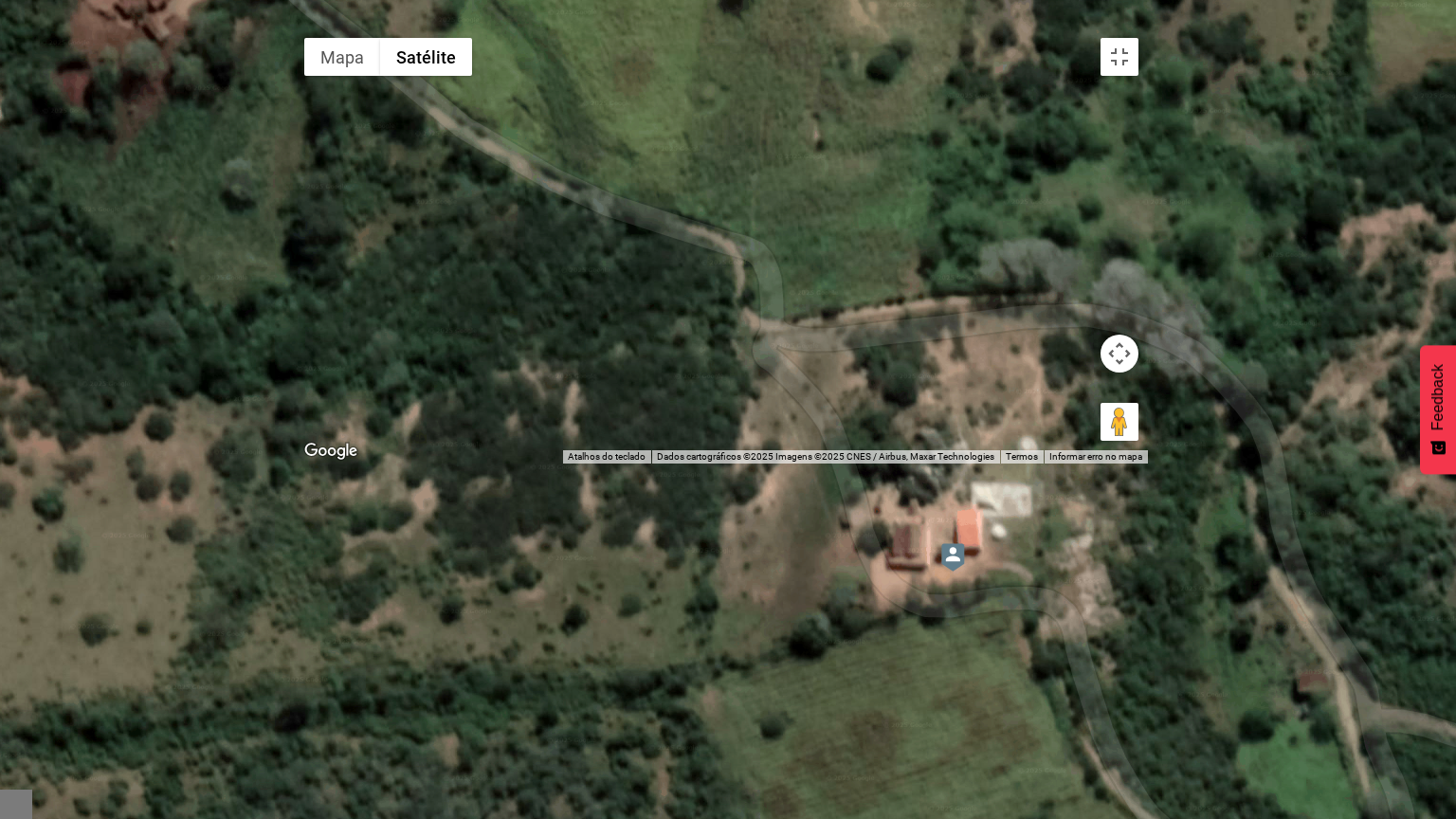 drag, startPoint x: 974, startPoint y: 457, endPoint x: 627, endPoint y: 383, distance: 354.80276 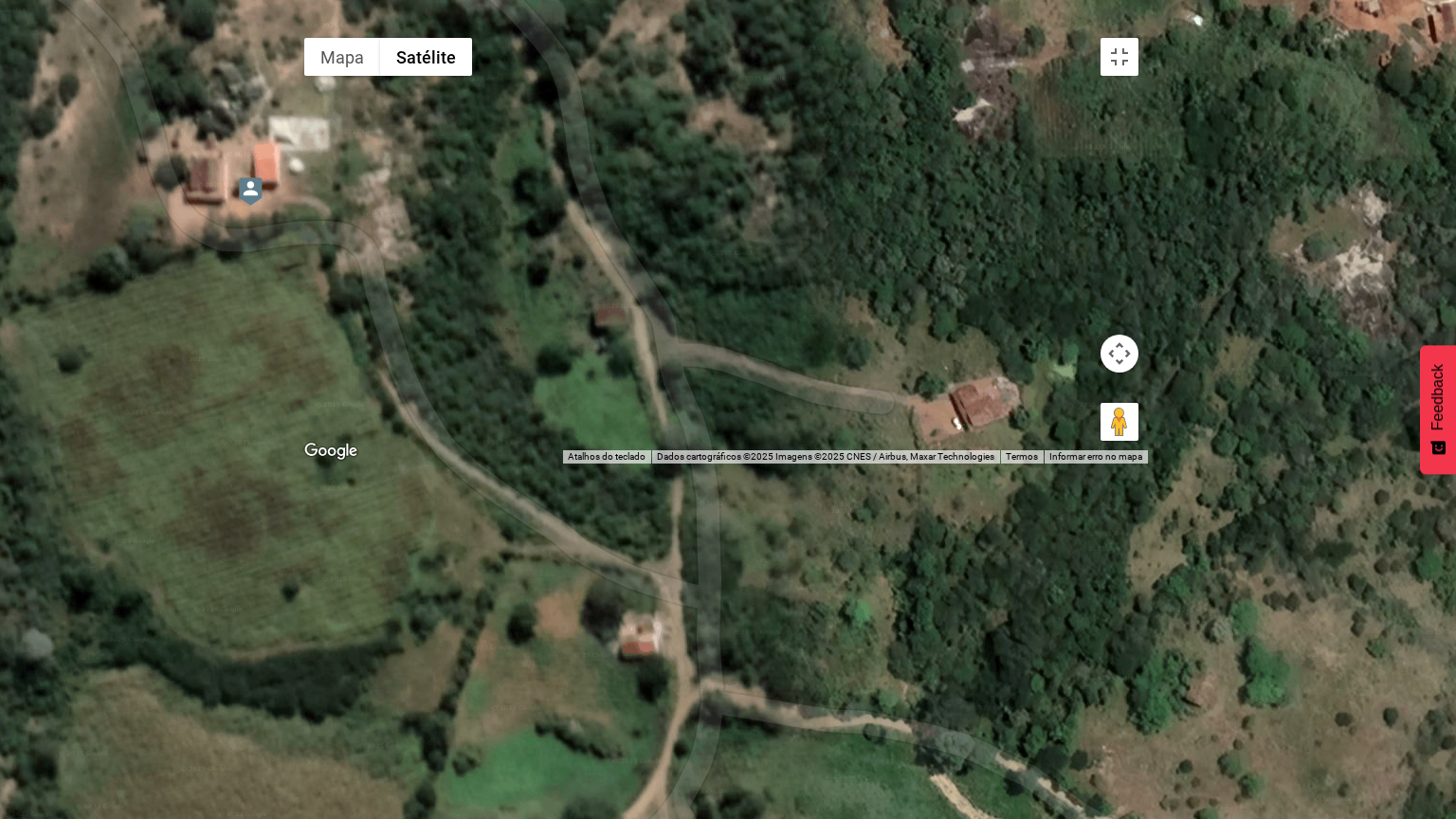 drag, startPoint x: 556, startPoint y: 595, endPoint x: 775, endPoint y: 439, distance: 268.88101 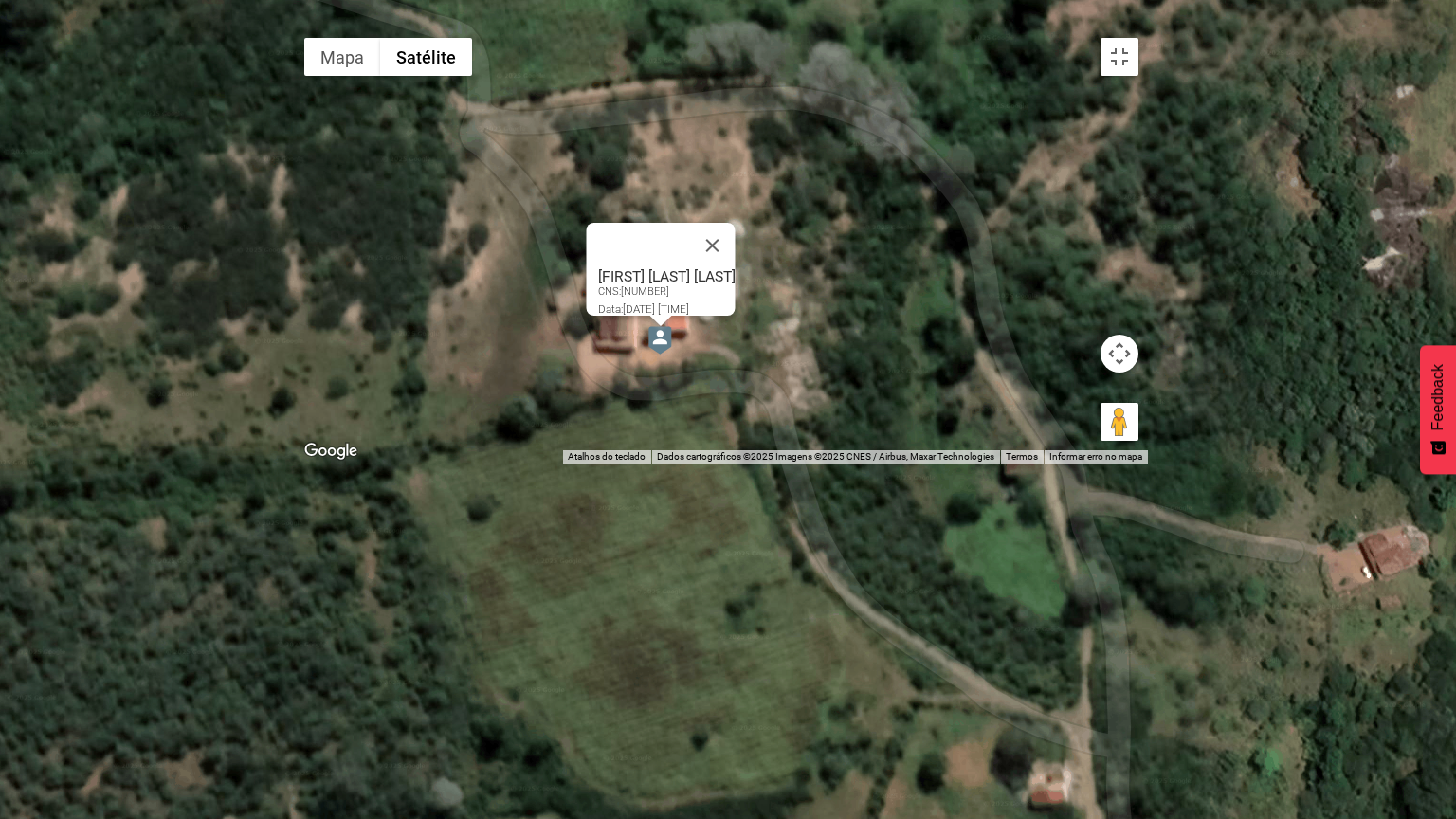 drag, startPoint x: 325, startPoint y: 380, endPoint x: 737, endPoint y: 531, distance: 438.7995 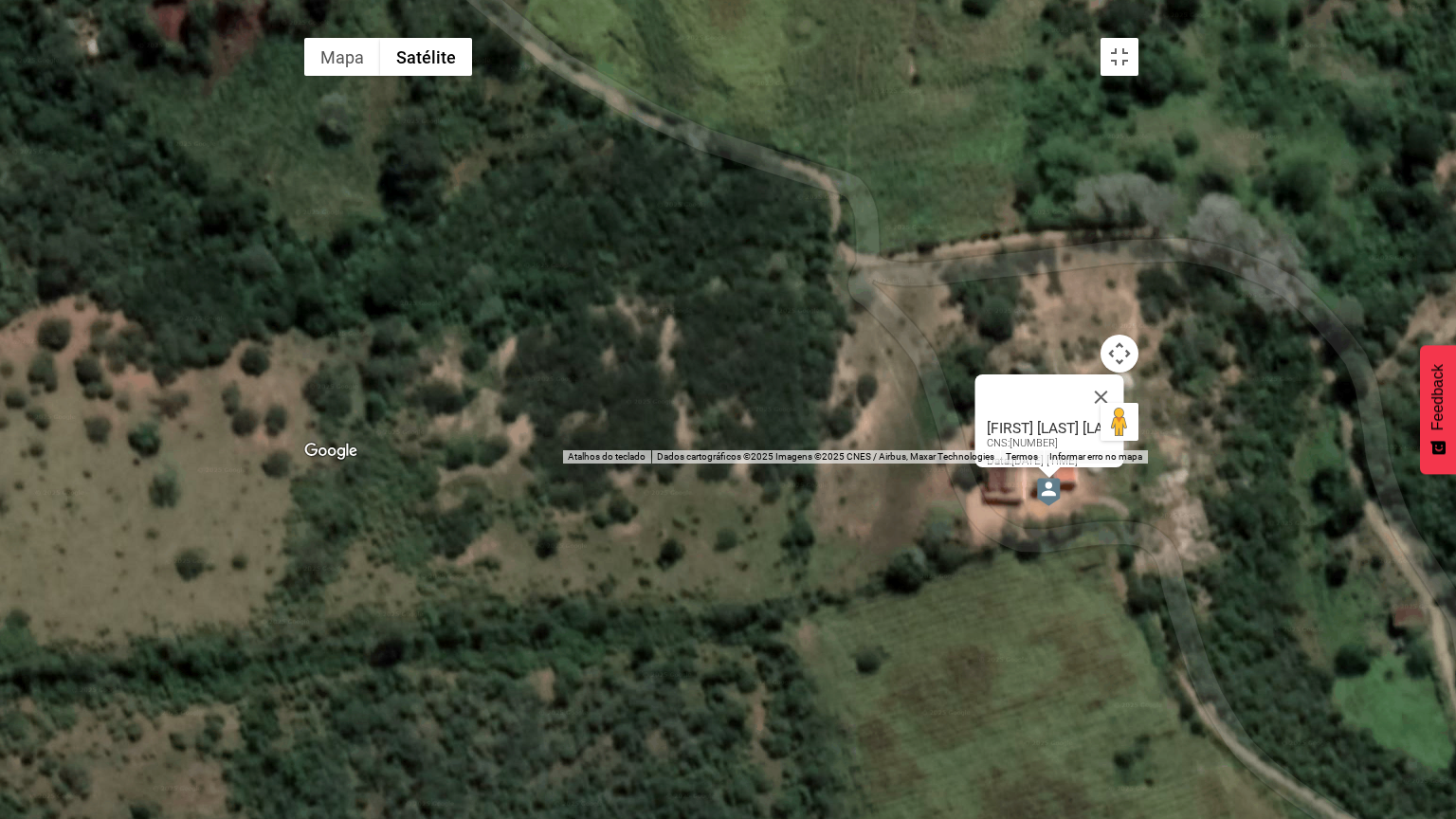 drag, startPoint x: 610, startPoint y: 573, endPoint x: 1002, endPoint y: 729, distance: 421.9005 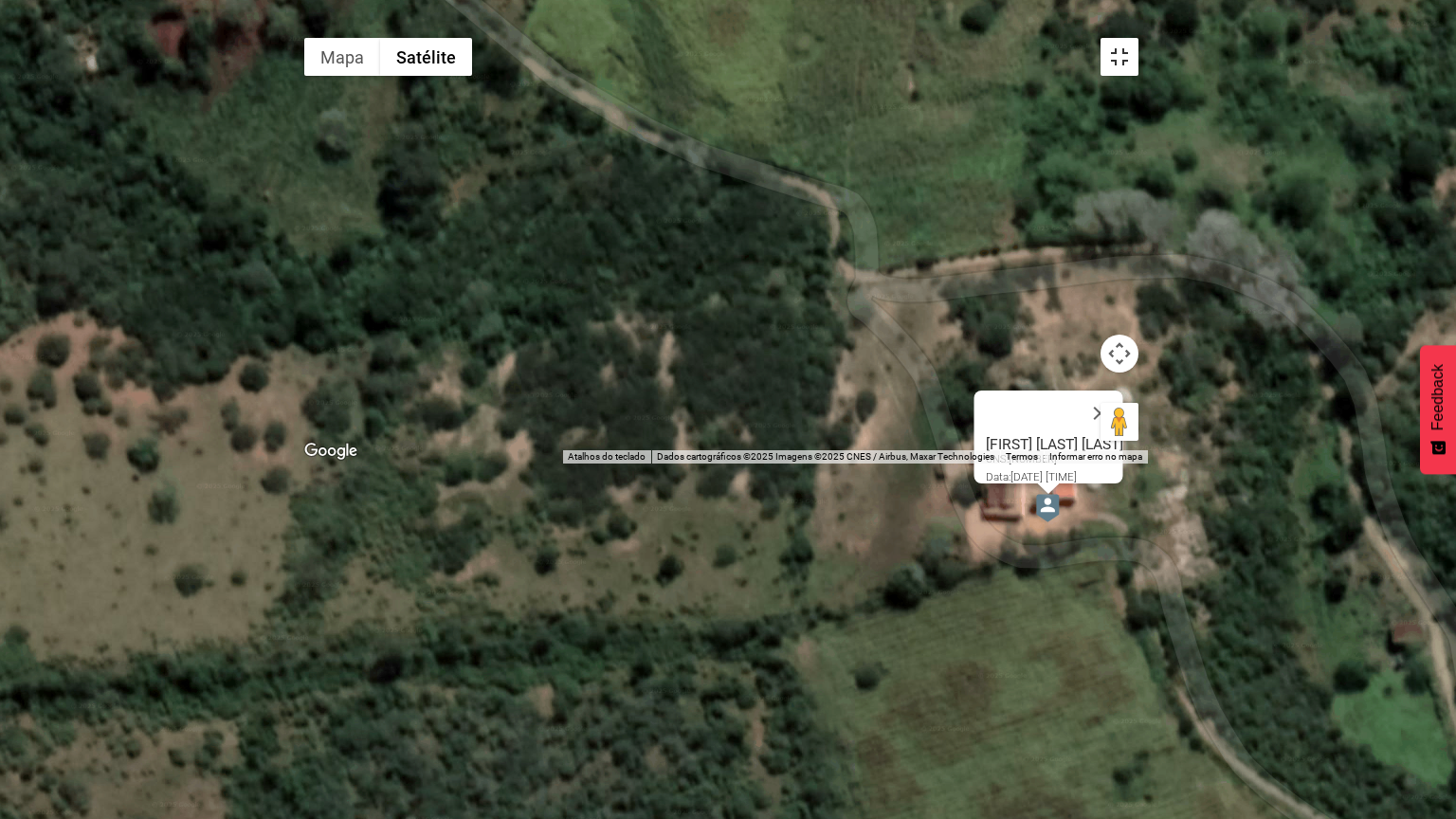 click at bounding box center [1119, 57] 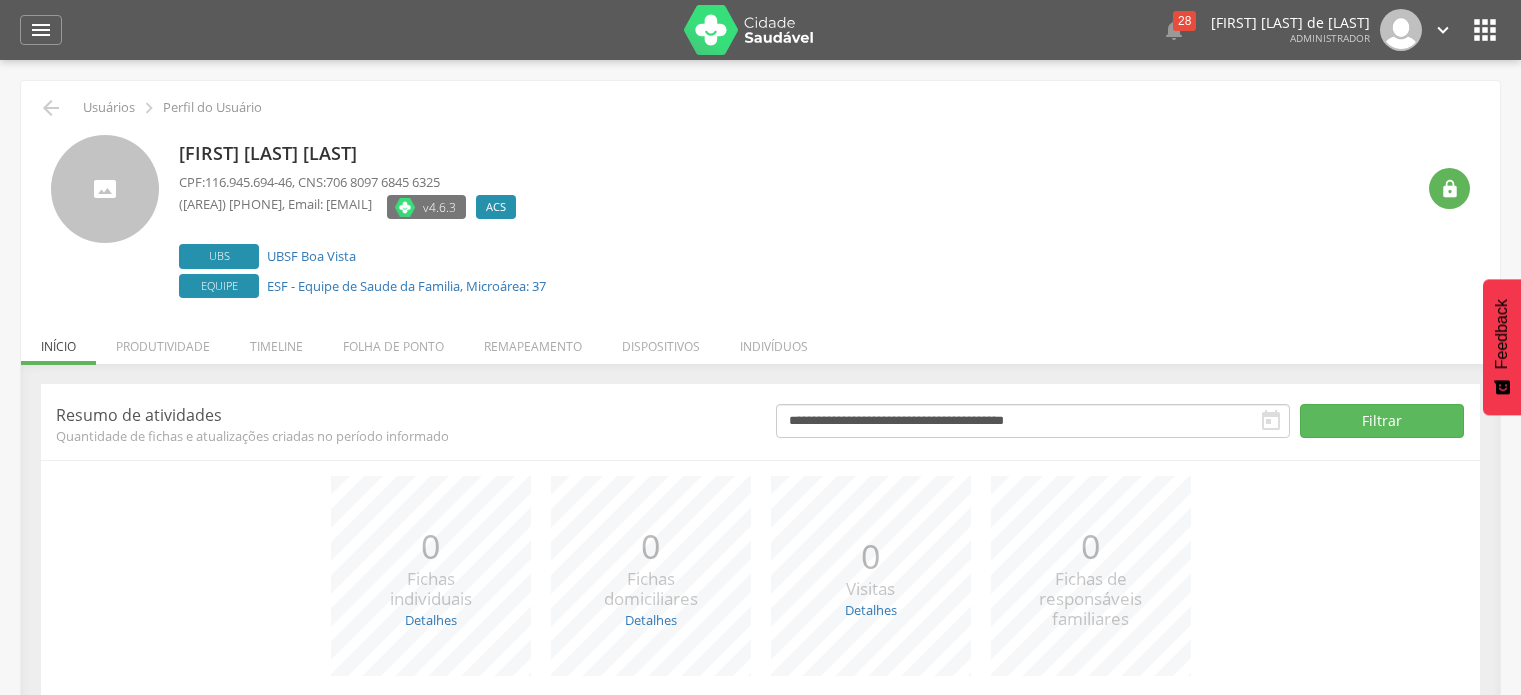 scroll, scrollTop: 0, scrollLeft: 0, axis: both 